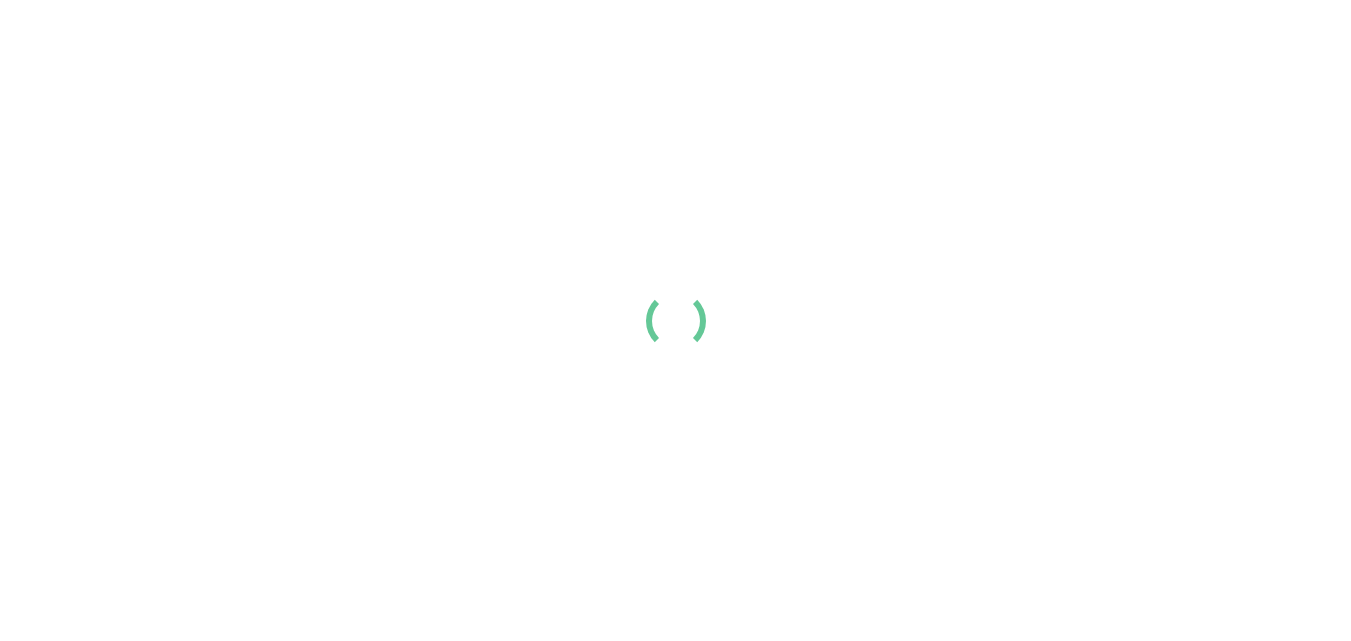 scroll, scrollTop: 0, scrollLeft: 0, axis: both 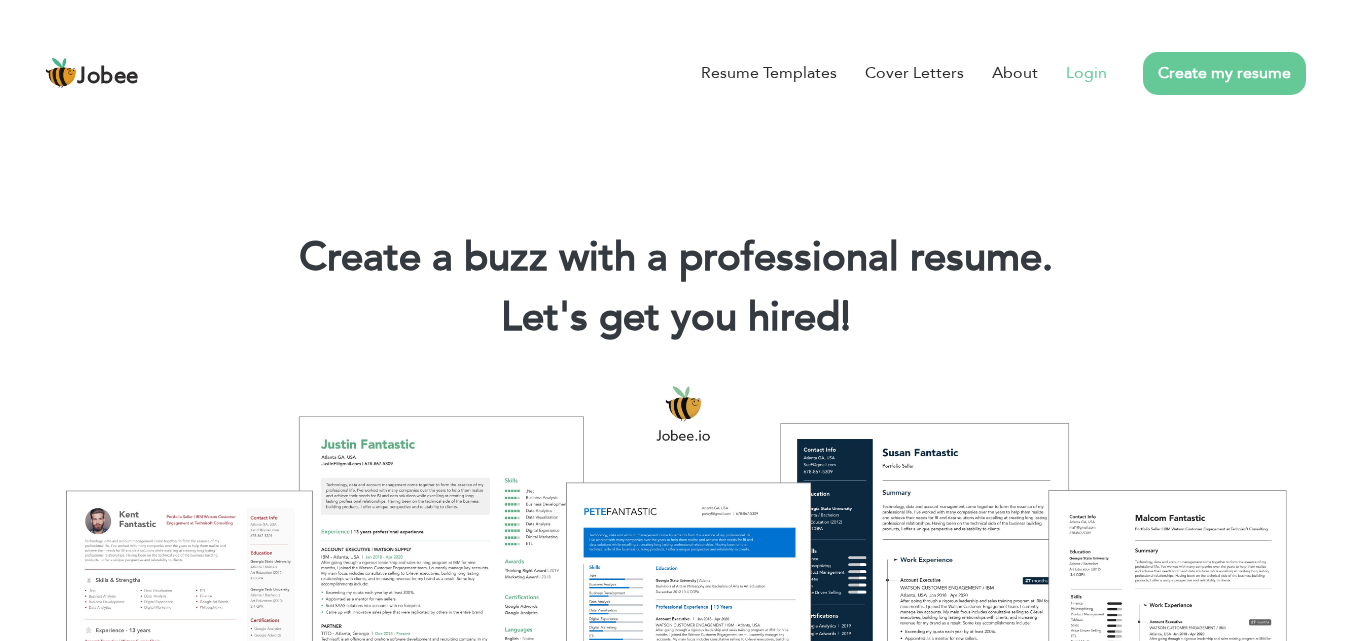click on "Login" at bounding box center (1086, 73) 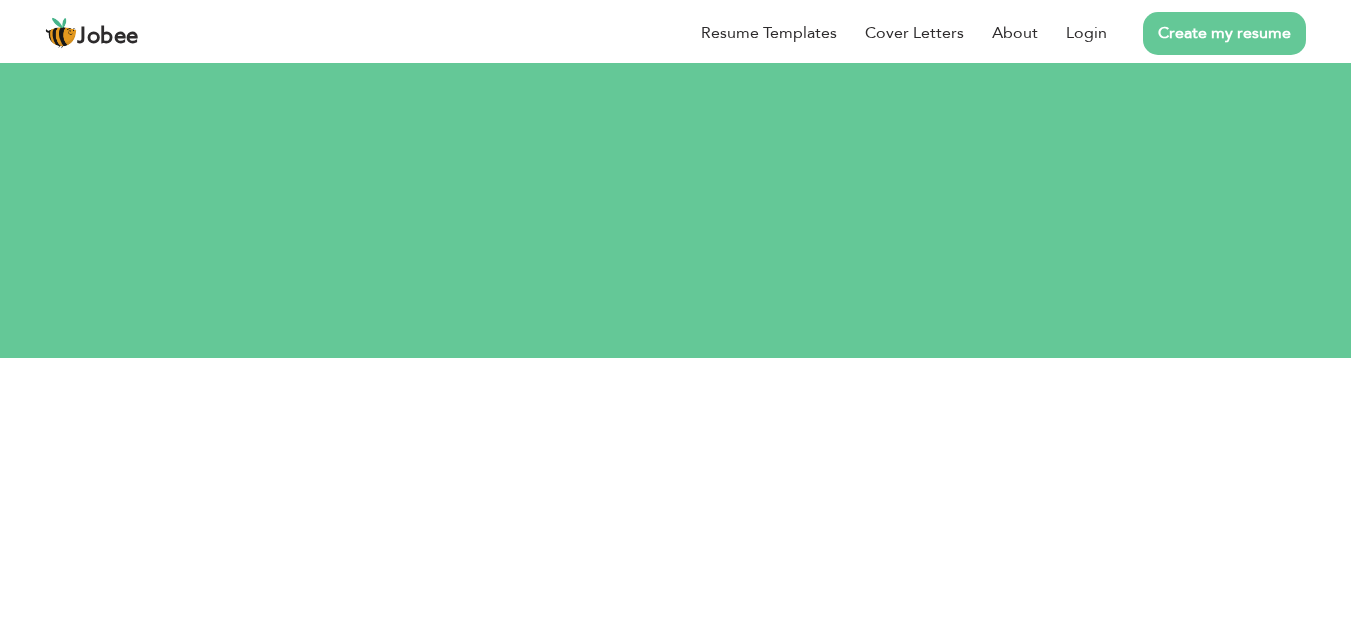 scroll, scrollTop: 0, scrollLeft: 0, axis: both 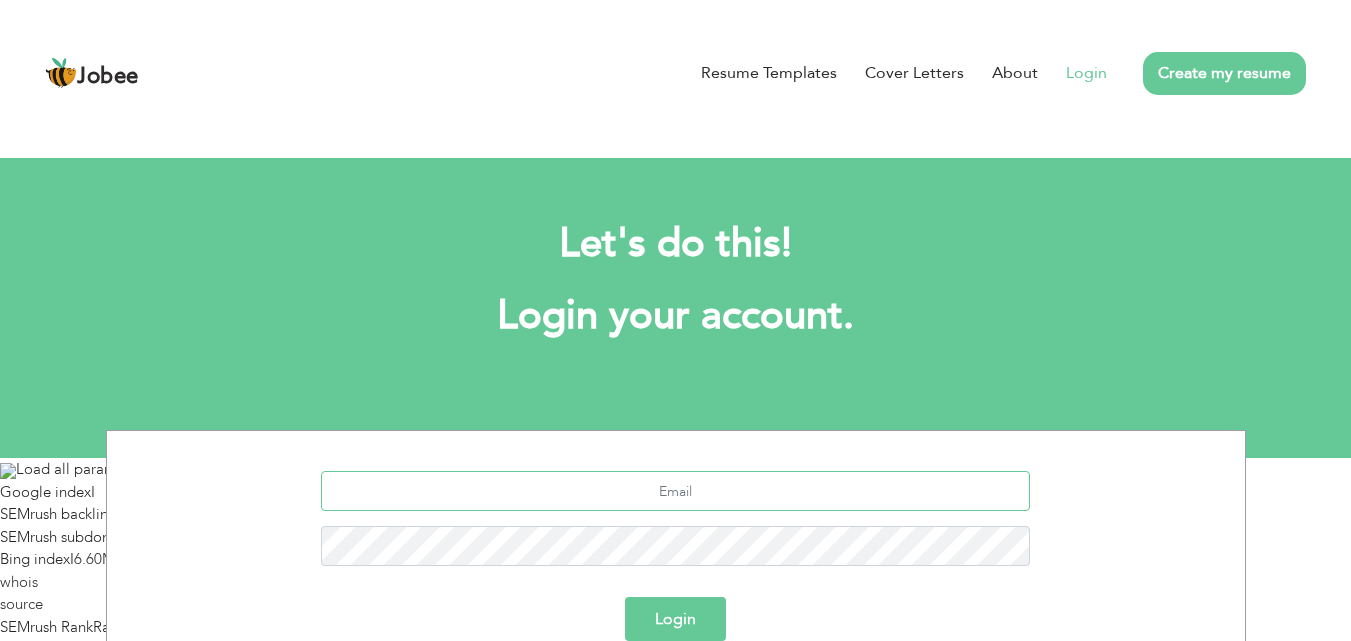 type on "inboxareebanaseer@gmail.com" 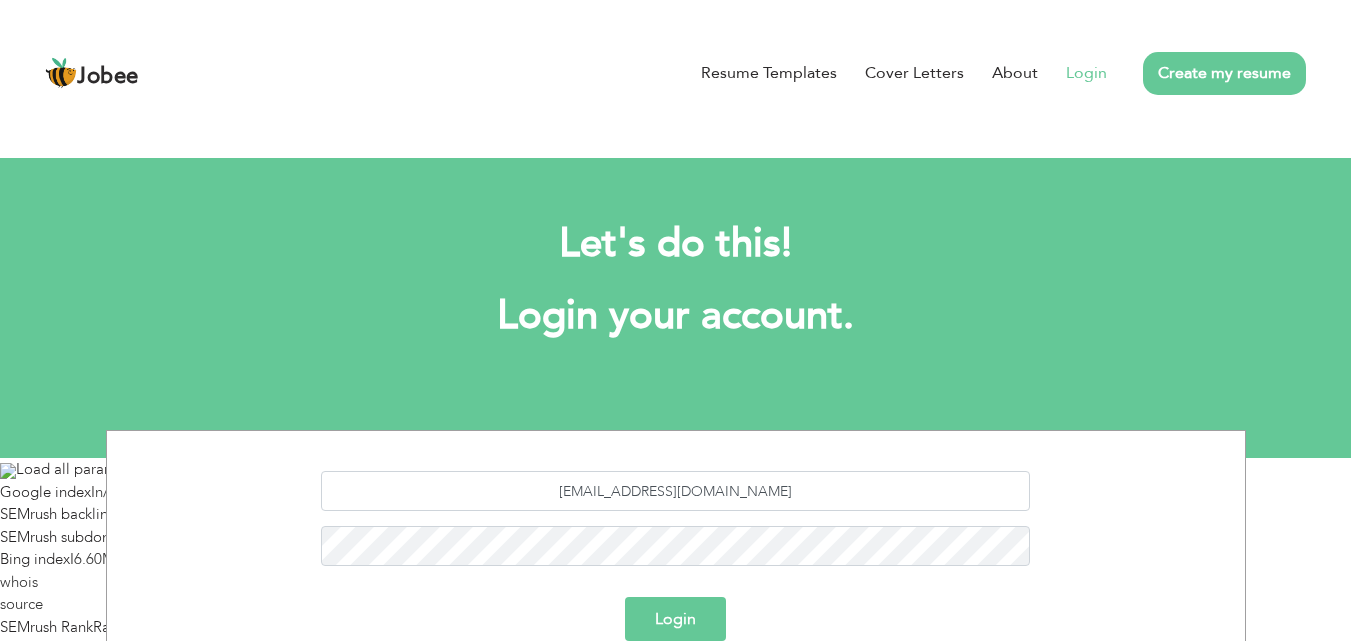 click on "Login" at bounding box center (675, 619) 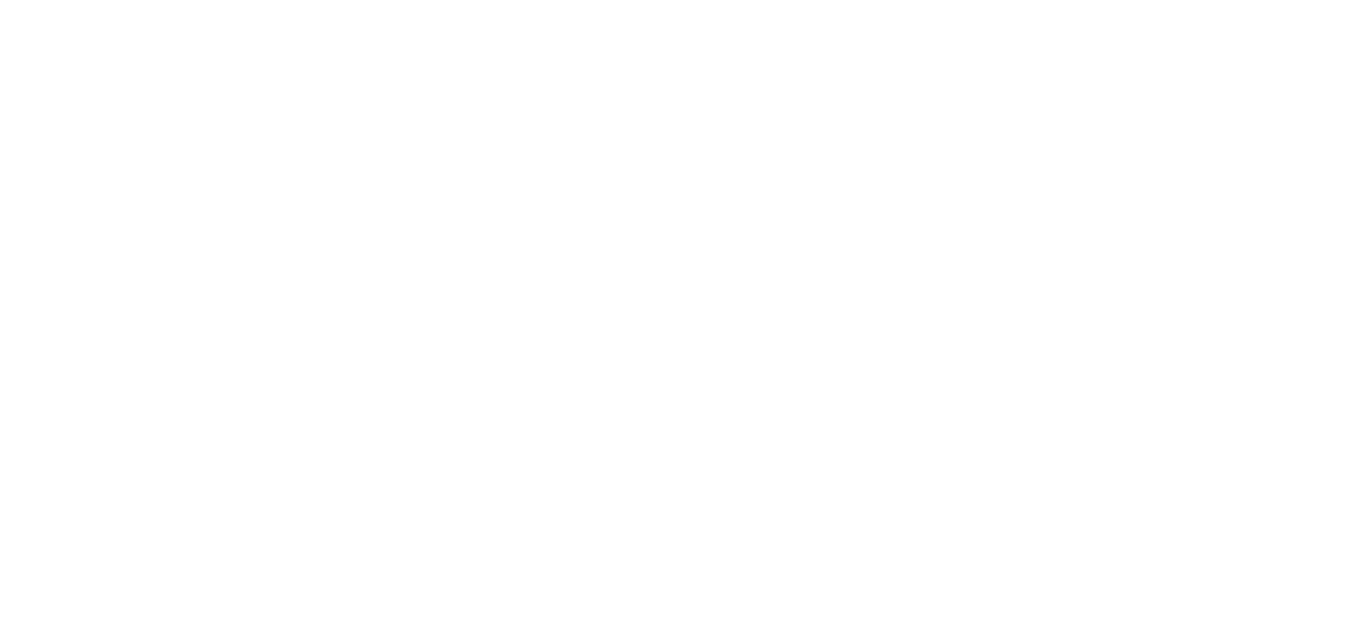 scroll, scrollTop: 0, scrollLeft: 0, axis: both 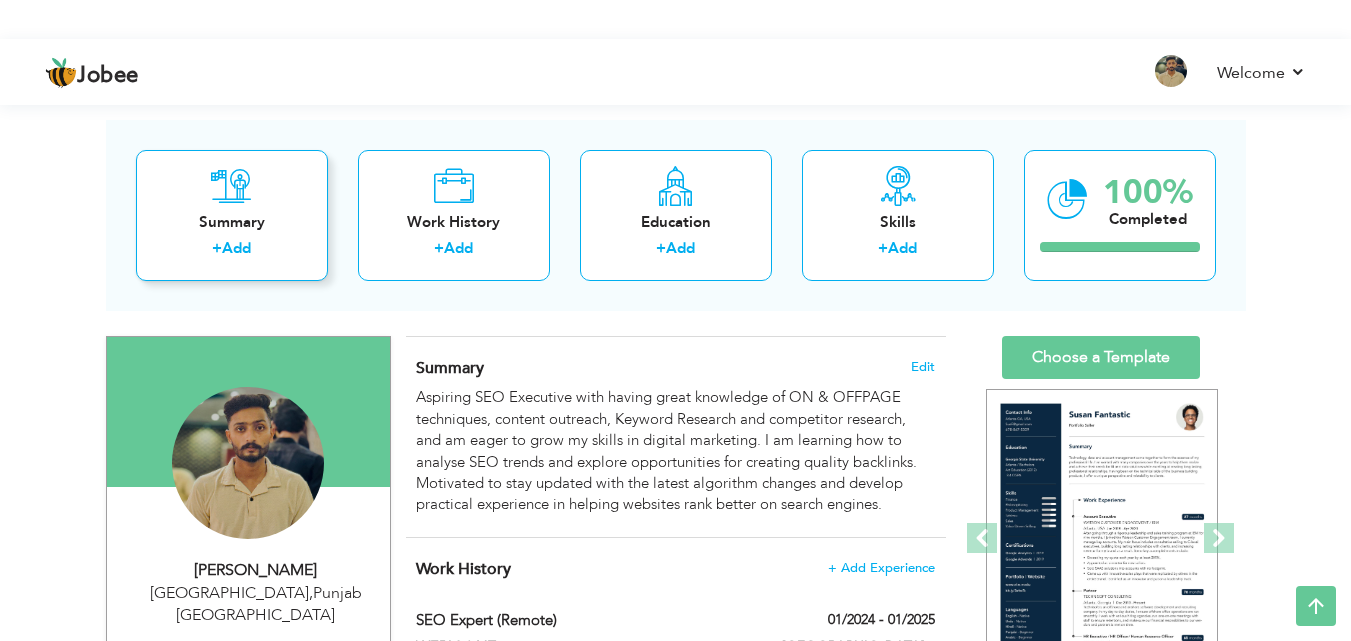 click on "Summary
+  Add" at bounding box center [232, 215] 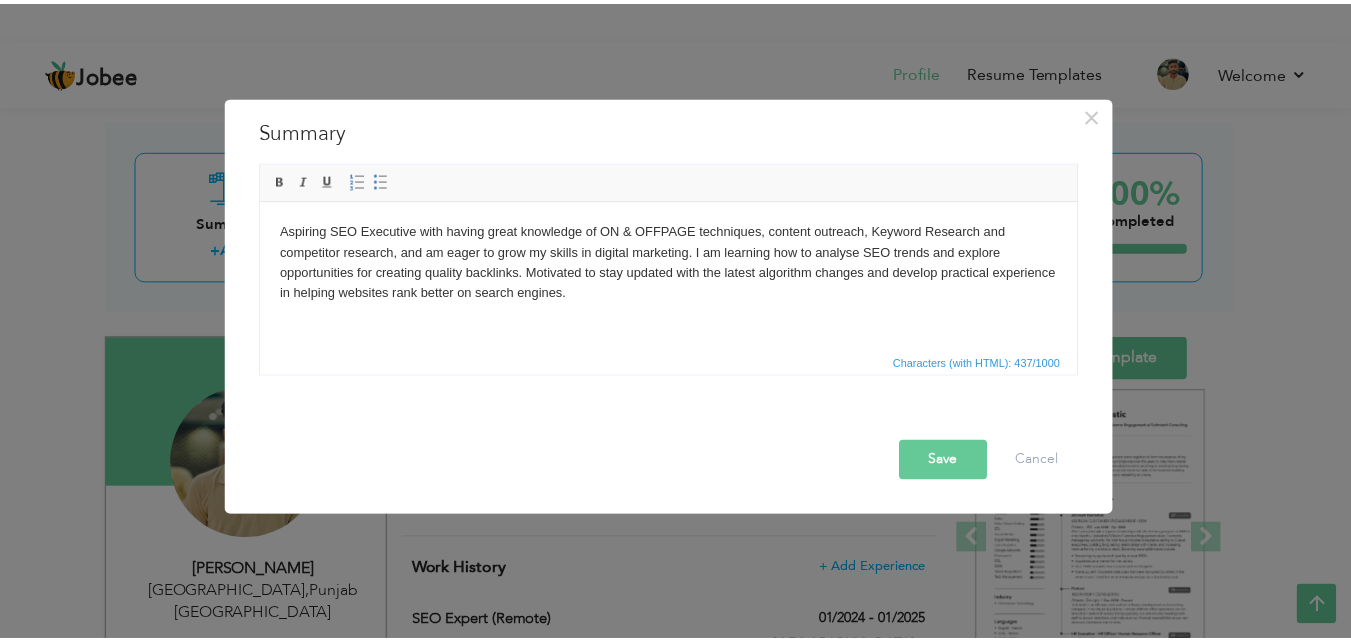 scroll, scrollTop: 0, scrollLeft: 0, axis: both 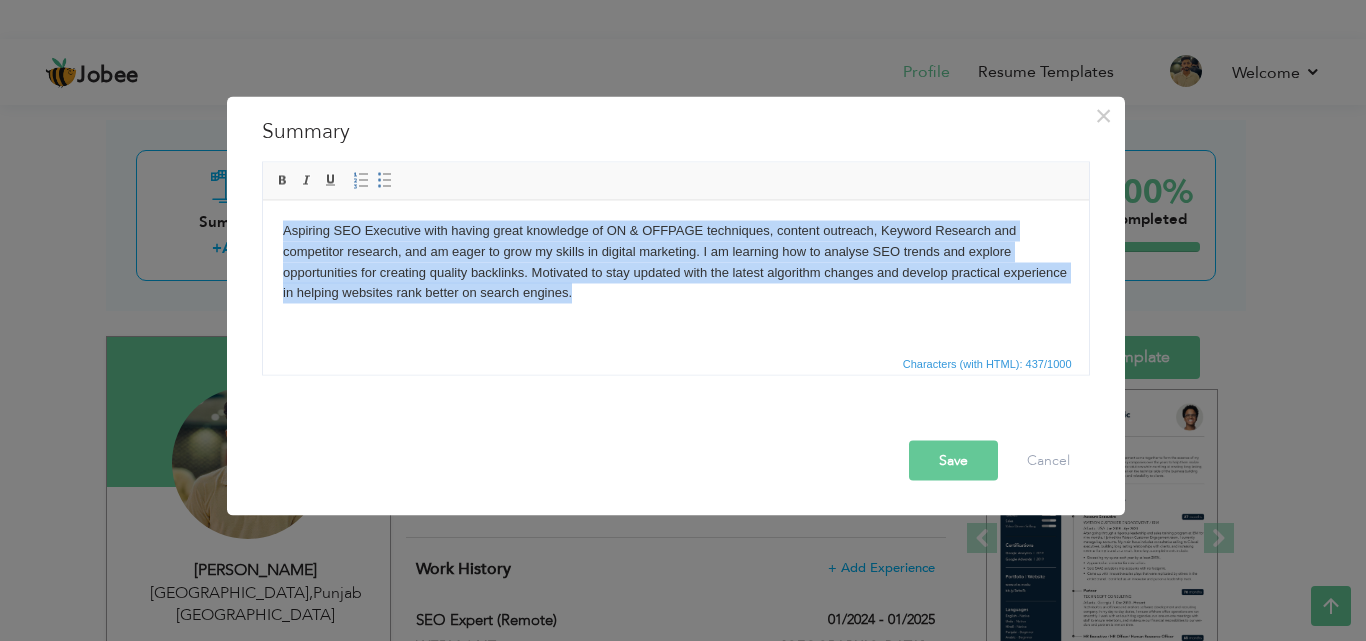 drag, startPoint x: 590, startPoint y: 298, endPoint x: 280, endPoint y: 218, distance: 320.15622 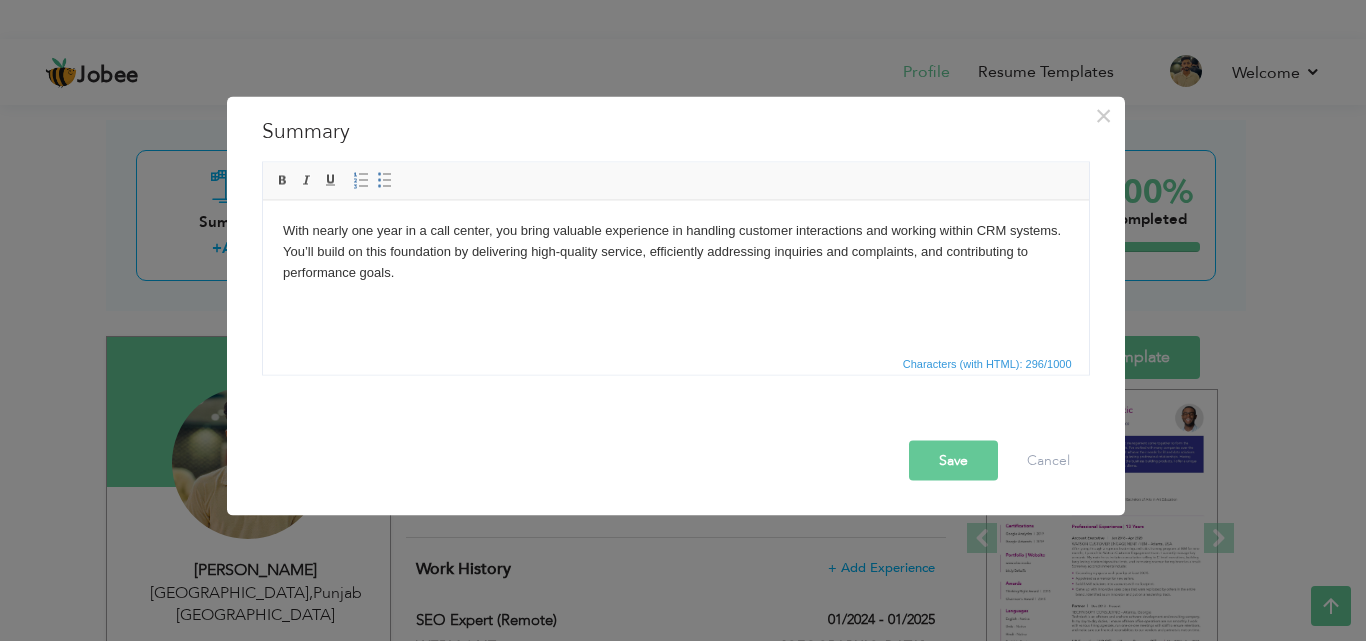 click on "With nearly one year in a call center, you bring valuable experience in handling customer interactions and working within CRM systems. You’ll build on this foundation by delivering high-quality service, efficiently addressing inquiries and complaints, and contributing to performance goals." at bounding box center [675, 251] 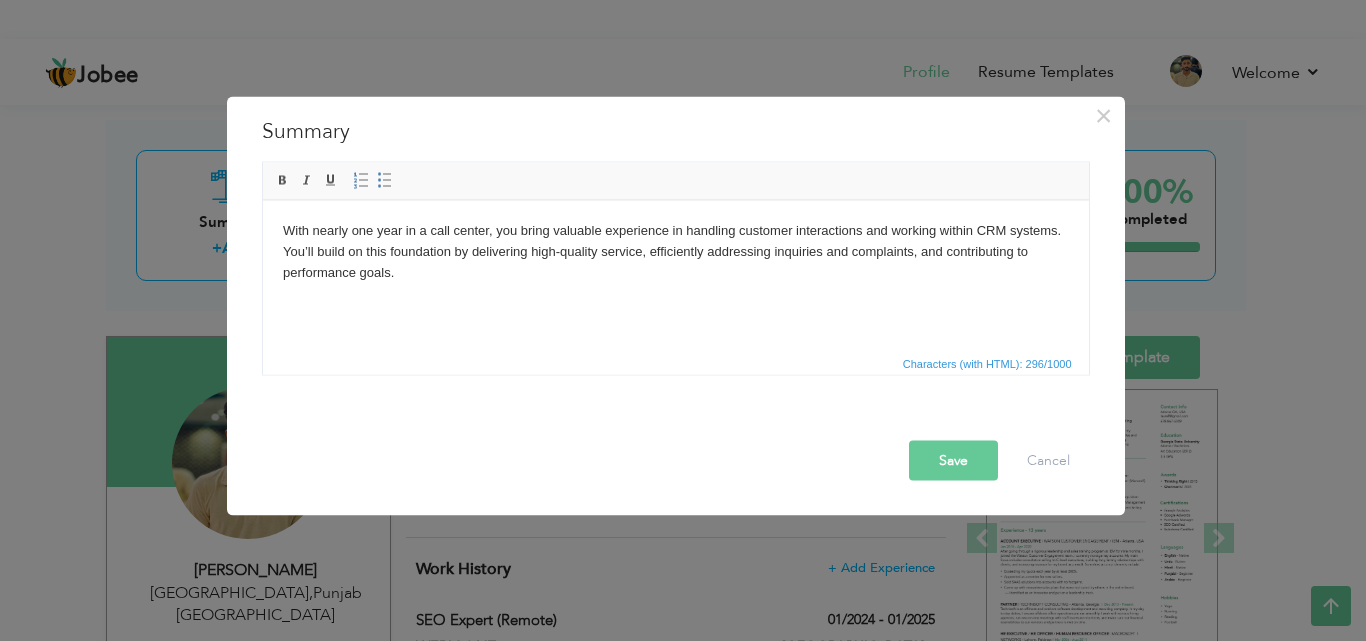 click on "With nearly one year in a call center, you bring valuable experience in handling customer interactions and working within CRM systems. You’ll build on this foundation by delivering high-quality service, efficiently addressing inquiries and complaints, and contributing to performance goals." at bounding box center [675, 251] 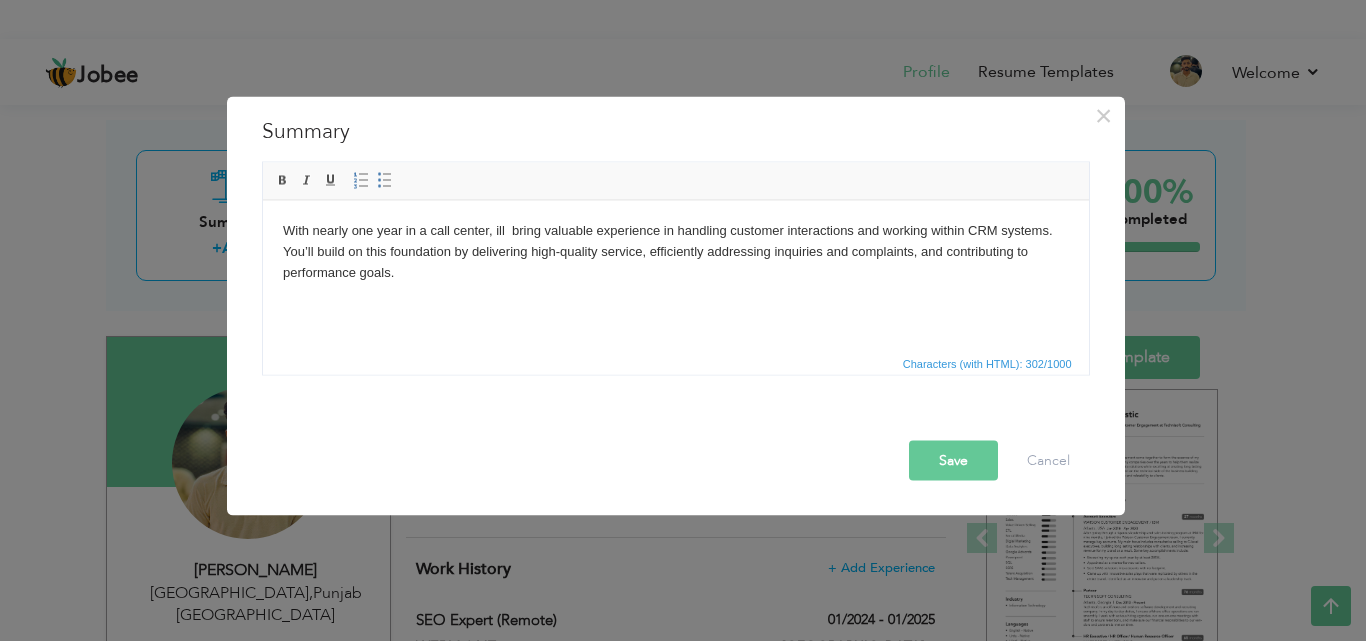 click on "With nearly one year in a call center, ill  bring valuable experience in handling customer interactions and working within CRM systems. You’ll build on this foundation by delivering high-quality service, efficiently addressing inquiries and complaints, and contributing to performance goals." at bounding box center (675, 251) 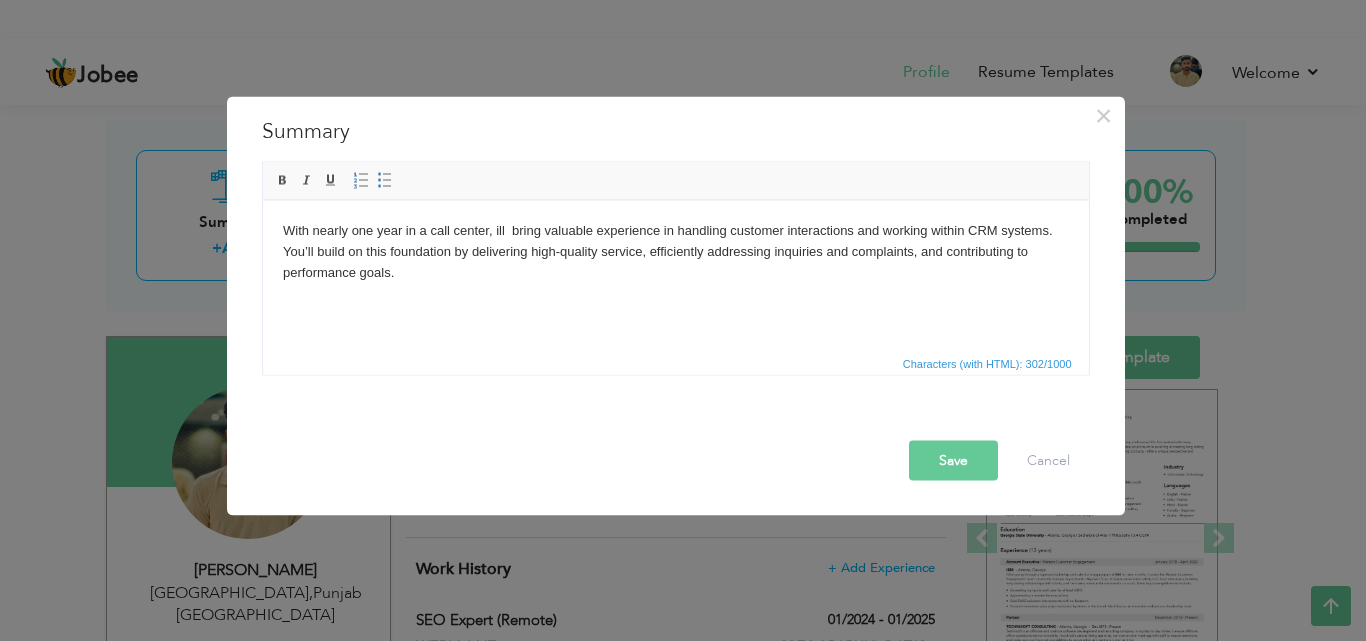 click on "With nearly one year in a call center, ill  bring valuable experience in handling customer interactions and working within CRM systems. You’ll build on this foundation by delivering high-quality service, efficiently addressing inquiries and complaints, and contributing to performance goals." at bounding box center [675, 251] 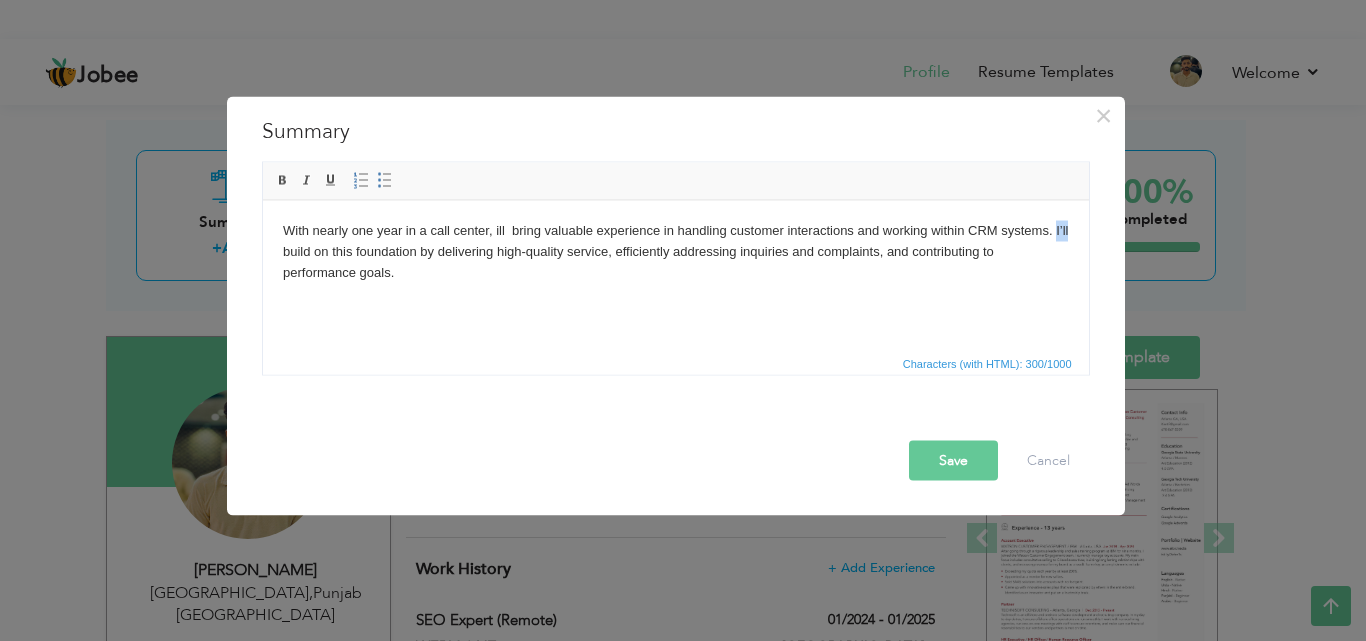 drag, startPoint x: 1069, startPoint y: 224, endPoint x: 1054, endPoint y: 229, distance: 15.811388 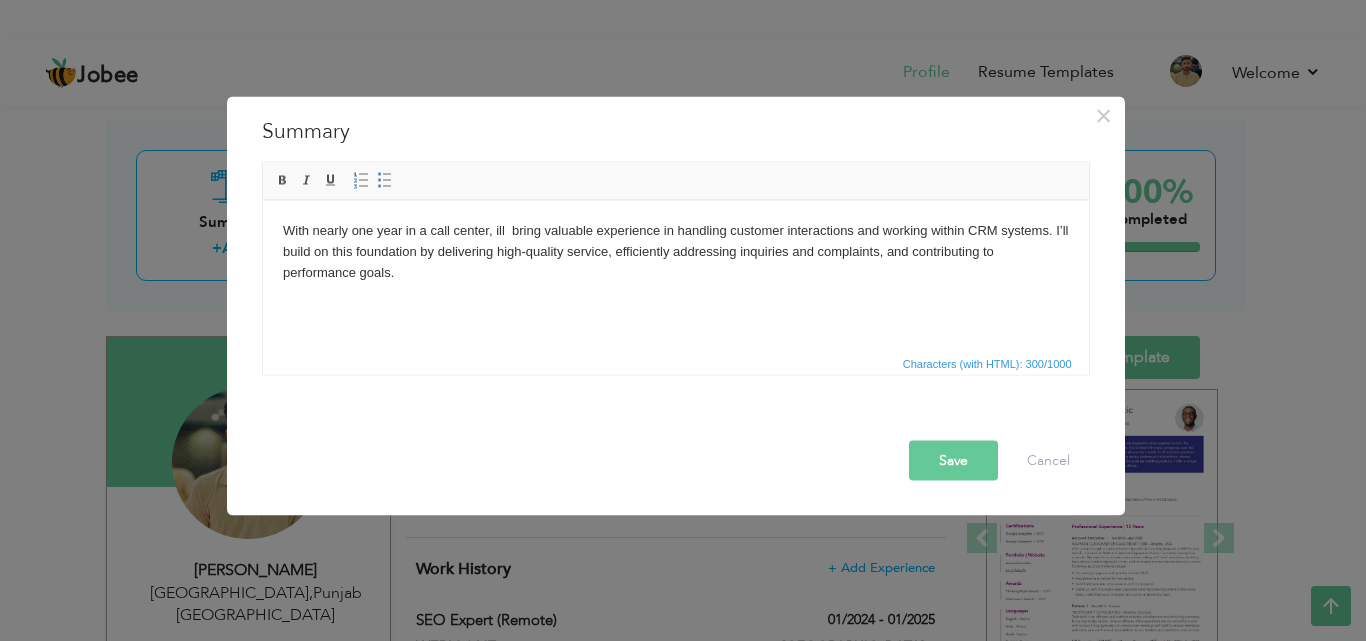 click on "With nearly one year in a call center, ill  bring valuable experience in handling customer interactions and working within CRM systems. I’ll build on this foundation by delivering high-quality service, efficiently addressing inquiries and complaints, and contributing to performance goals." at bounding box center (675, 251) 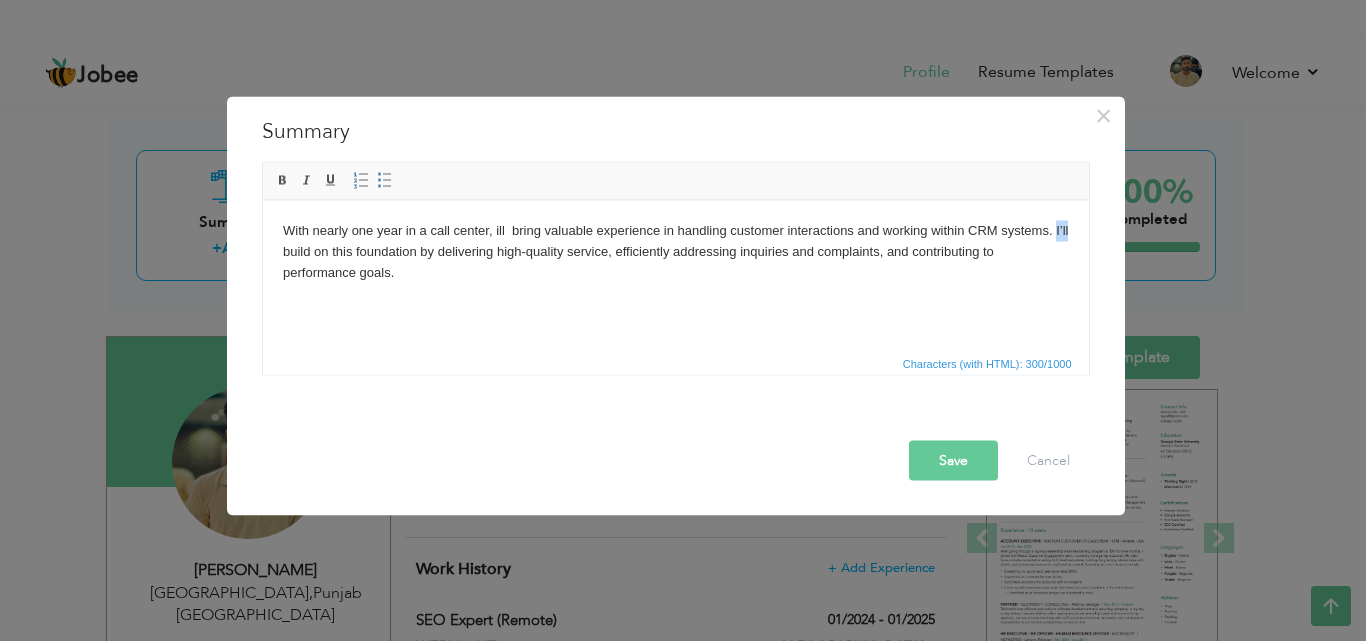 drag, startPoint x: 1072, startPoint y: 233, endPoint x: 1054, endPoint y: 224, distance: 20.12461 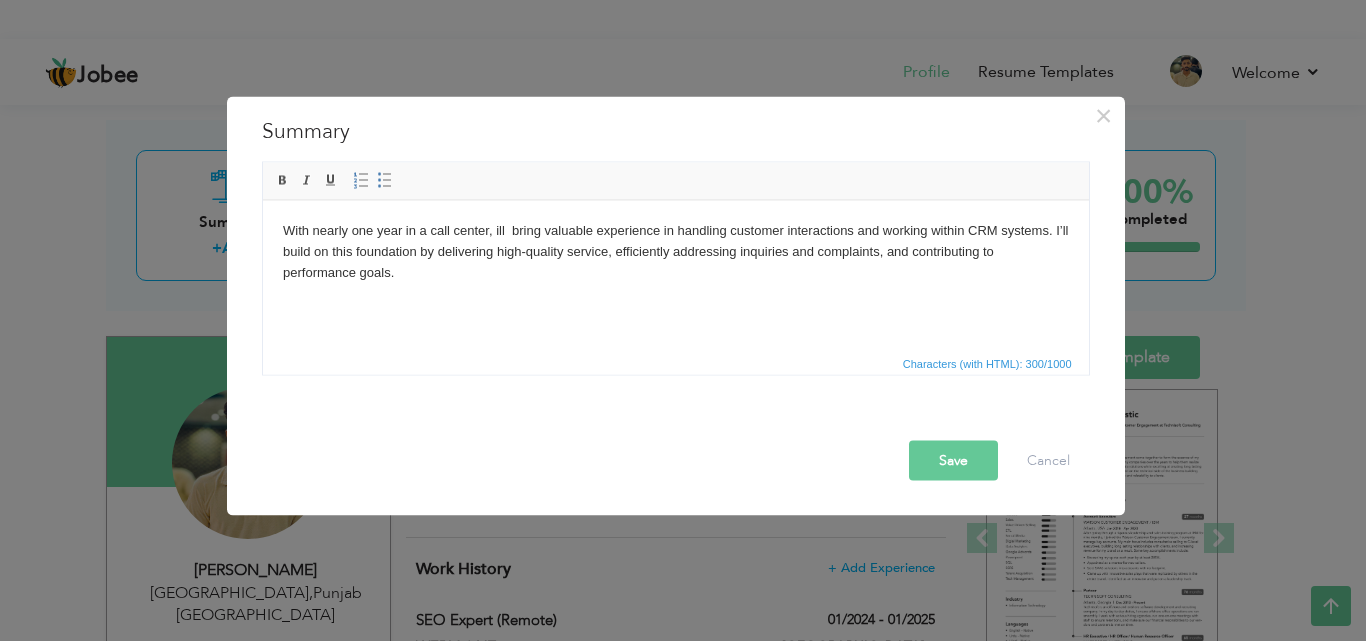 click on "With nearly one year in a call center, ill  bring valuable experience in handling customer interactions and working within CRM systems. I’ll build on this foundation by delivering high-quality service, efficiently addressing inquiries and complaints, and contributing to performance goals." at bounding box center (675, 251) 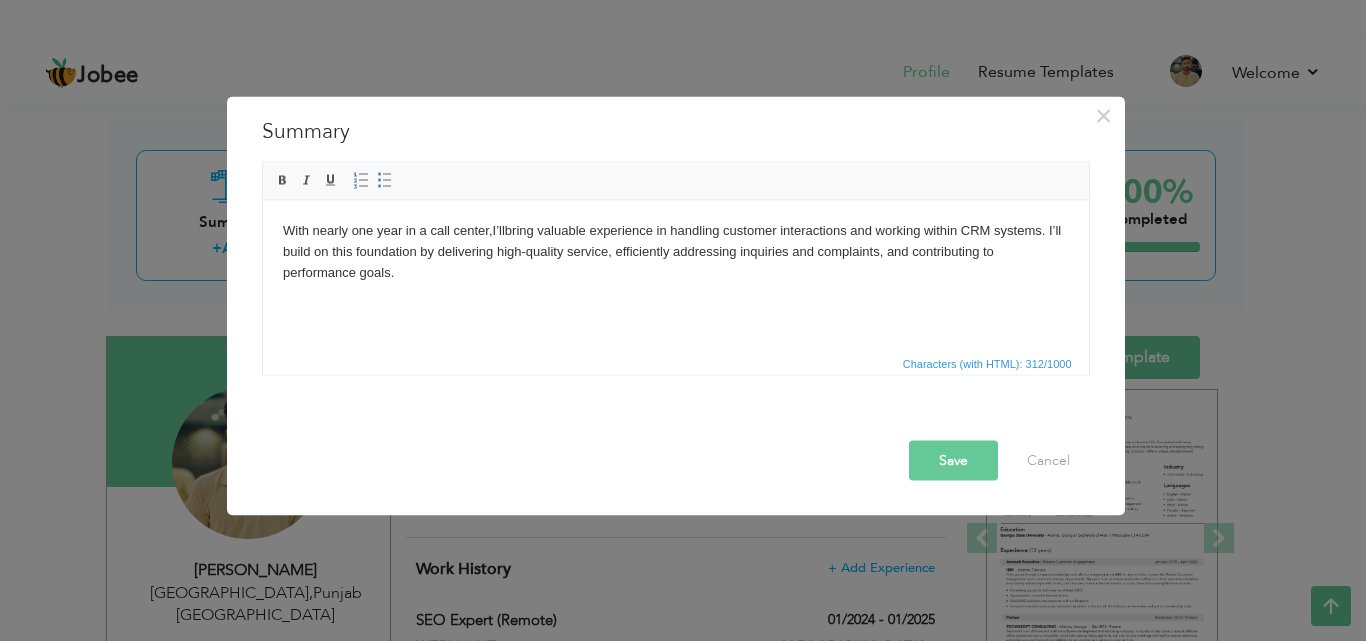 click on "With nearly one year in a call center,  I’ll   bring valuable experience in handling customer interactions and working within CRM systems. I’ll build on this foundation by delivering high-quality service, efficiently addressing inquiries and complaints, and contributing to performance goals." at bounding box center [675, 251] 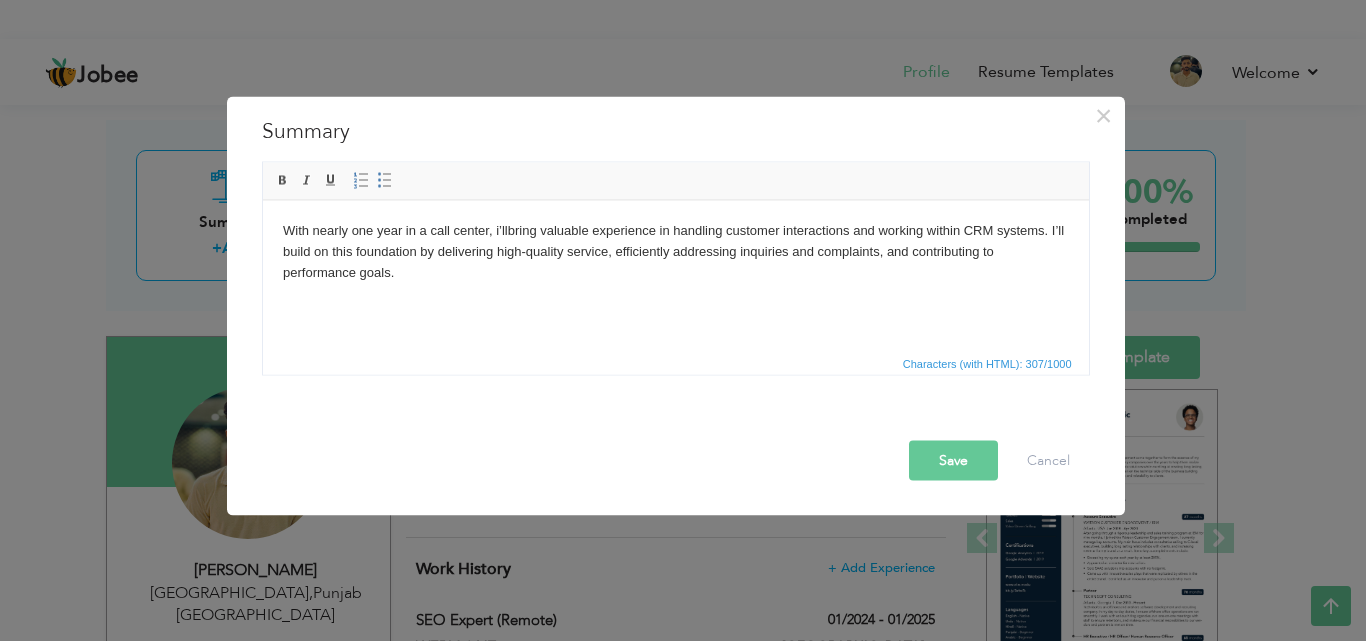 click on "Save" at bounding box center (953, 460) 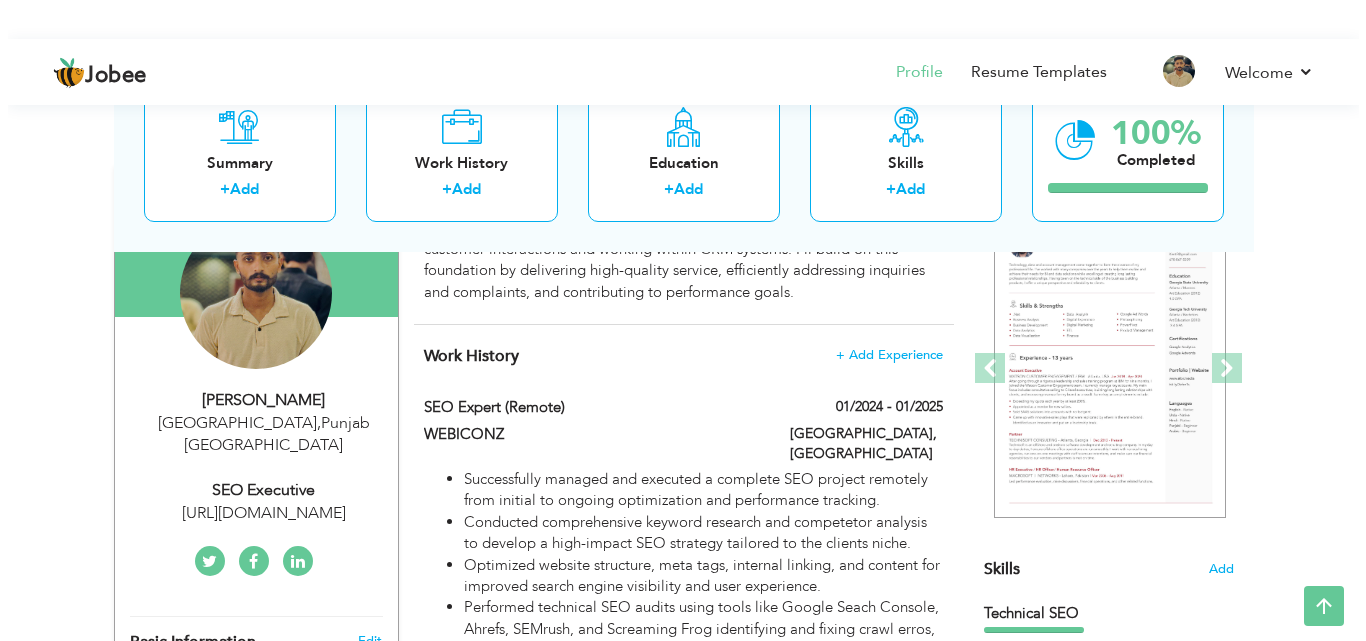 scroll, scrollTop: 317, scrollLeft: 0, axis: vertical 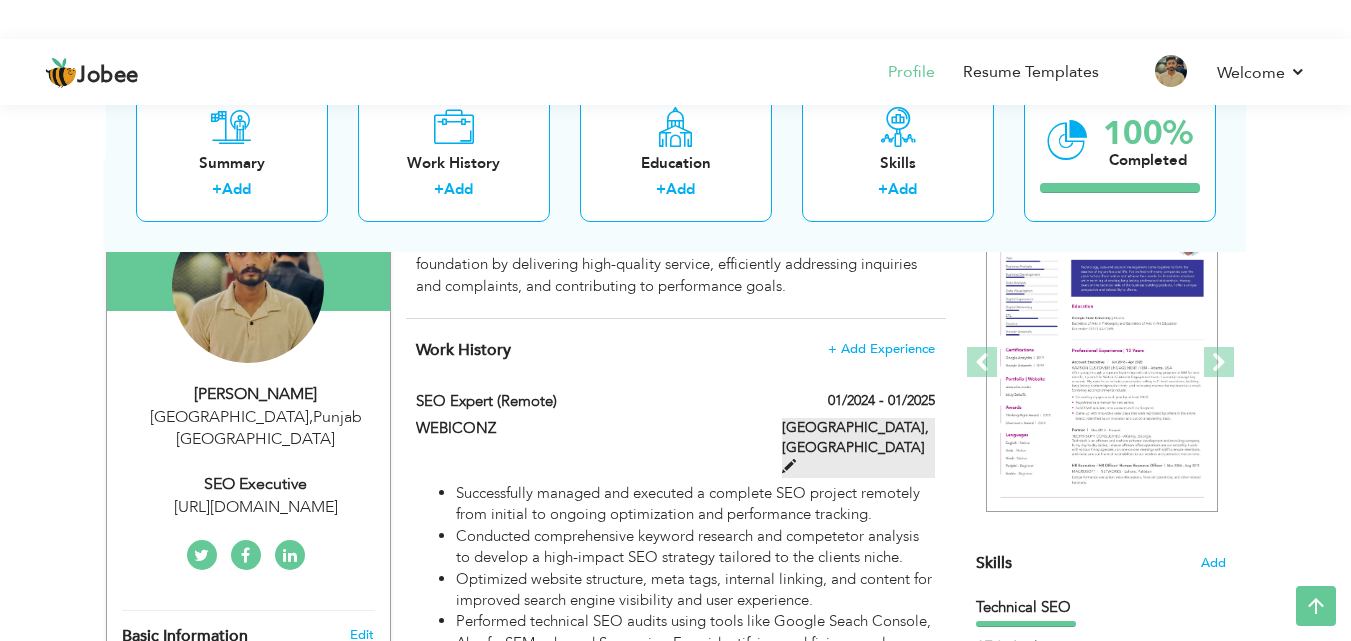 click on "lahore, Pakistan" at bounding box center (858, 448) 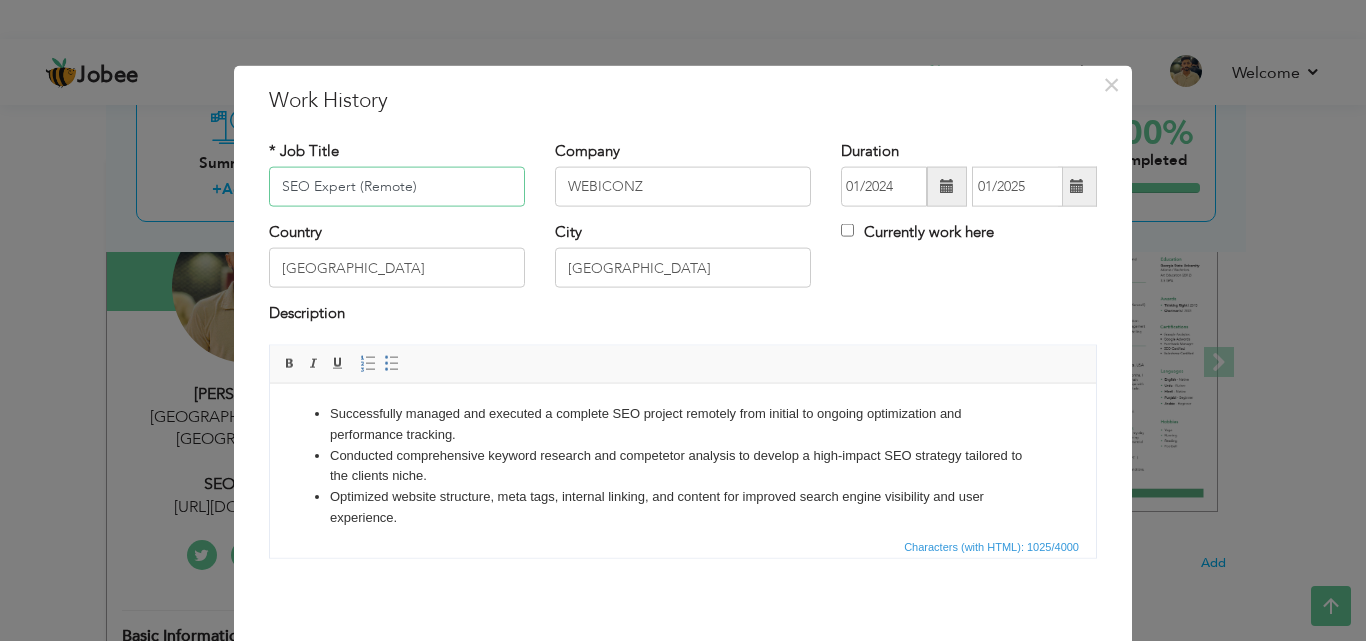 click on "SEO Expert (Remote)" at bounding box center [397, 187] 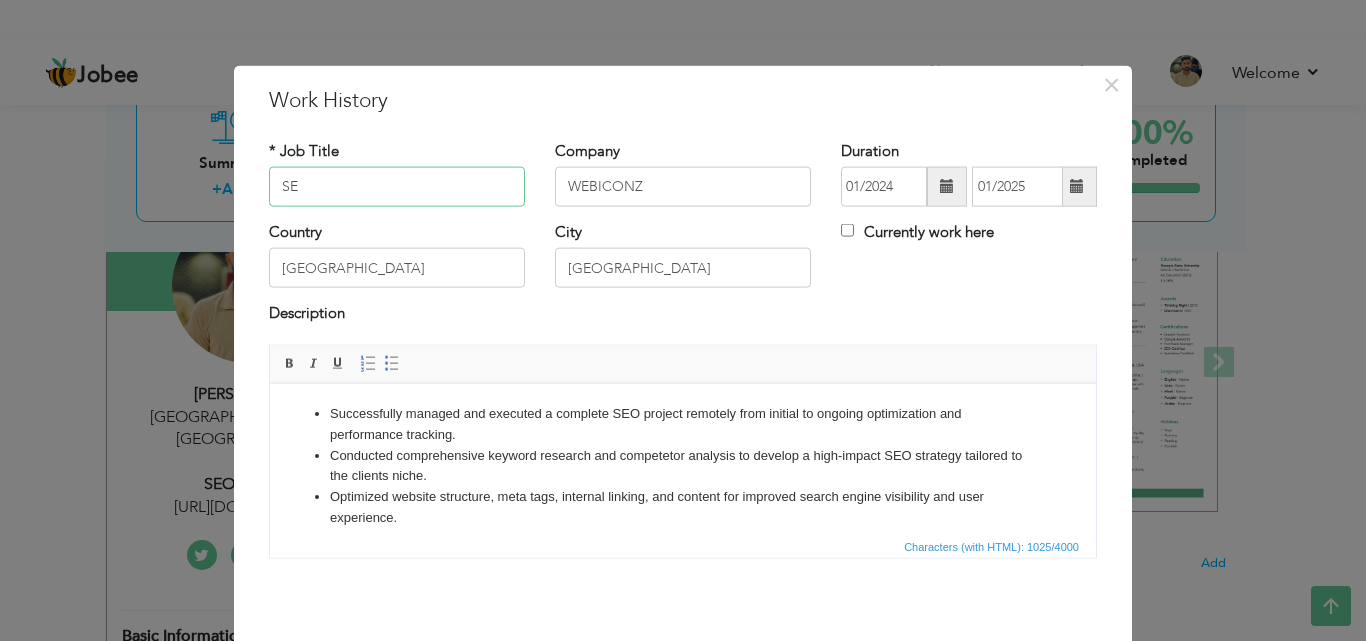 type on "S" 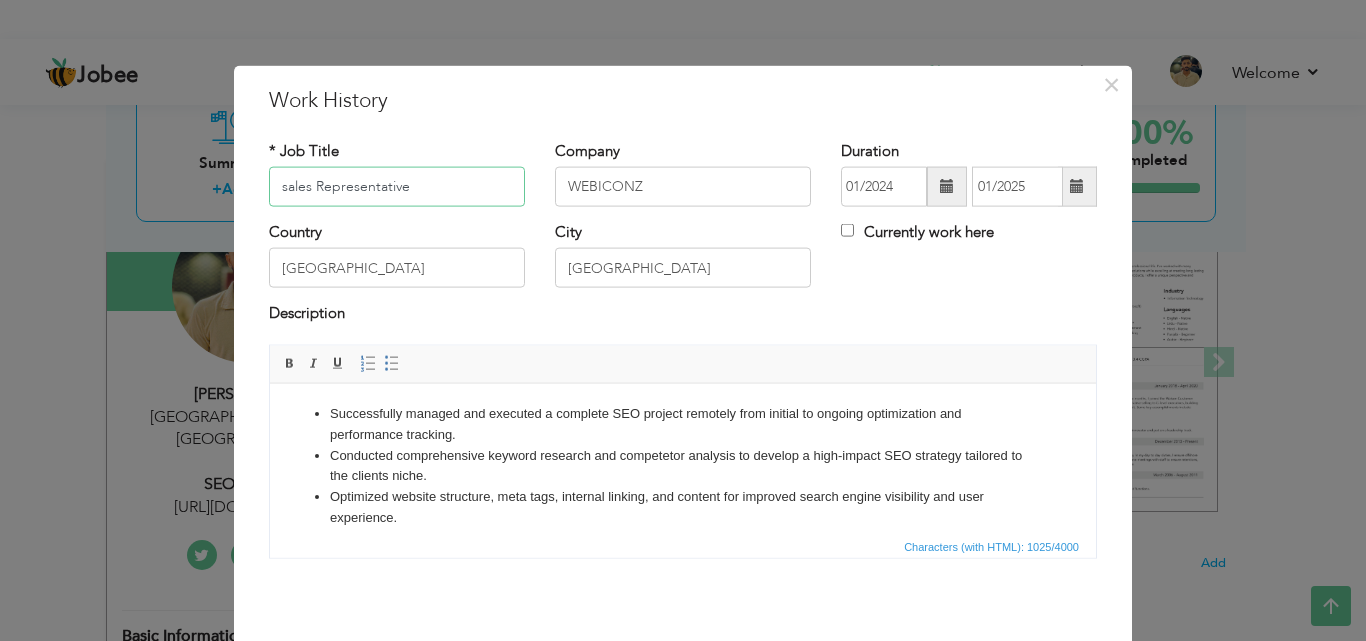 click on "sales Representative" at bounding box center [397, 187] 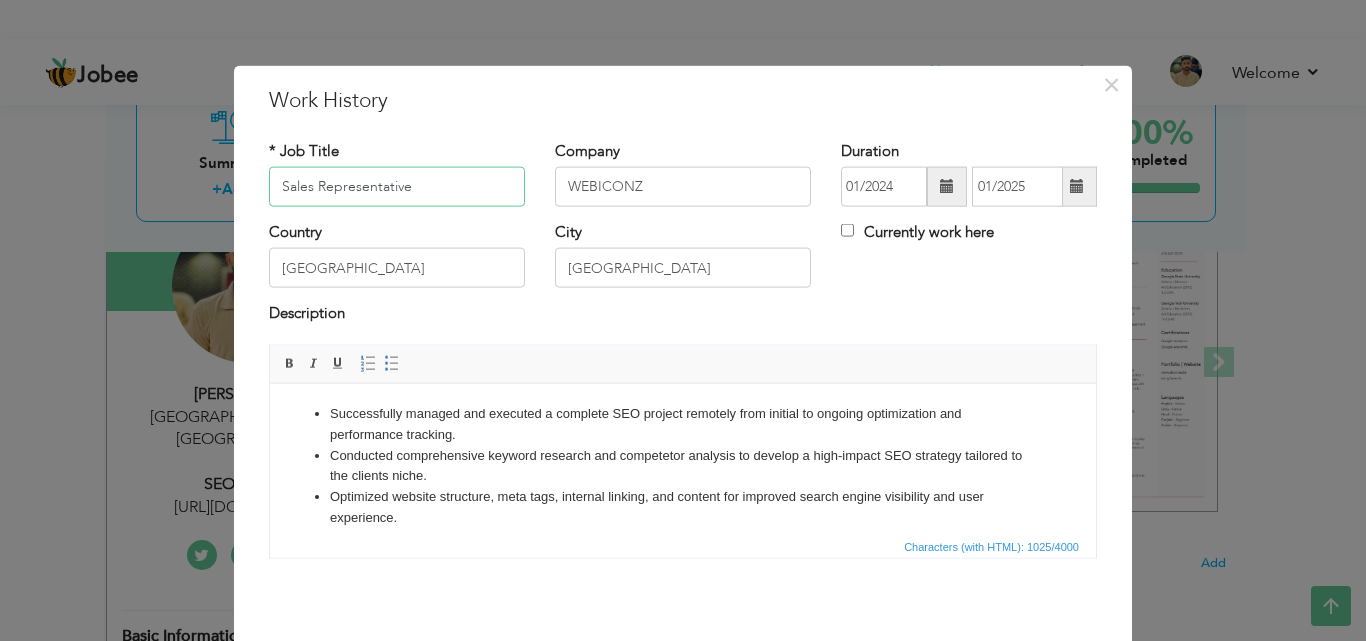 click on "Sales Representative" at bounding box center (397, 187) 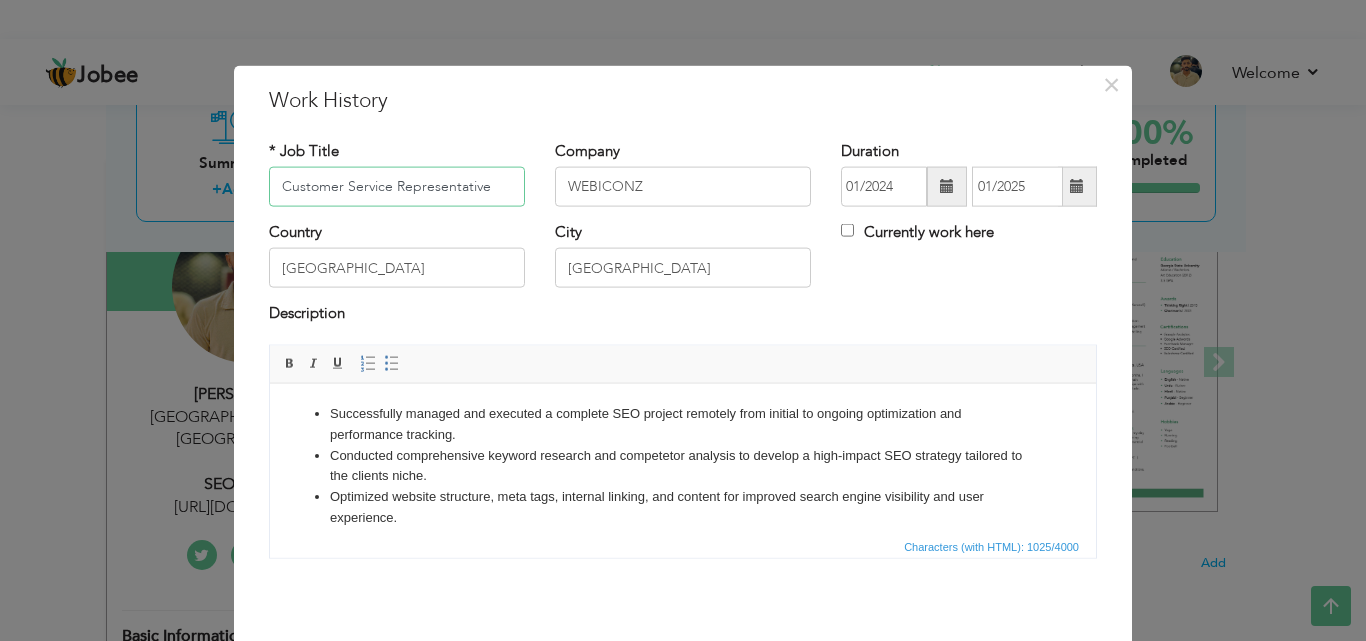 type on "Customer Service Representative" 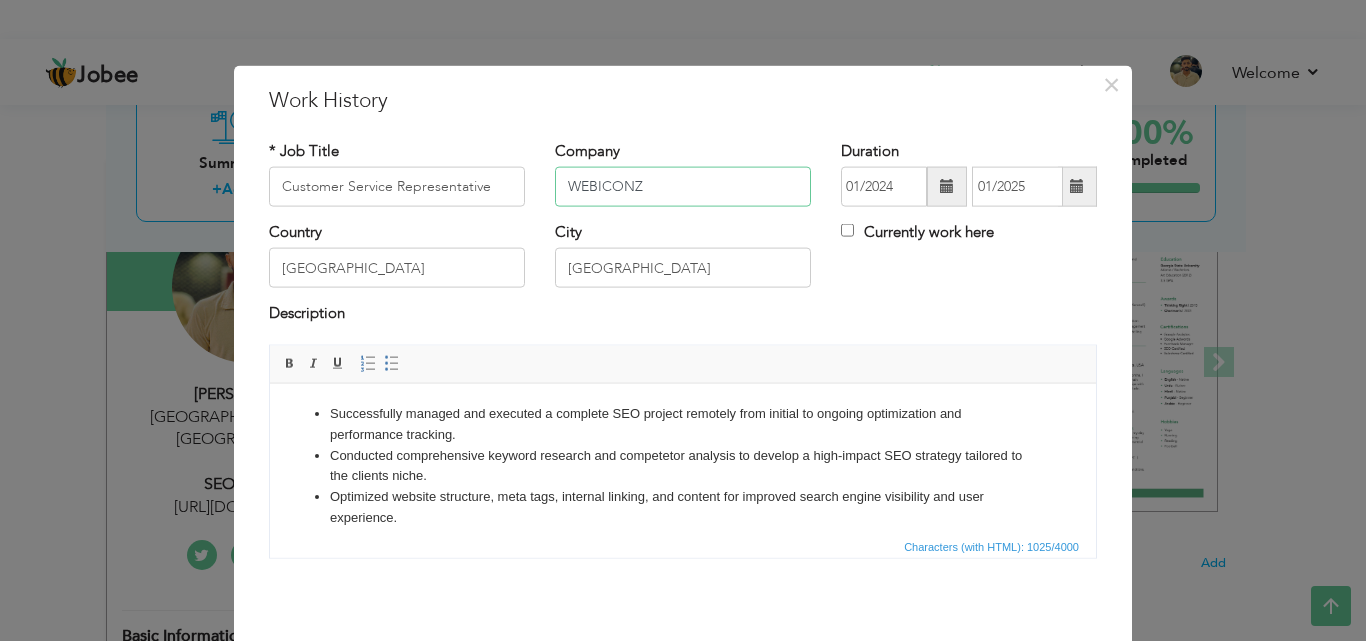 click on "WEBICONZ" at bounding box center [683, 187] 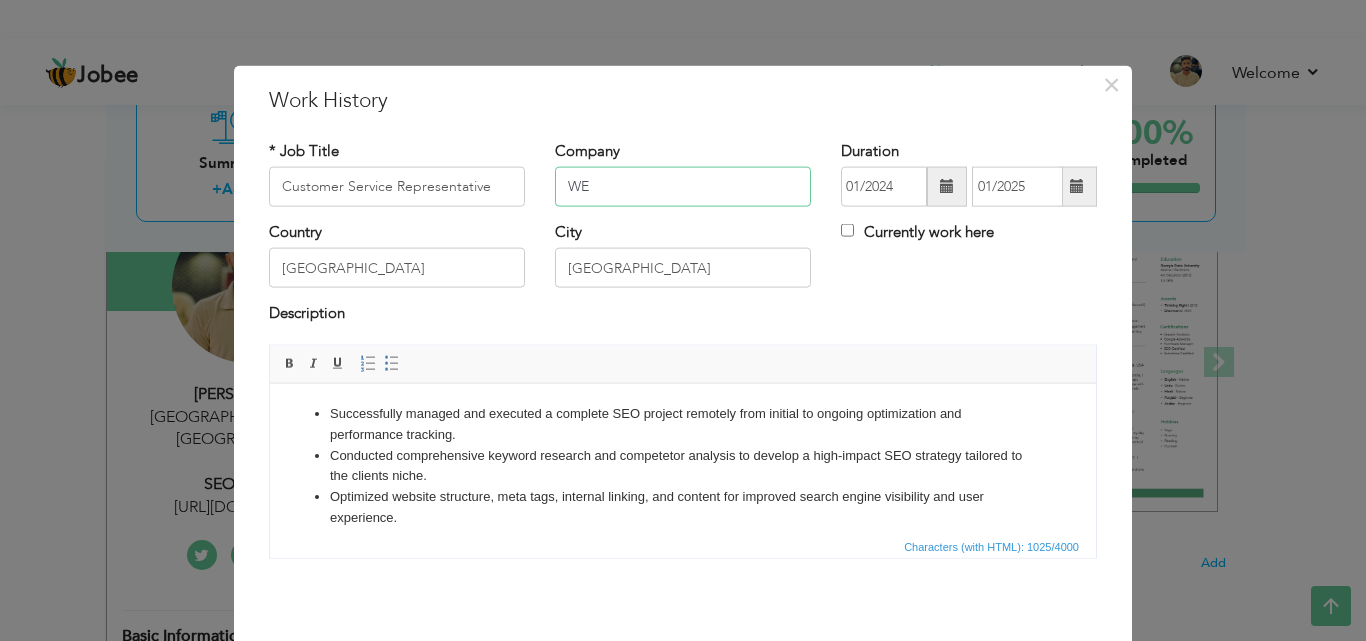 type on "W" 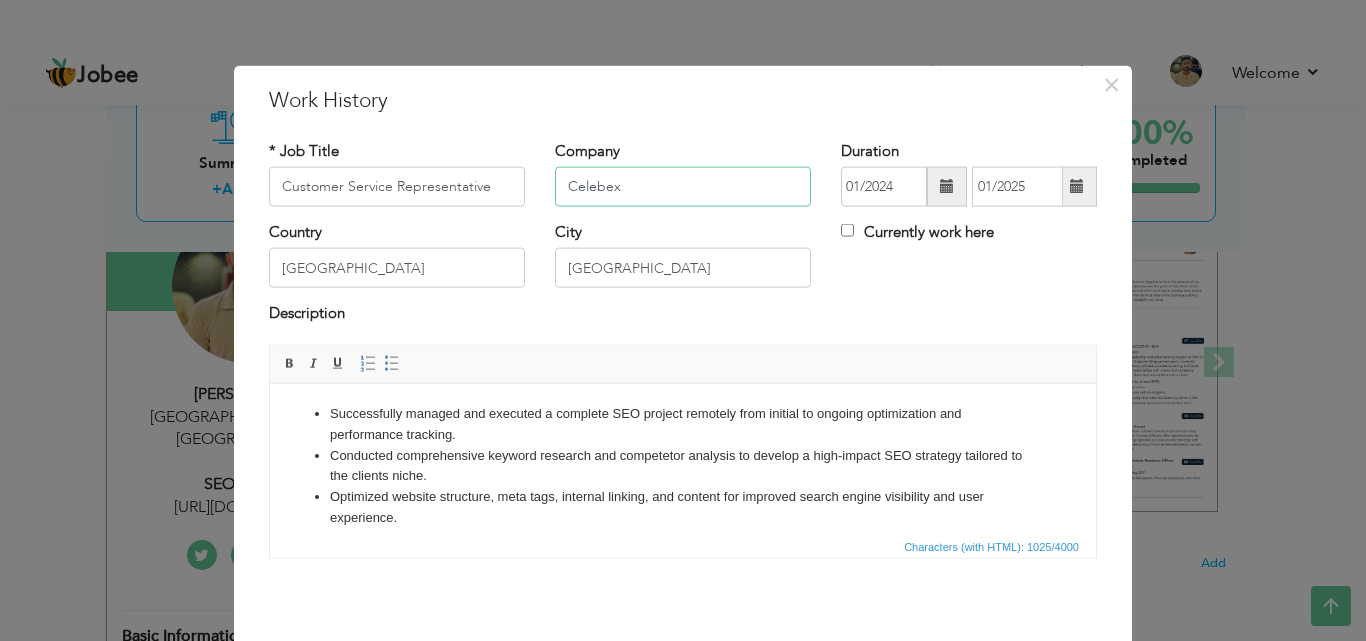 type on "Celebex" 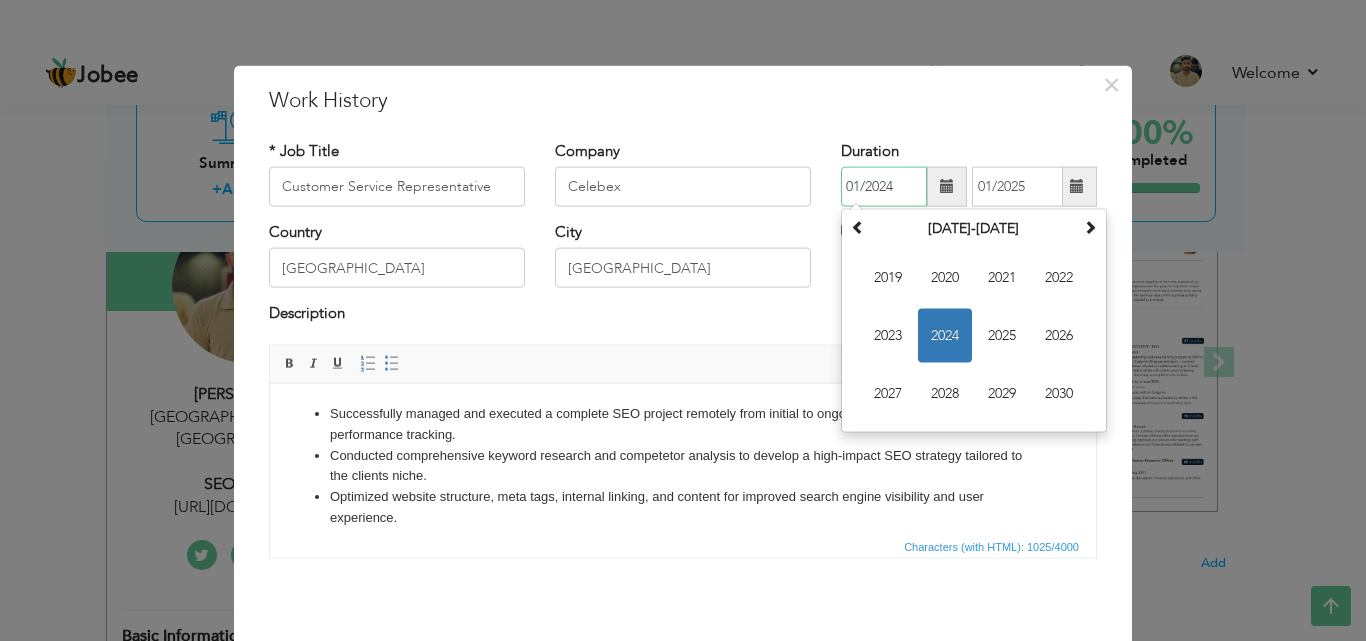 click on "01/2024" at bounding box center (884, 187) 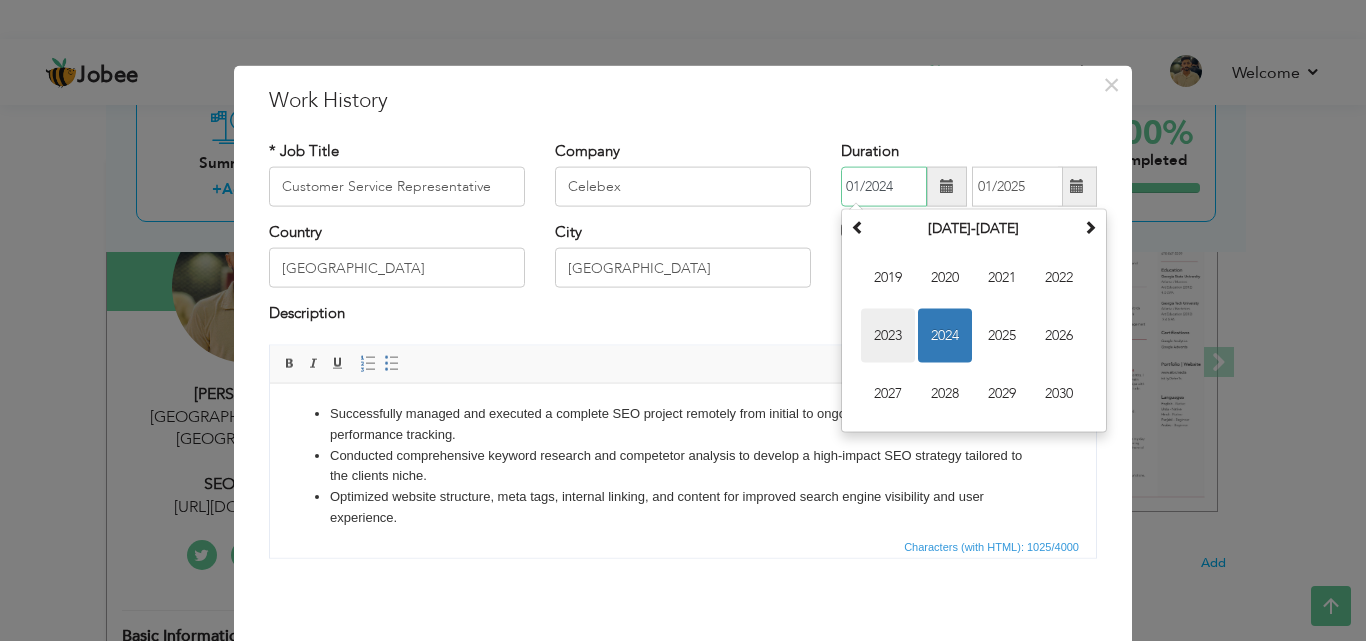 click on "2023" at bounding box center [888, 336] 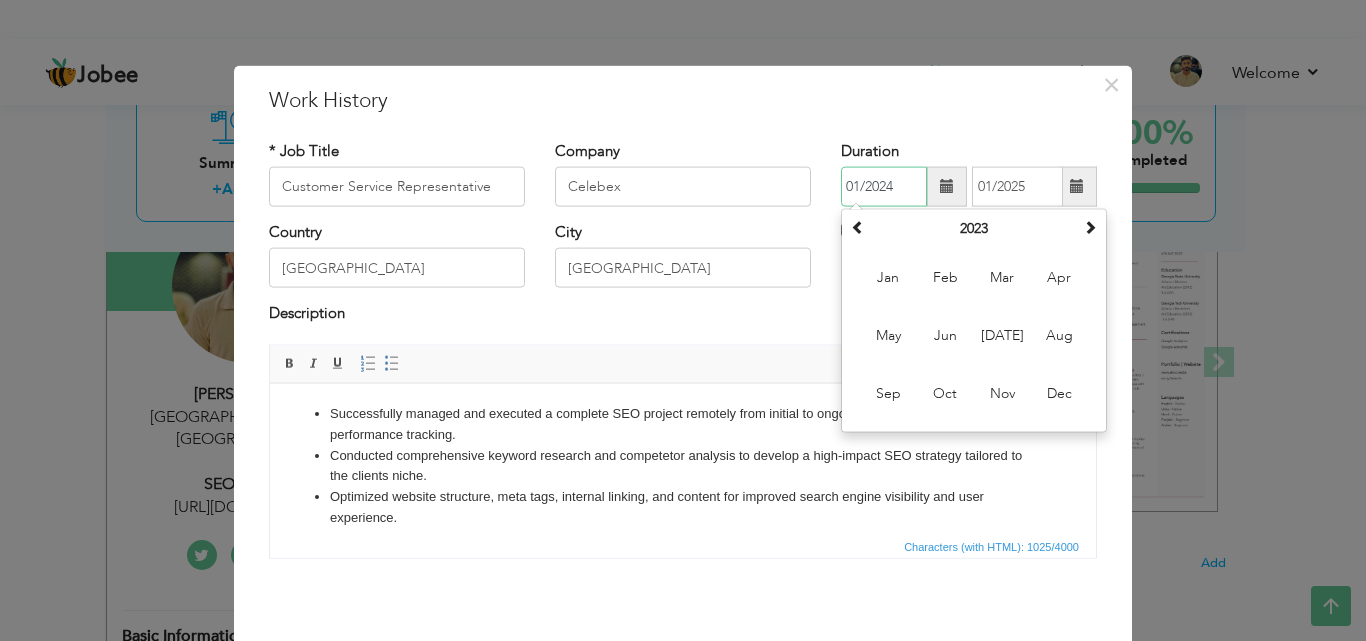 click on "01/2024" at bounding box center (884, 187) 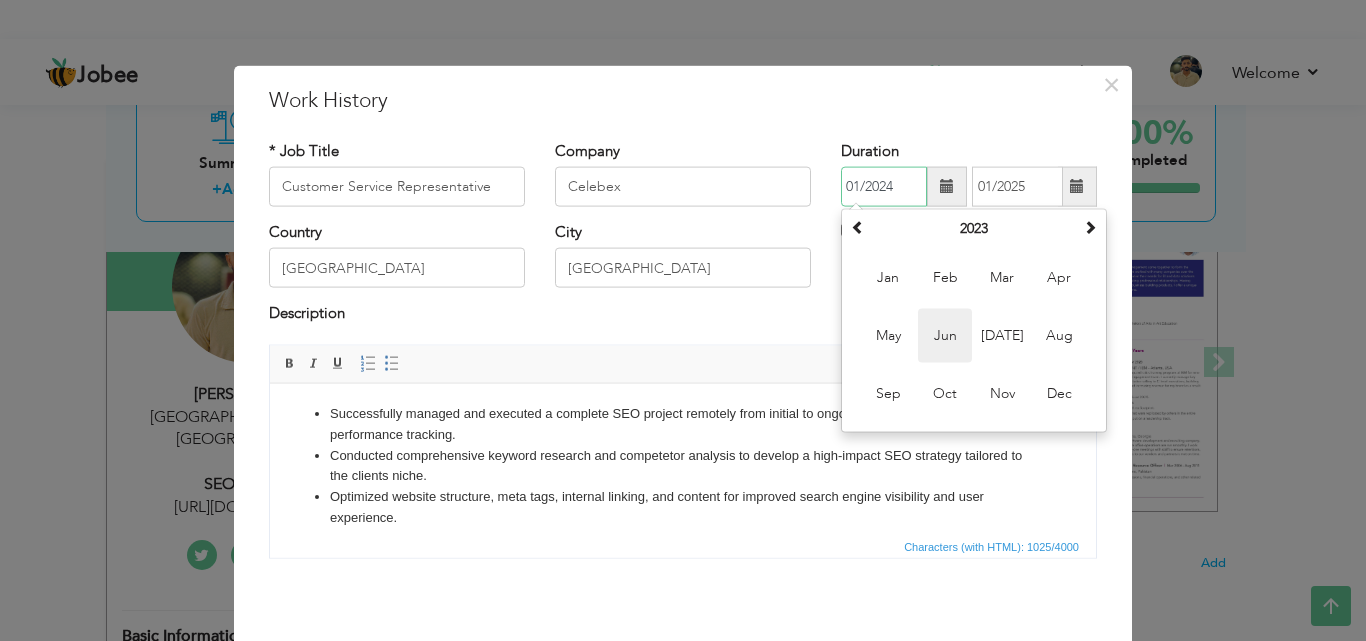 click on "Jun" at bounding box center (945, 336) 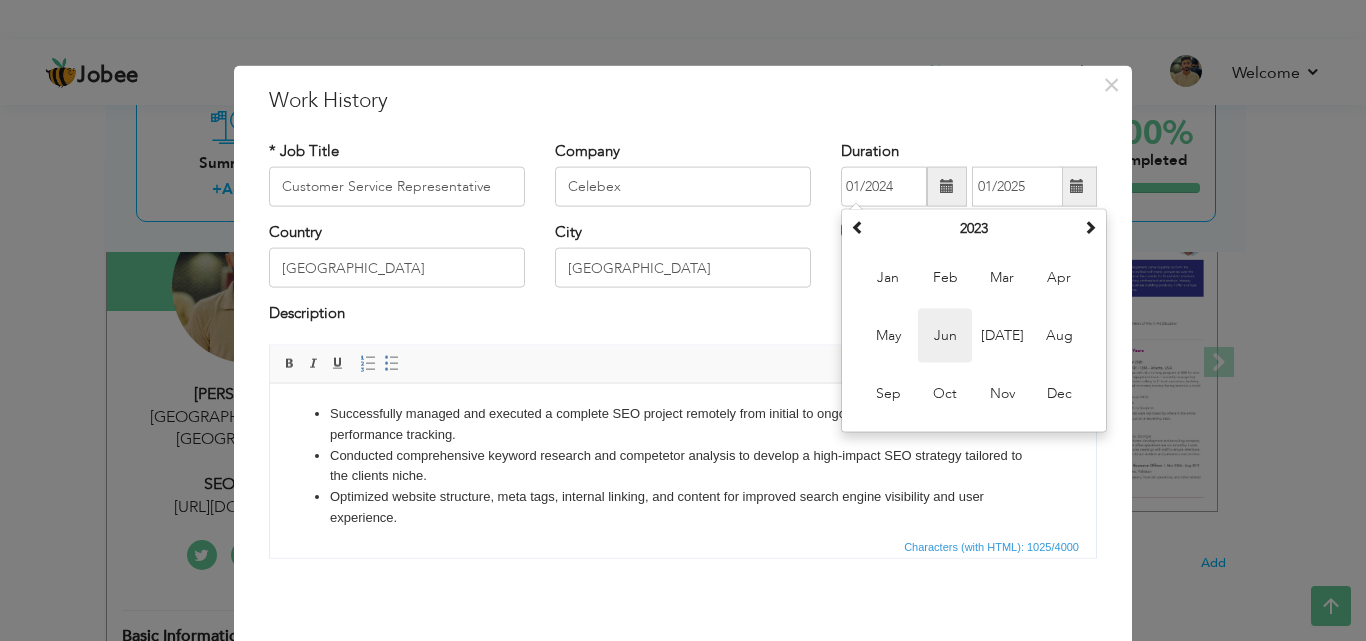 type on "06/2023" 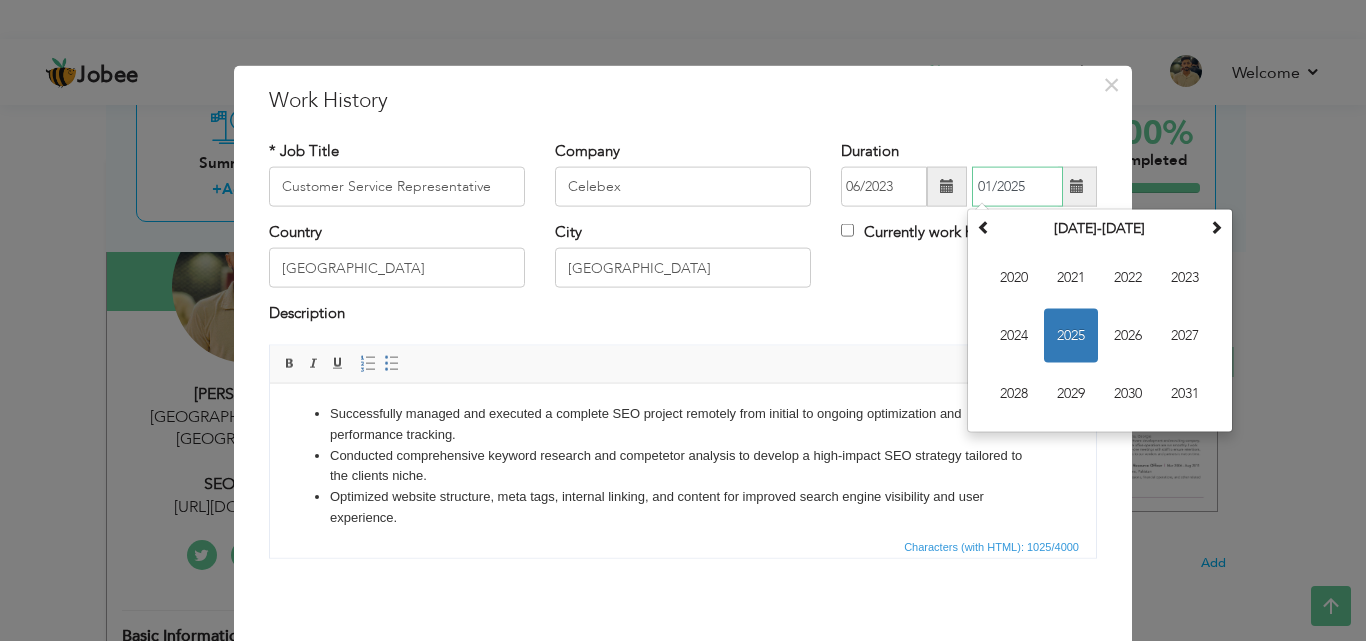 click on "01/2025" at bounding box center [1017, 187] 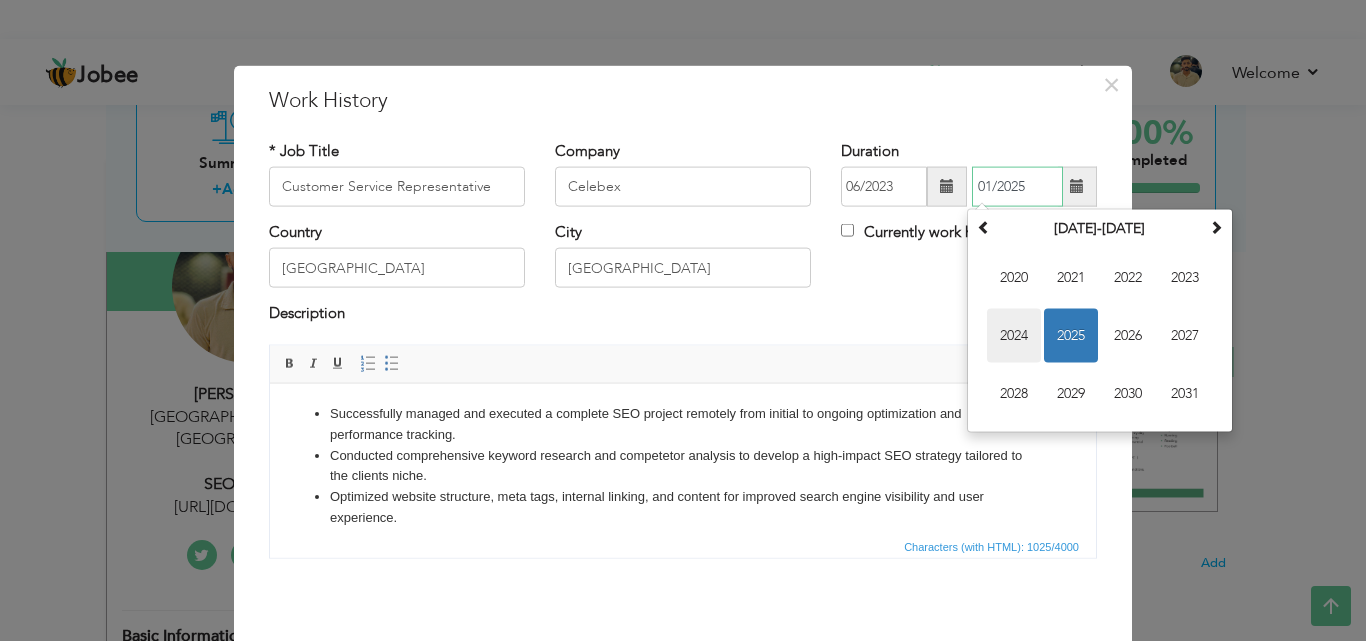 click on "2024" at bounding box center (1014, 336) 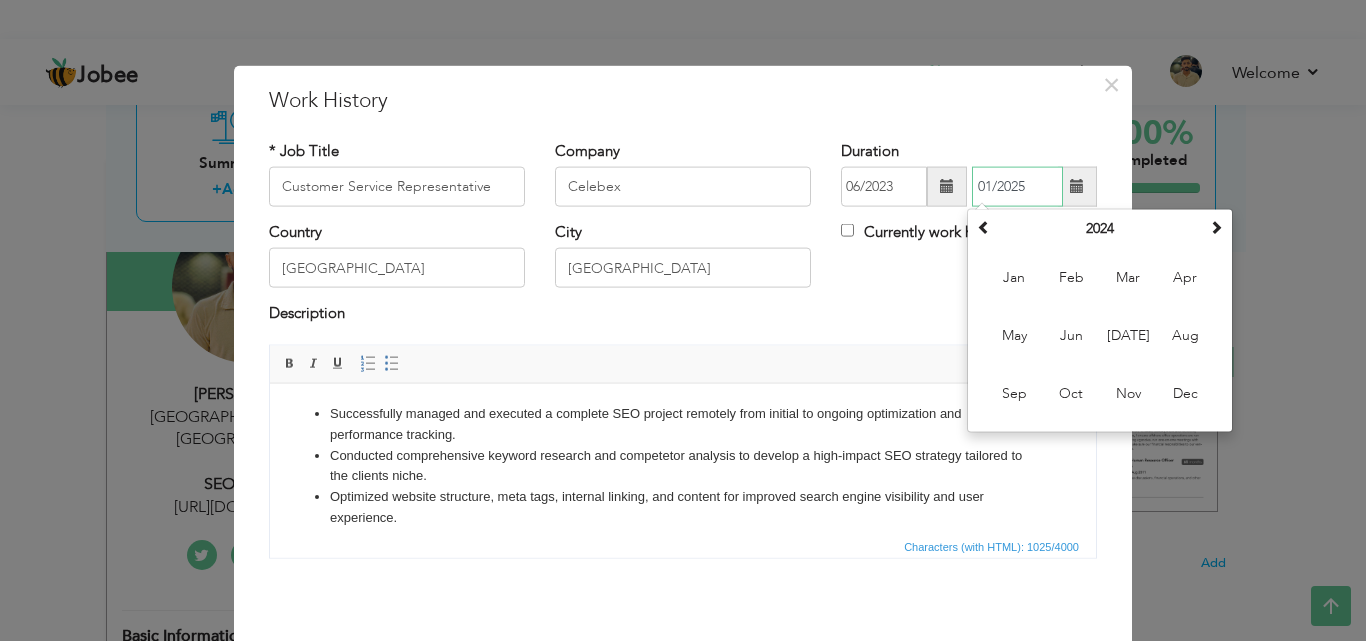 click on "01/2025" at bounding box center [1017, 187] 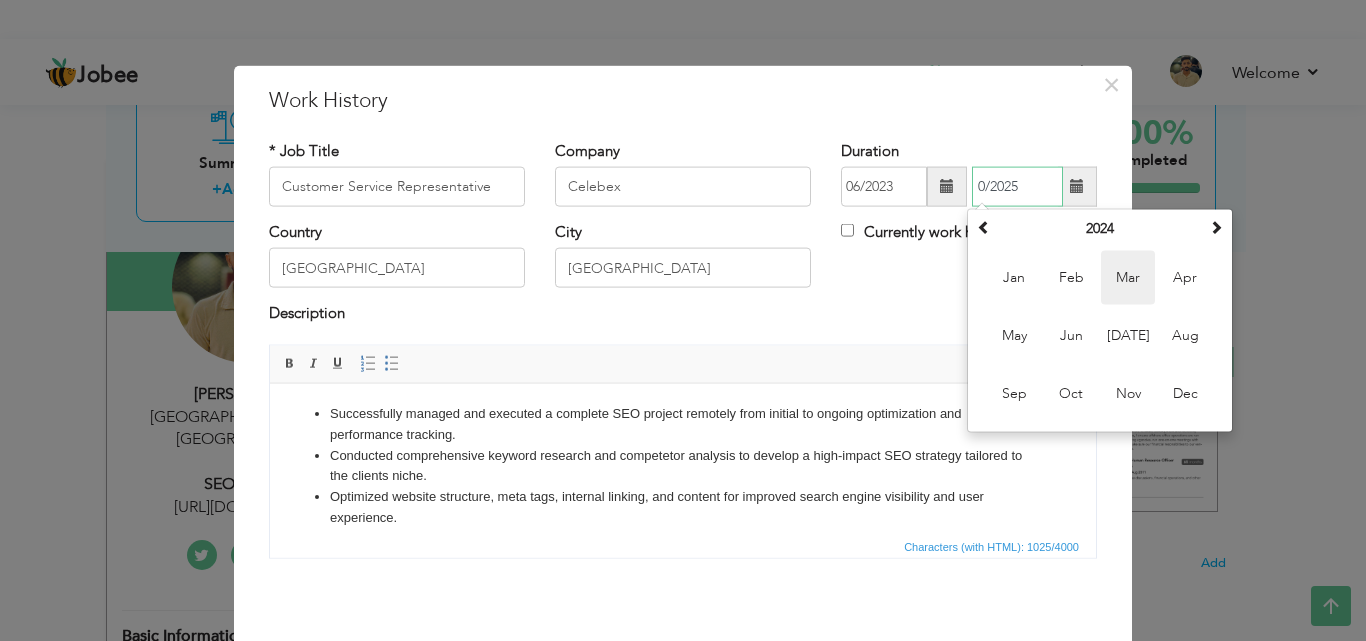 click on "Mar" at bounding box center [1128, 278] 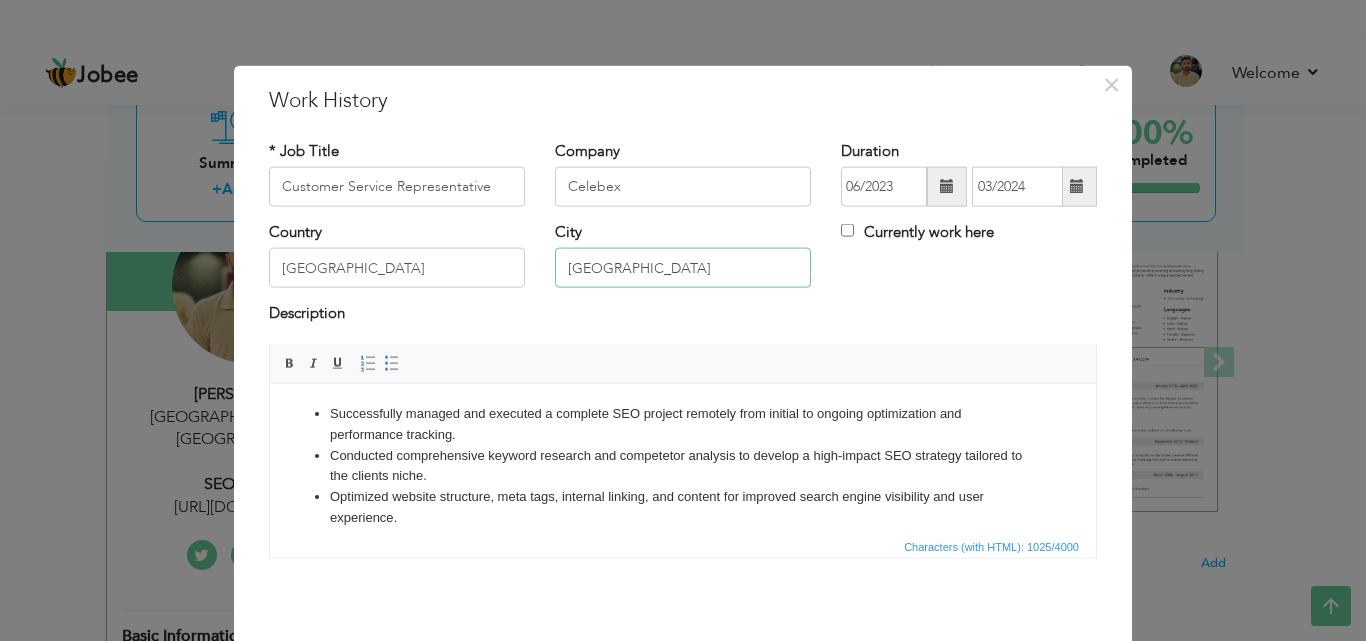 click on "lahore" at bounding box center (683, 268) 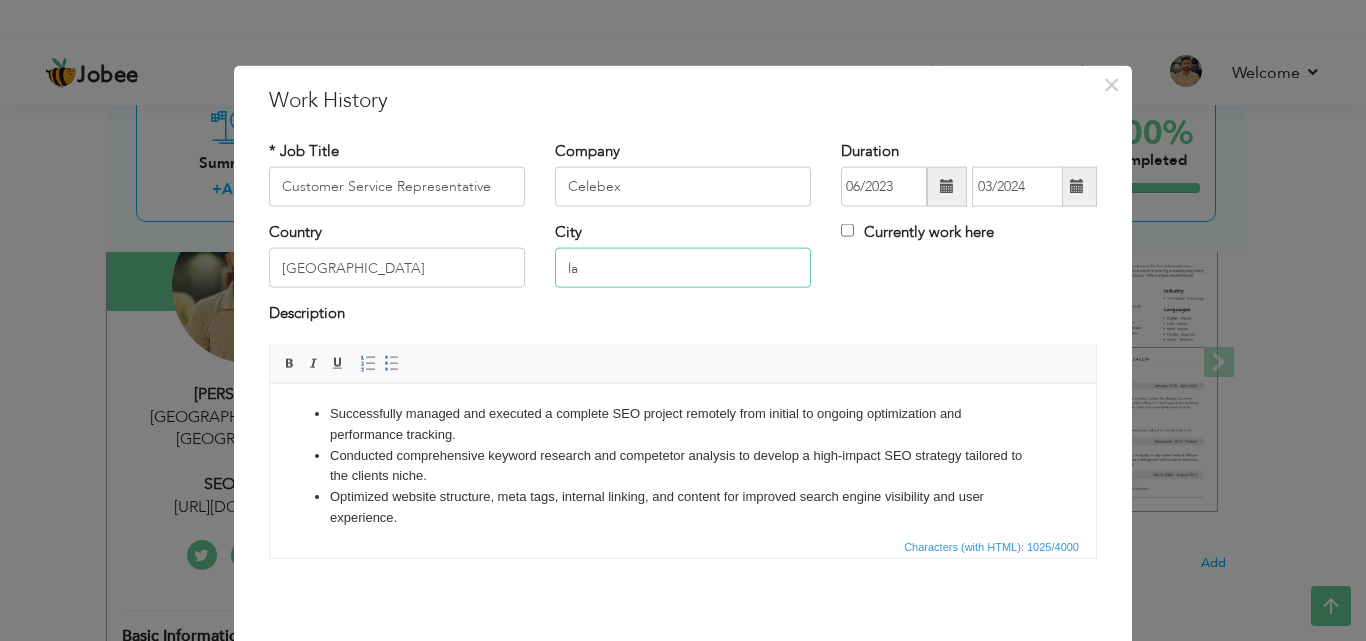 type on "l" 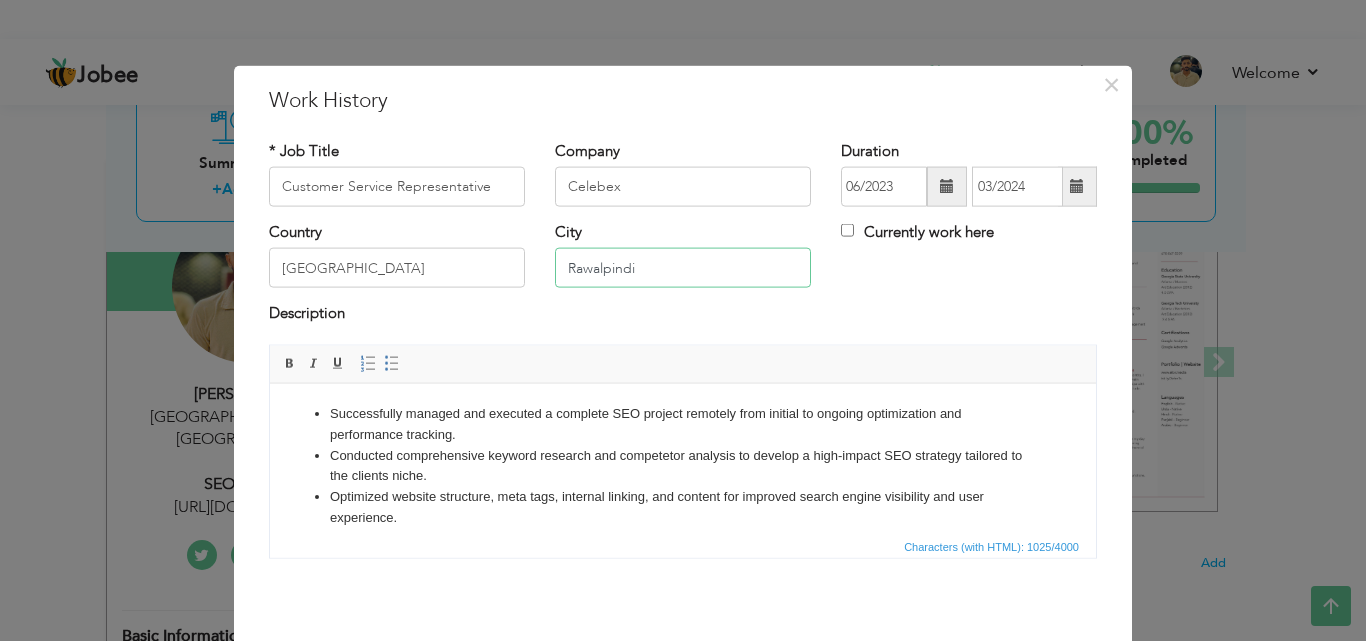 type on "Rawalpindi" 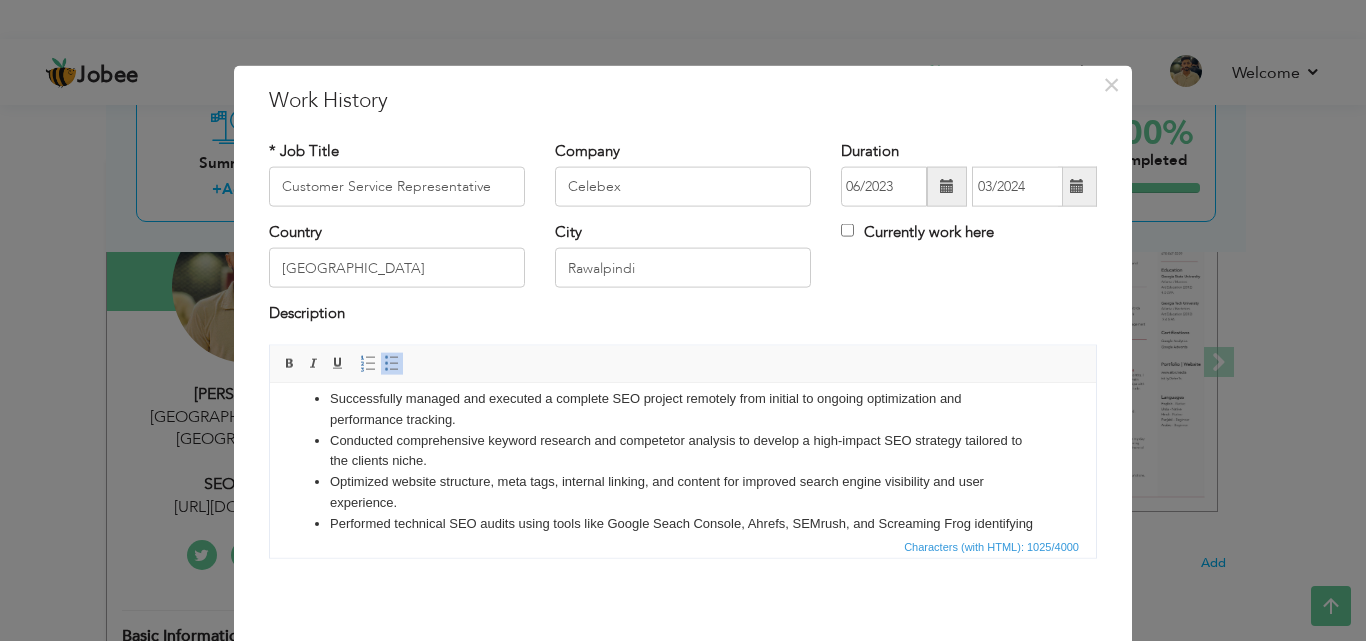 scroll, scrollTop: 0, scrollLeft: 0, axis: both 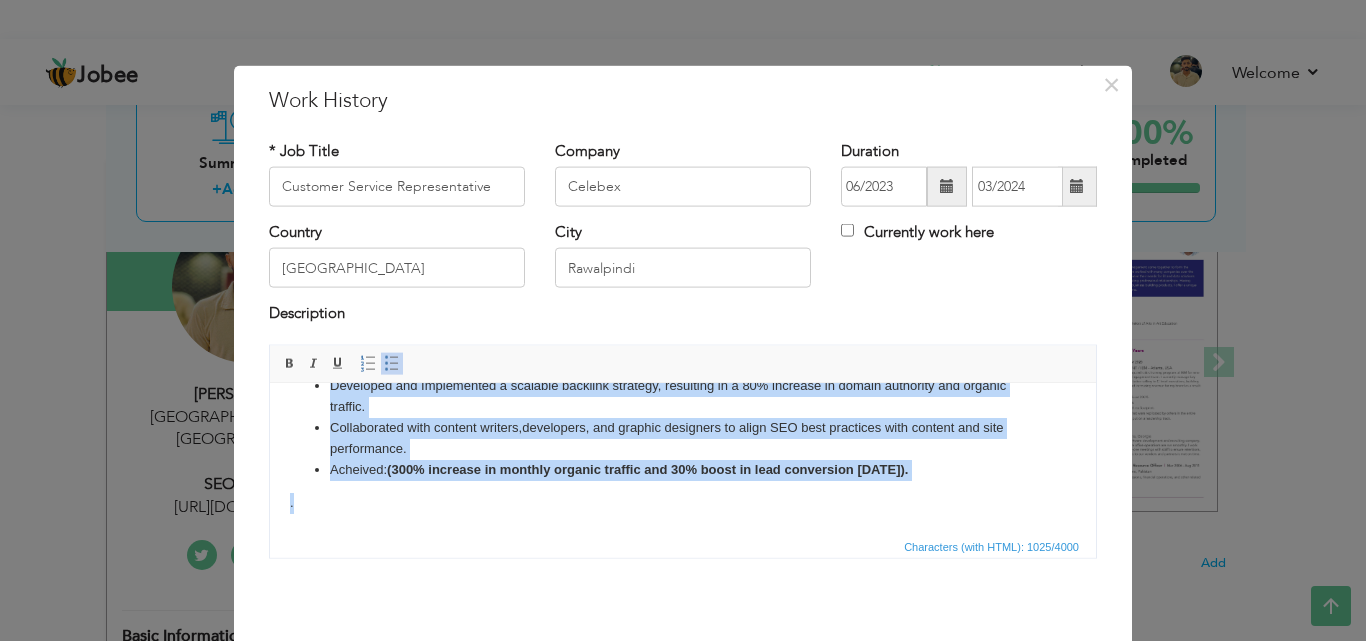 drag, startPoint x: 312, startPoint y: 410, endPoint x: 874, endPoint y: 933, distance: 767.7063 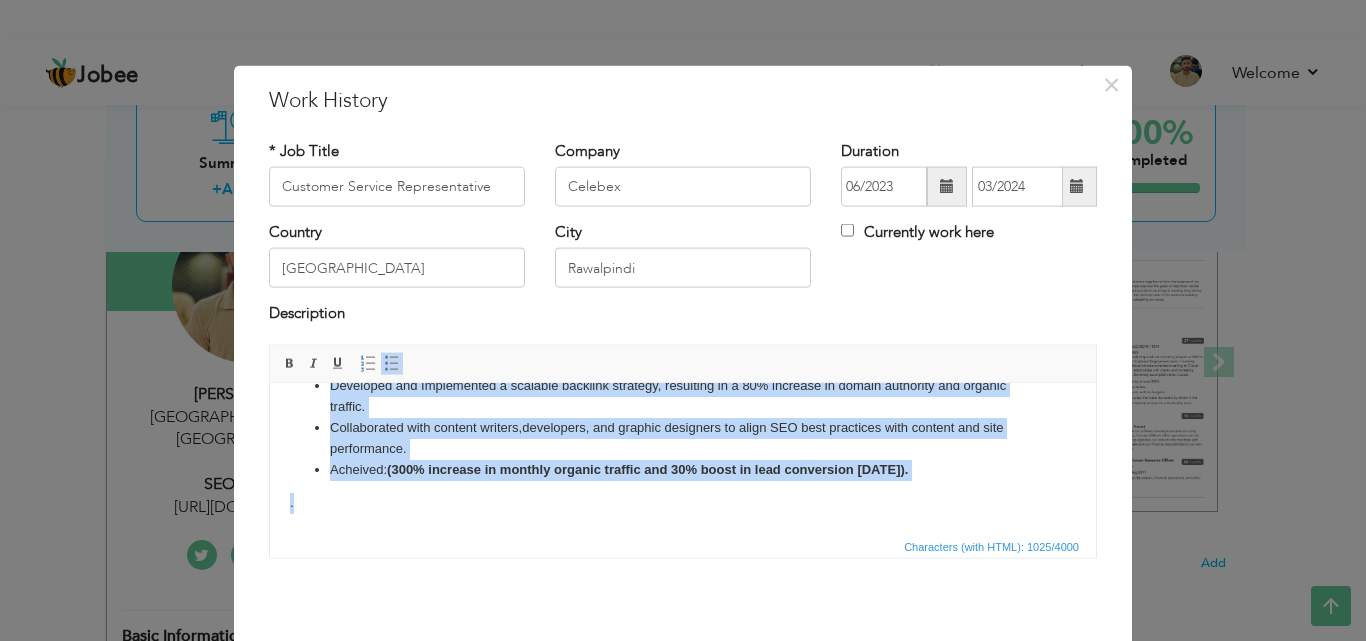type 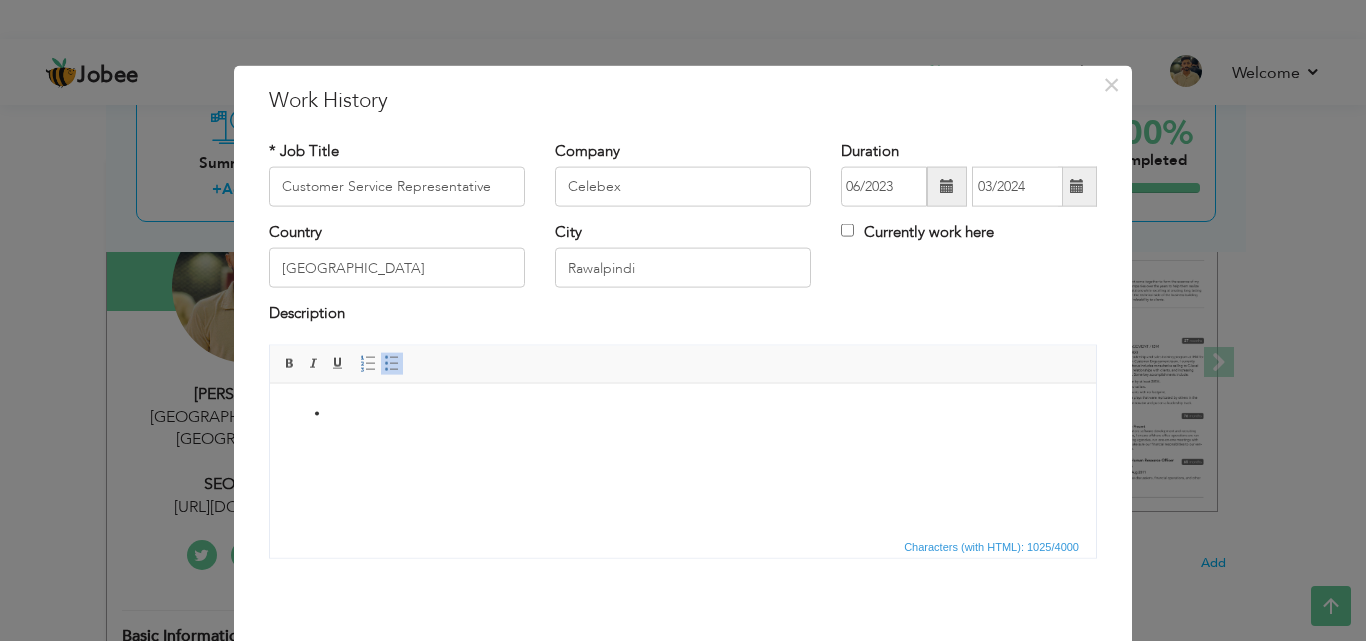 scroll, scrollTop: 0, scrollLeft: 0, axis: both 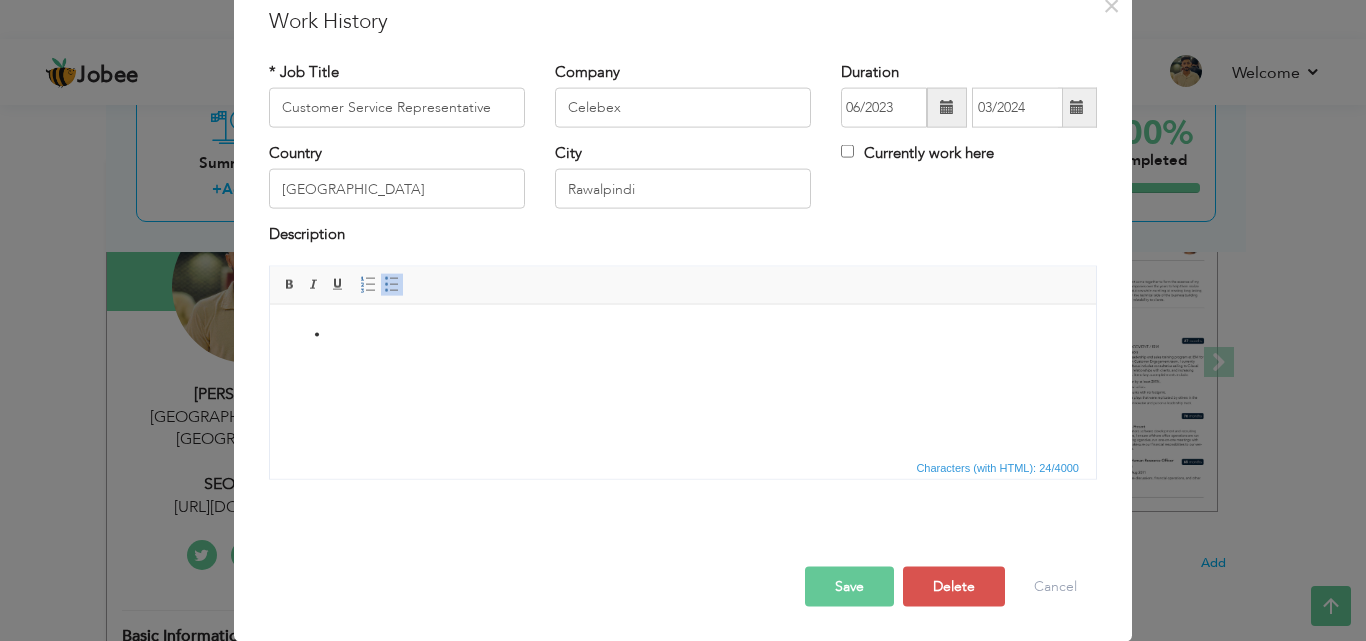 click on "Save" at bounding box center (849, 586) 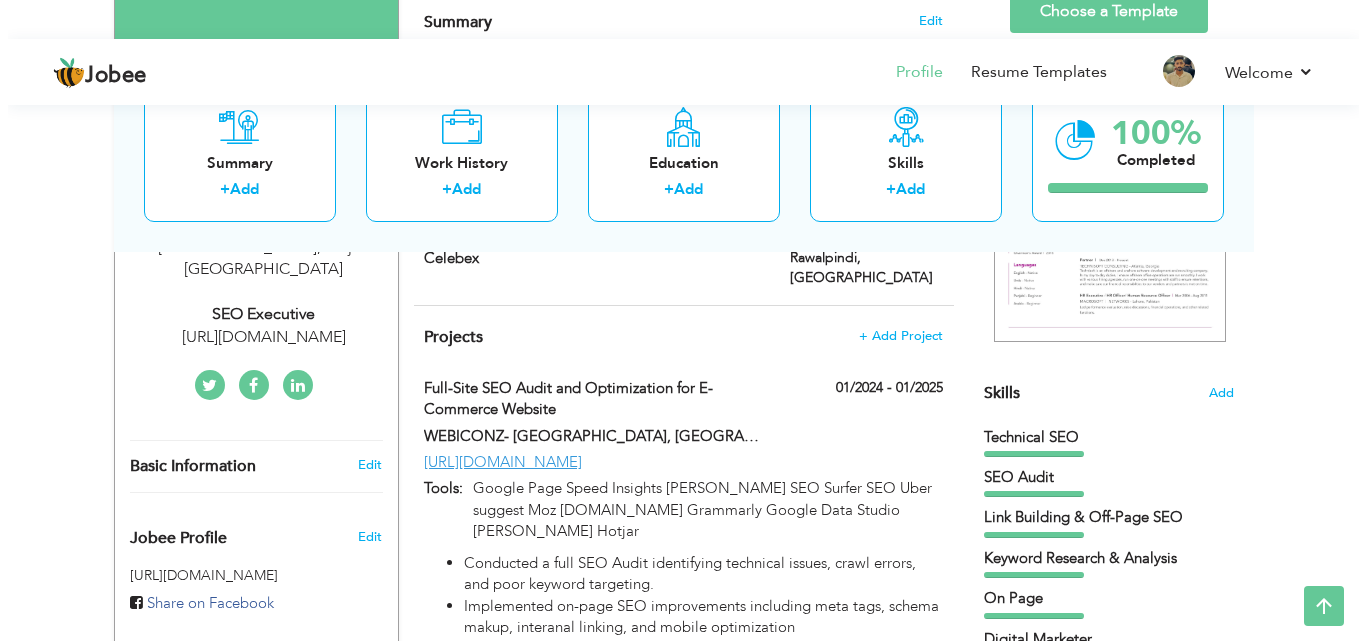 scroll, scrollTop: 504, scrollLeft: 0, axis: vertical 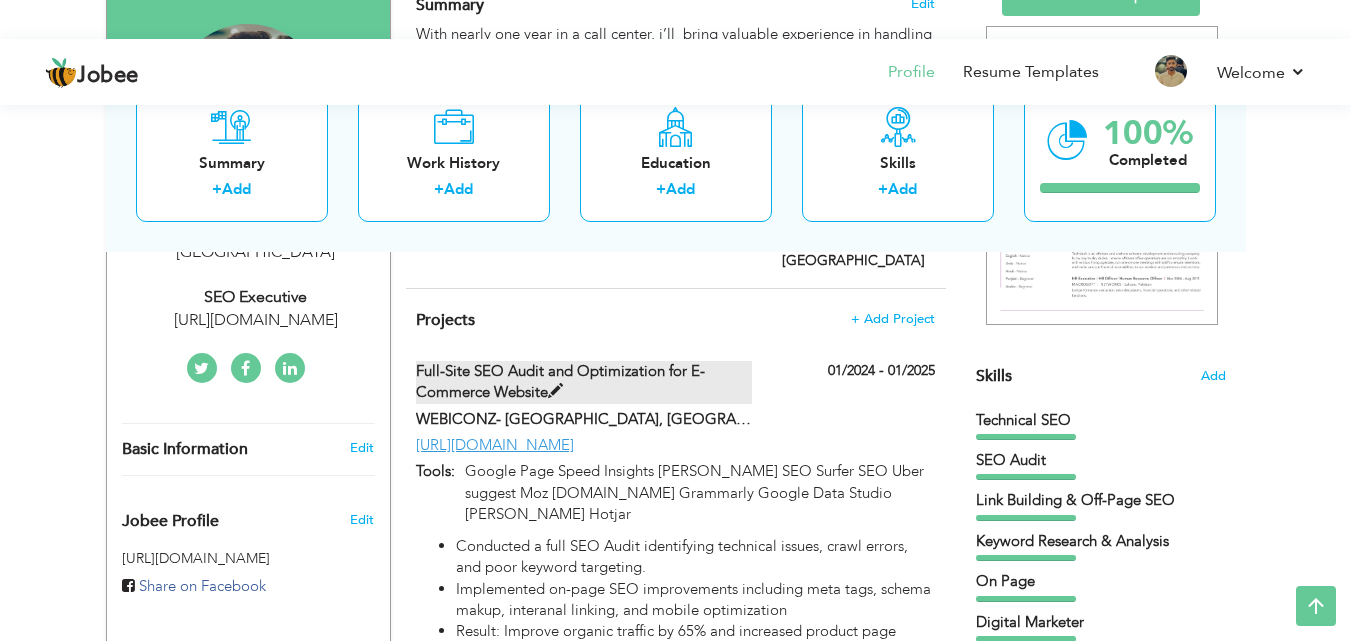 click on "Full-Site SEO Audit and Optimization for E-Commerce Website" at bounding box center [584, 382] 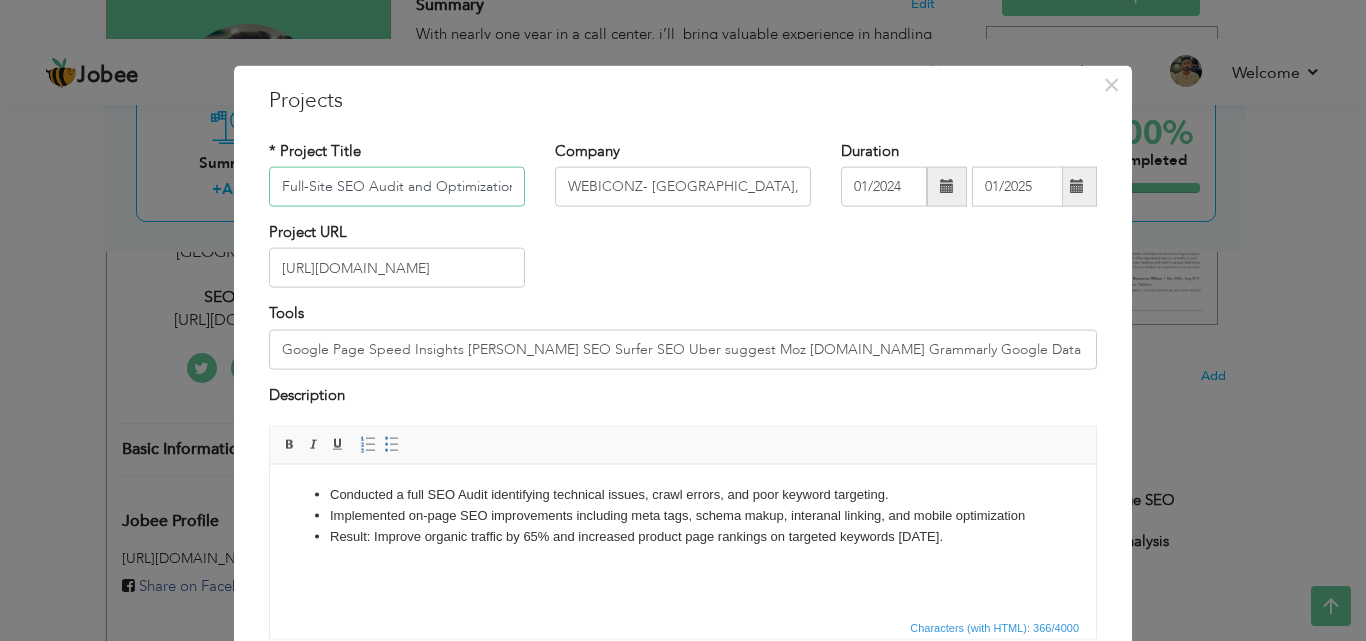scroll, scrollTop: 0, scrollLeft: 162, axis: horizontal 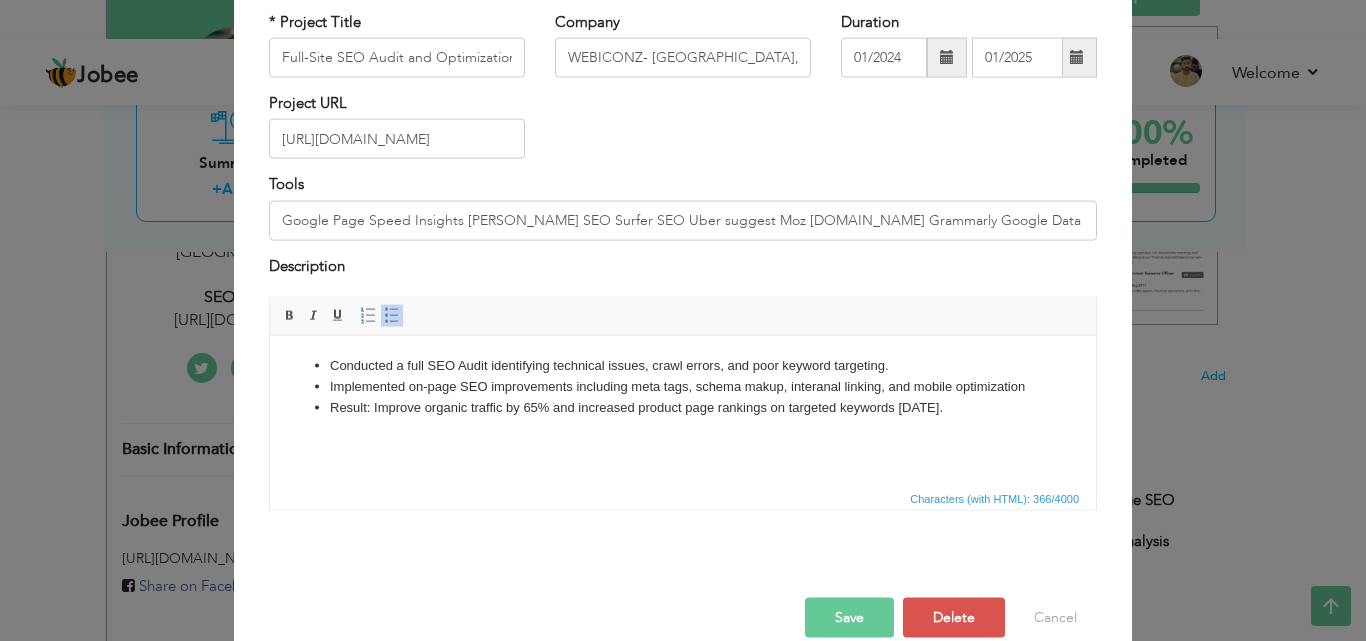 drag, startPoint x: 314, startPoint y: 363, endPoint x: 991, endPoint y: 441, distance: 681.4785 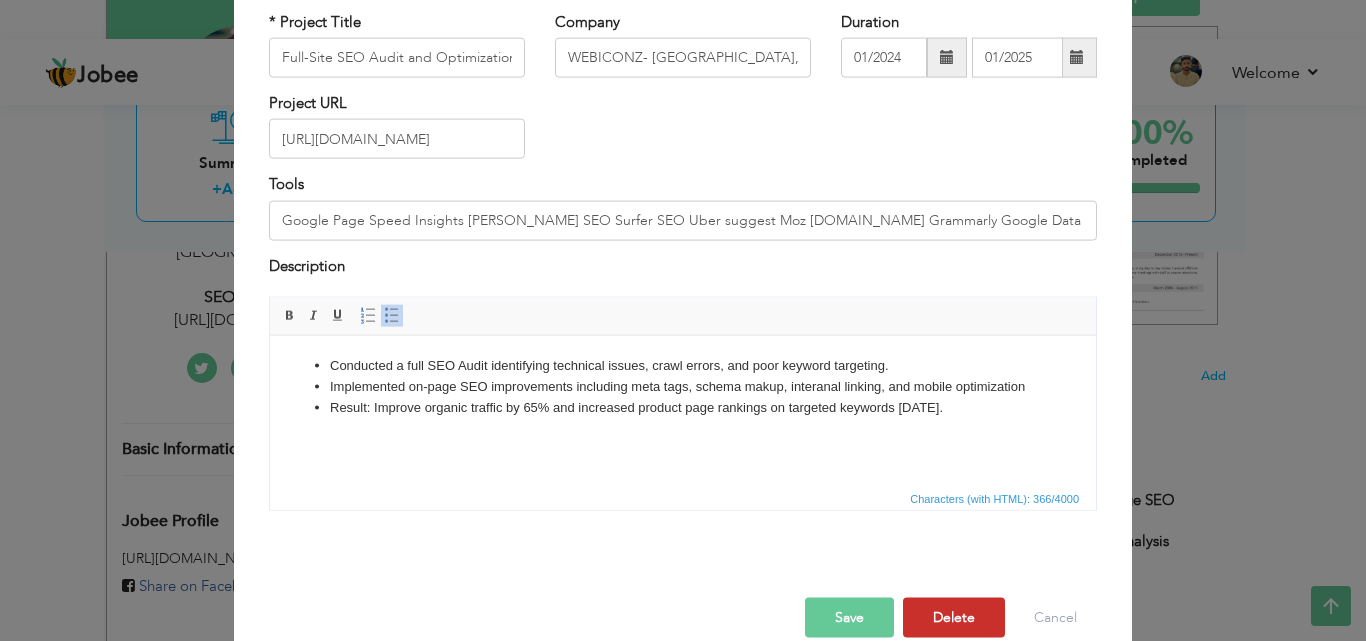 click on "Delete" at bounding box center (954, 618) 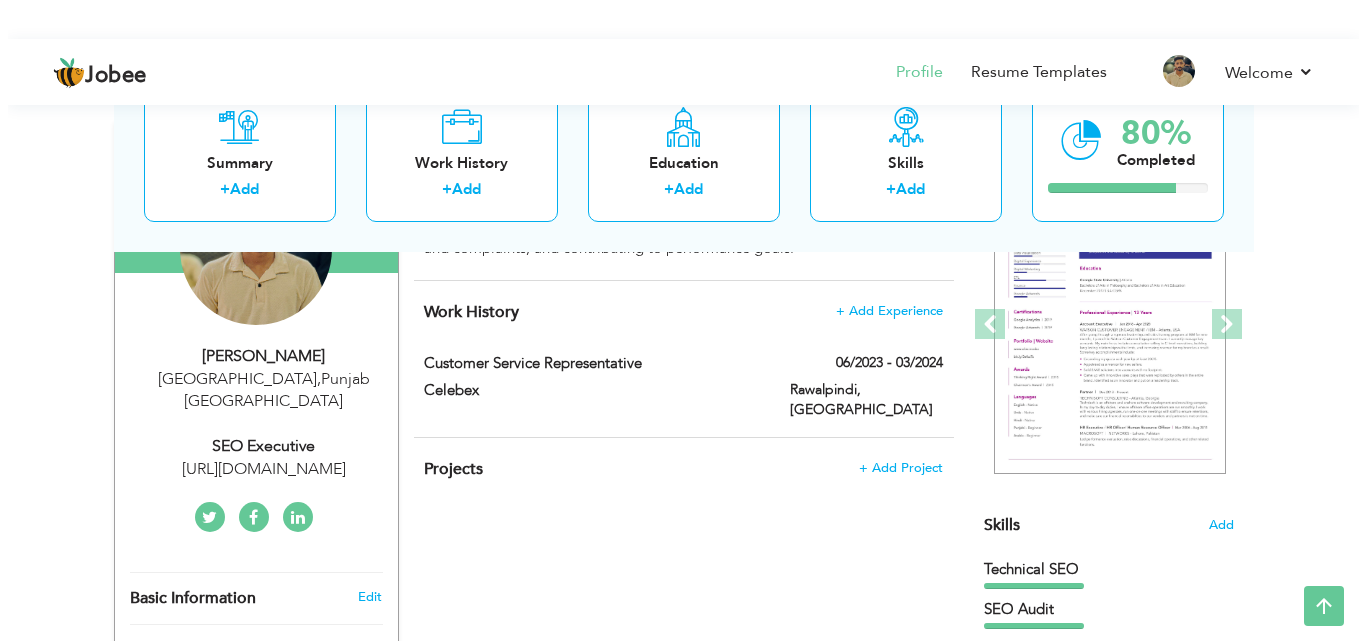 scroll, scrollTop: 282, scrollLeft: 0, axis: vertical 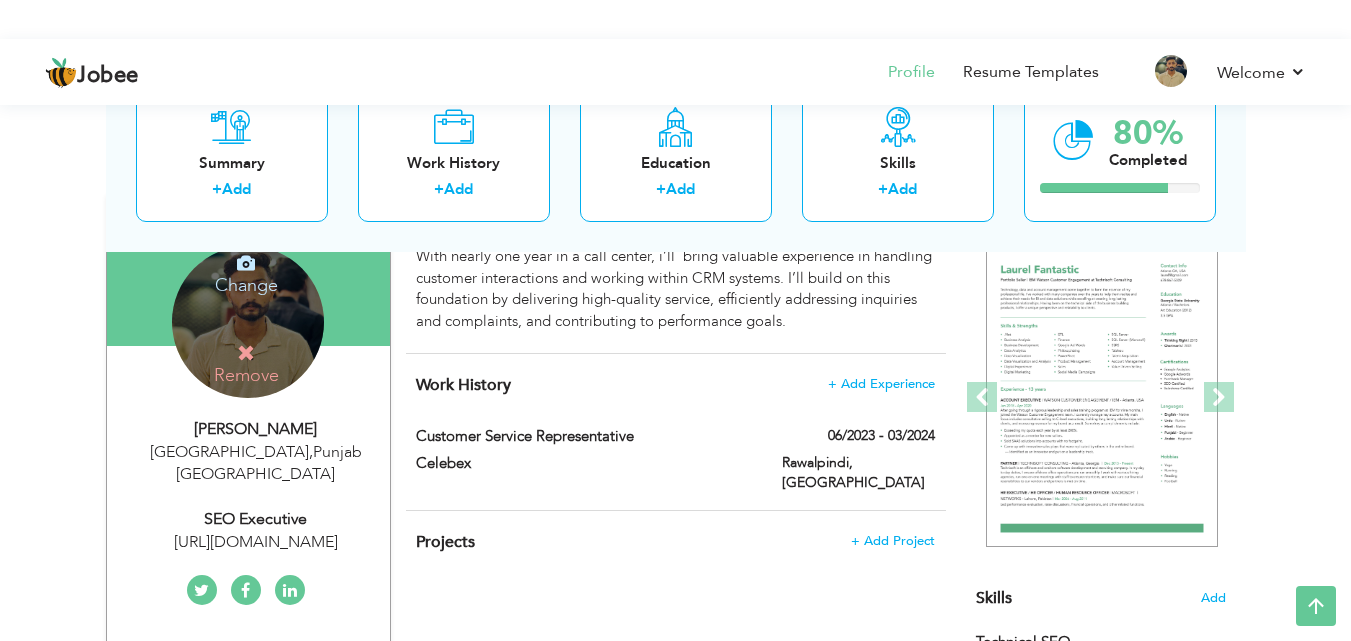 click on "Change" at bounding box center [246, 272] 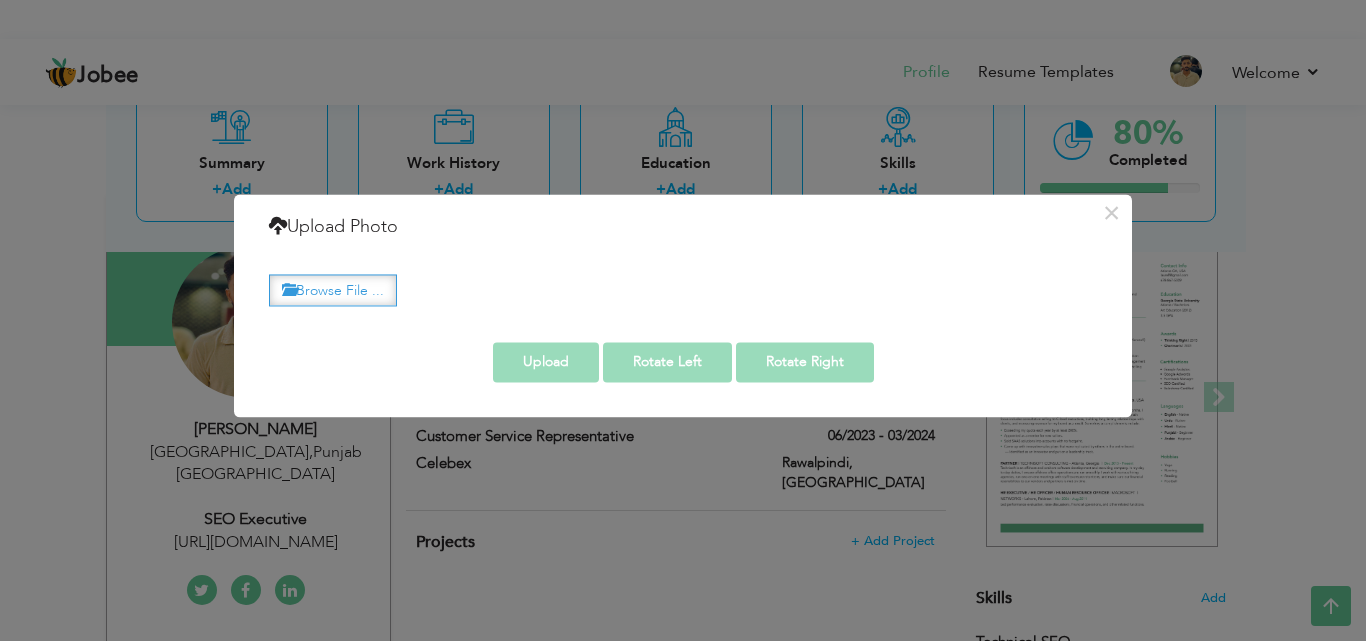 click at bounding box center (289, 290) 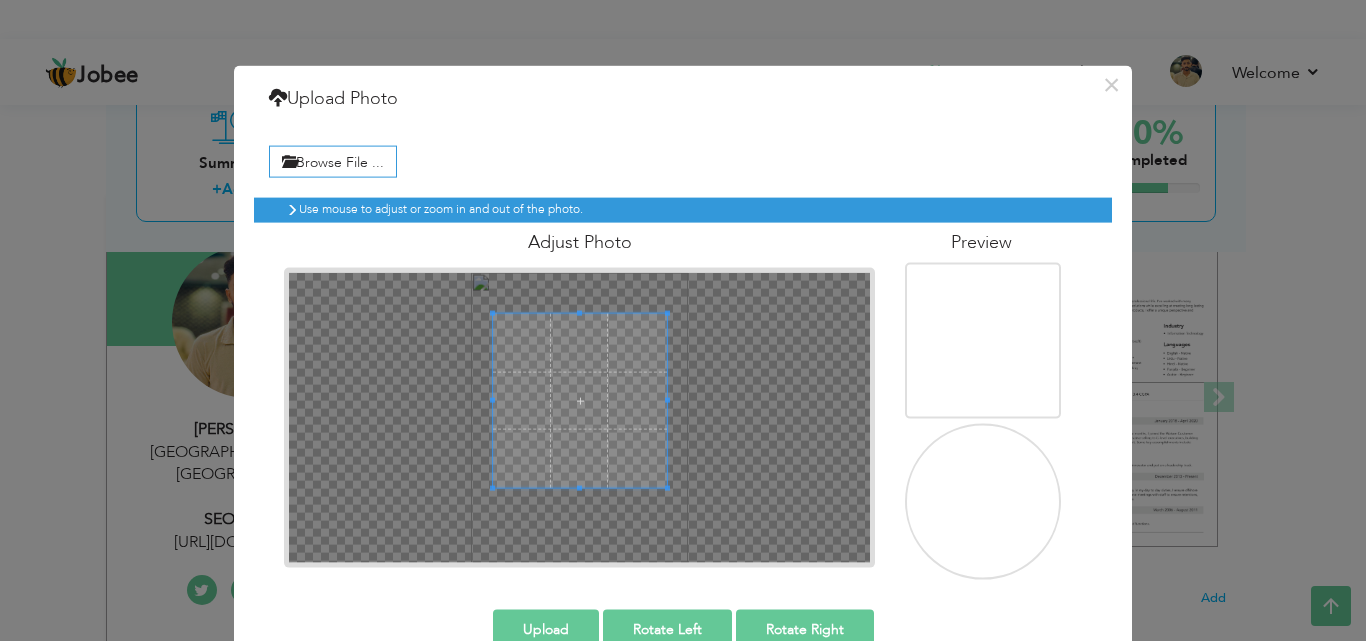 click at bounding box center (580, 400) 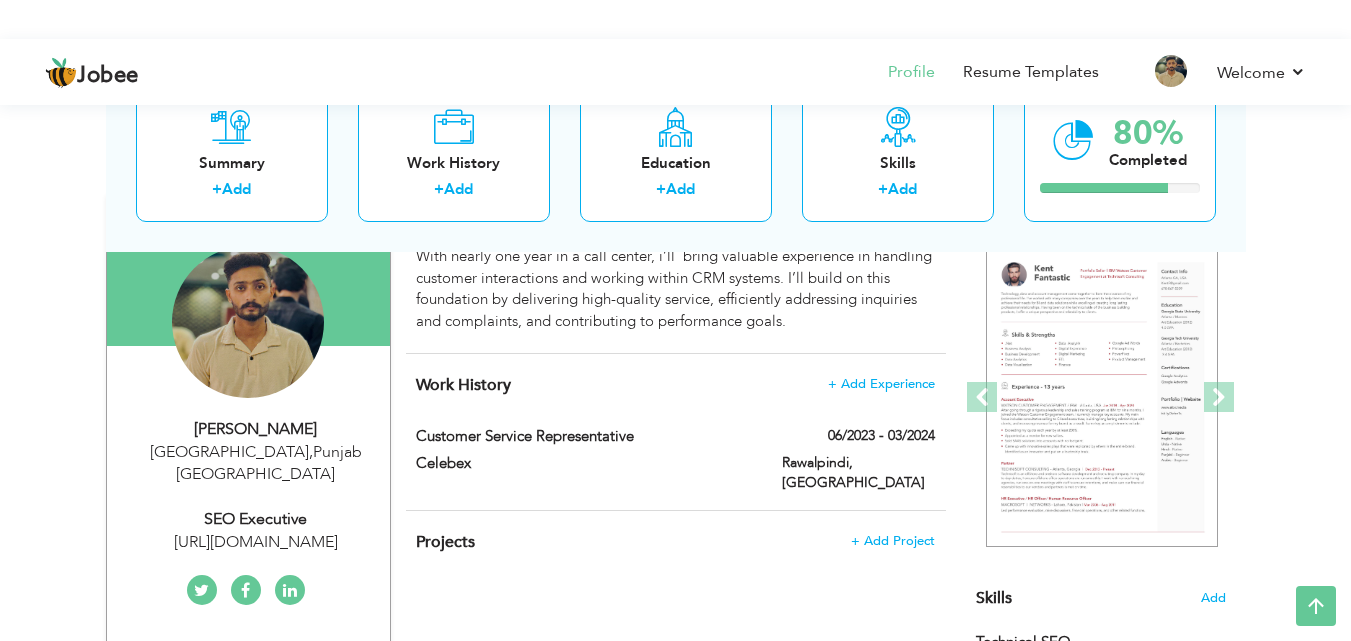 click on "Areeba Naseer" at bounding box center (256, 429) 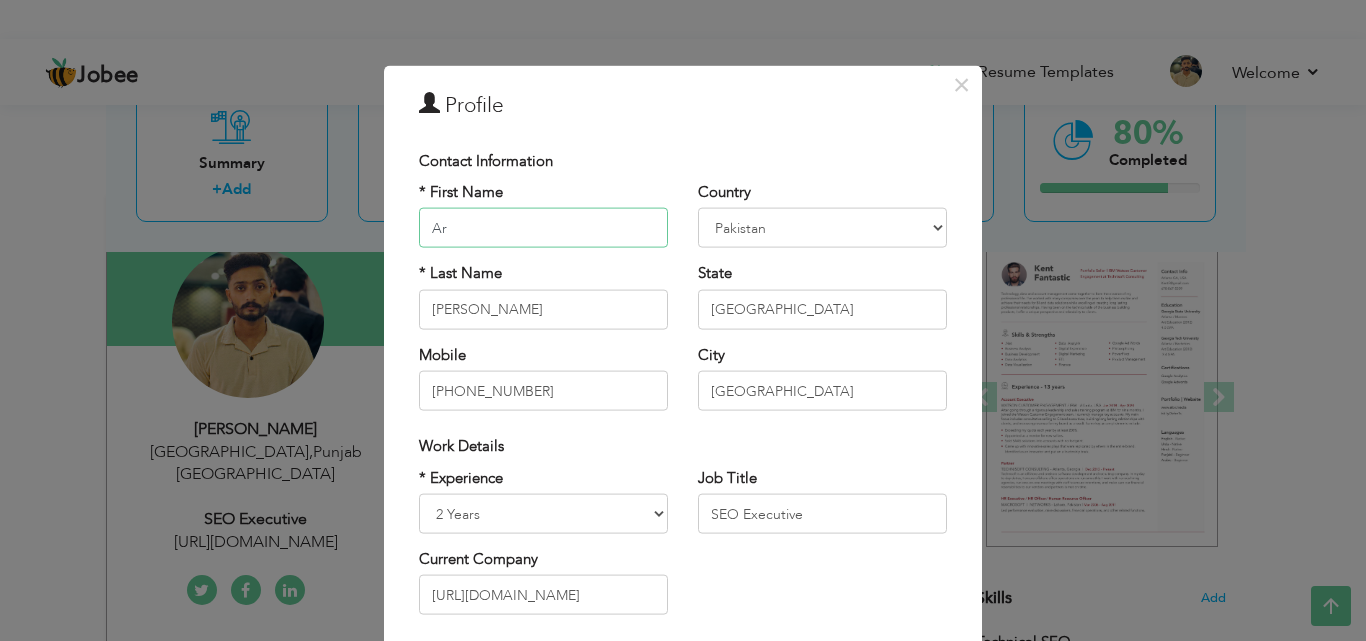 type on "A" 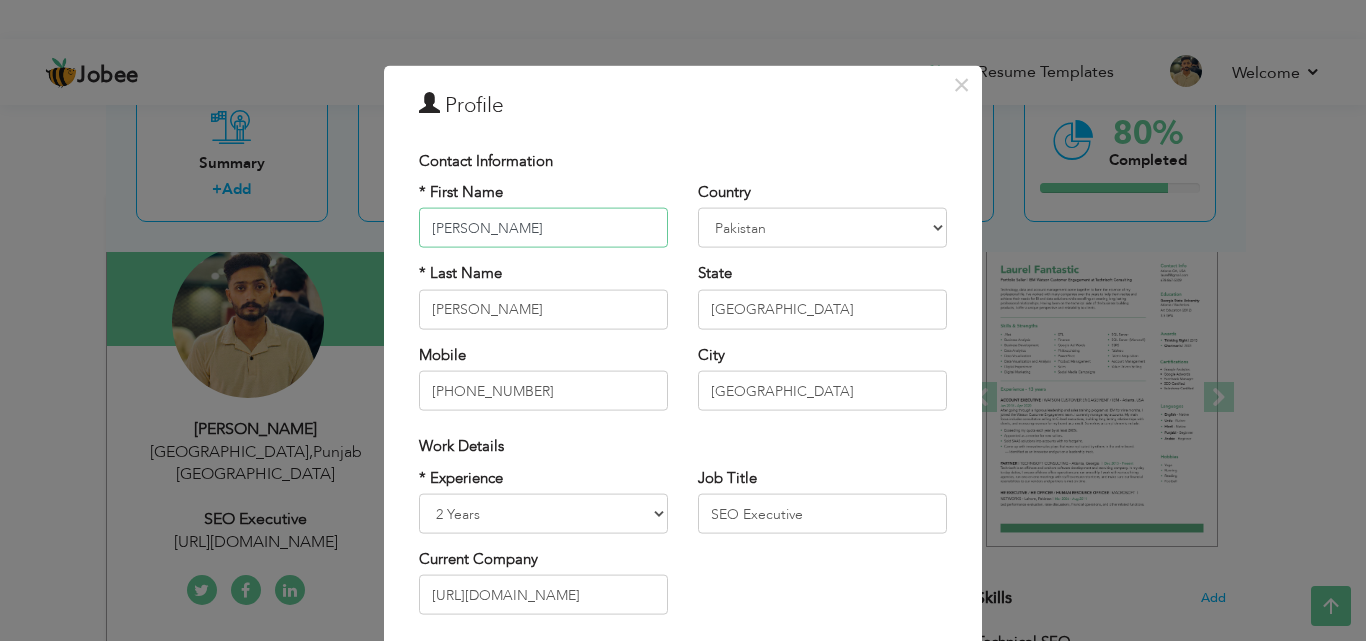 type on "[PERSON_NAME]" 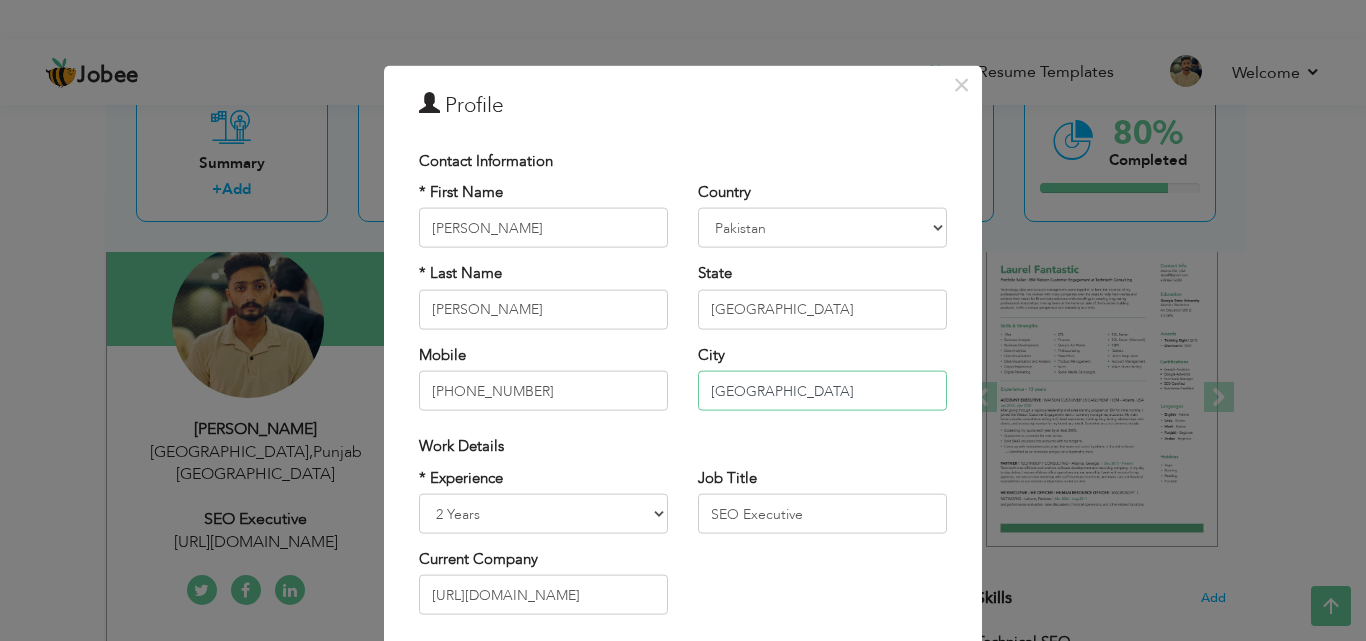 click on "Haroonabad" at bounding box center (822, 391) 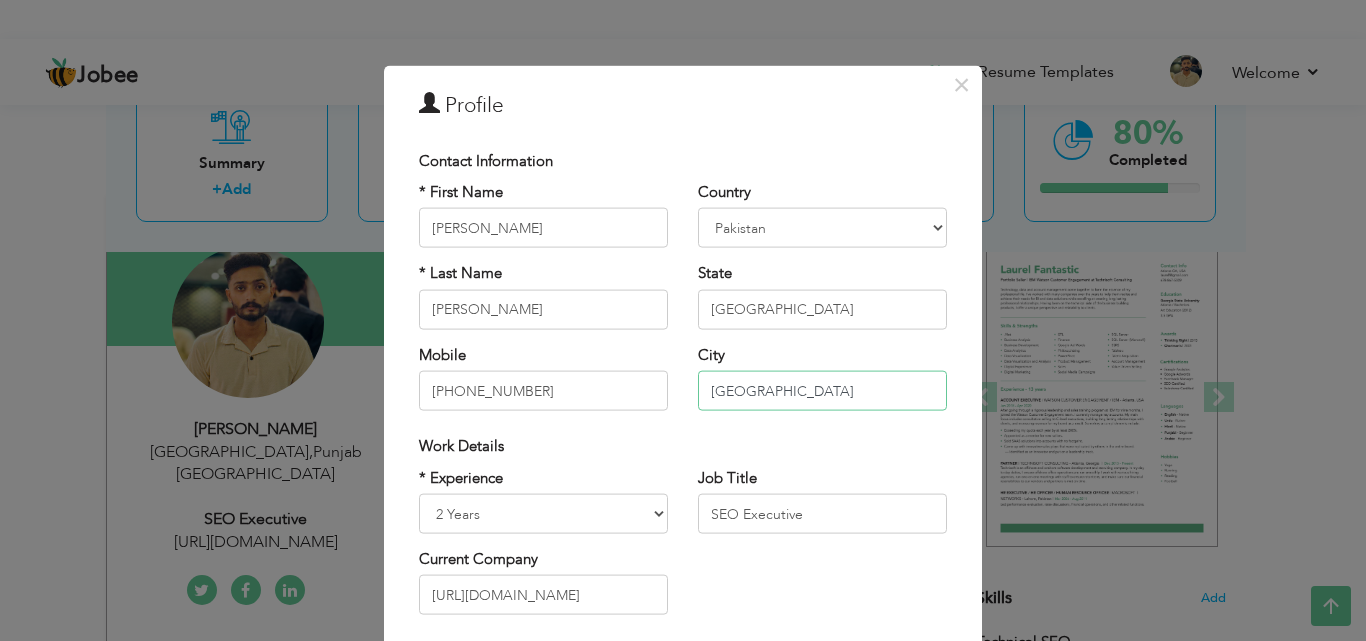 click on "Haroonabad" at bounding box center [822, 391] 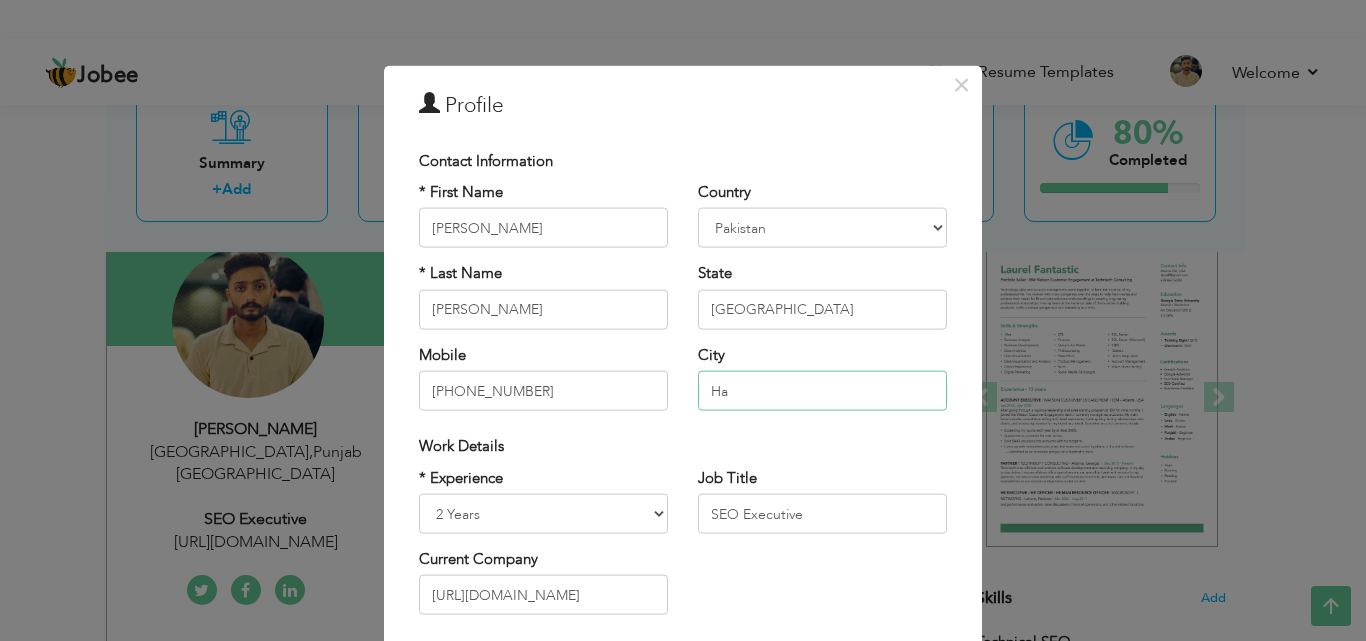 type on "H" 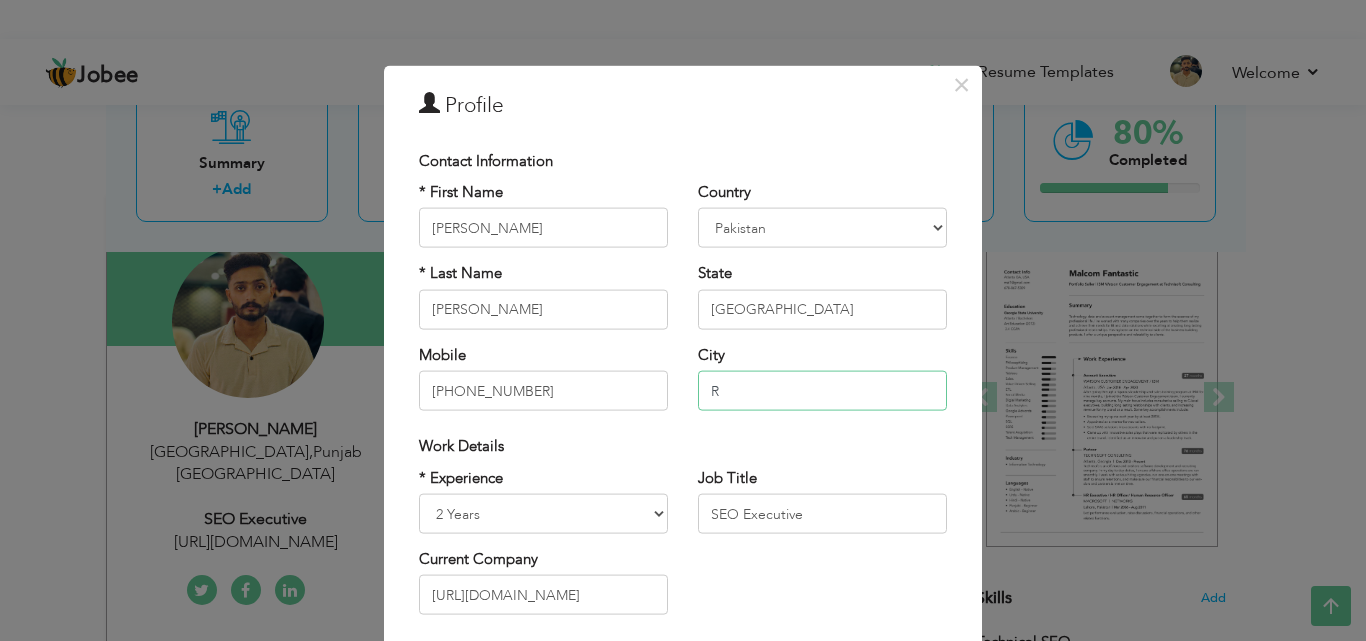 type on "Rawalpindi" 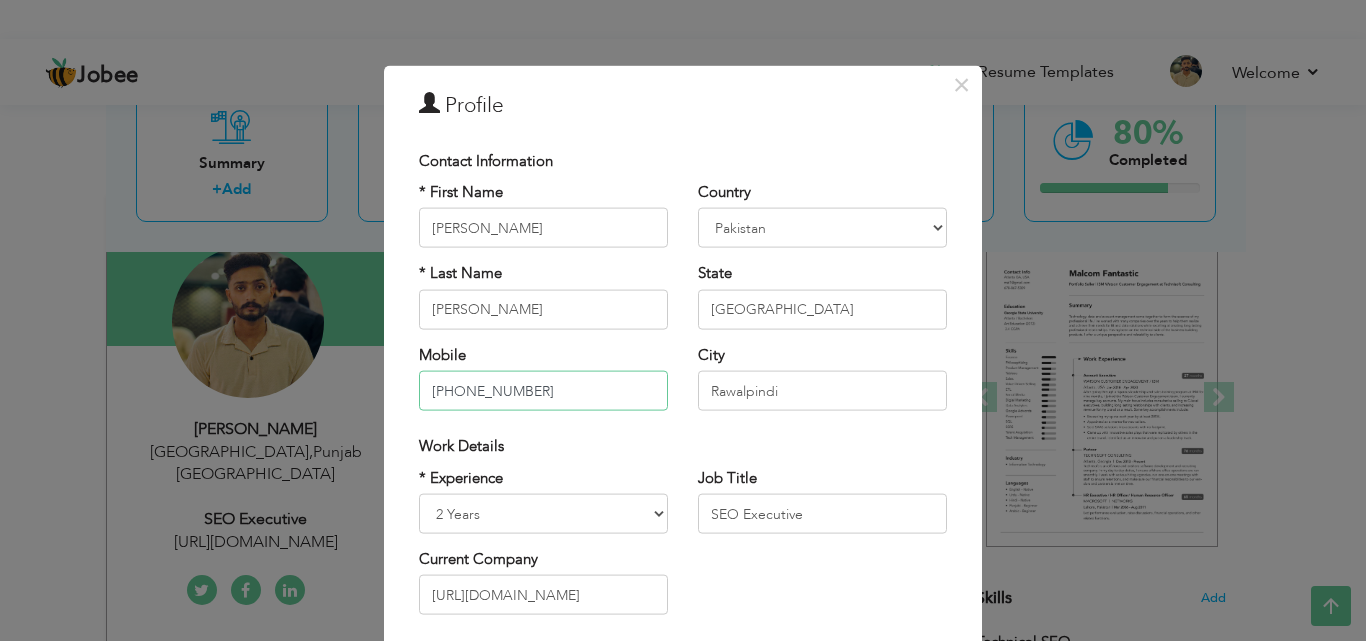 type on "03461218528" 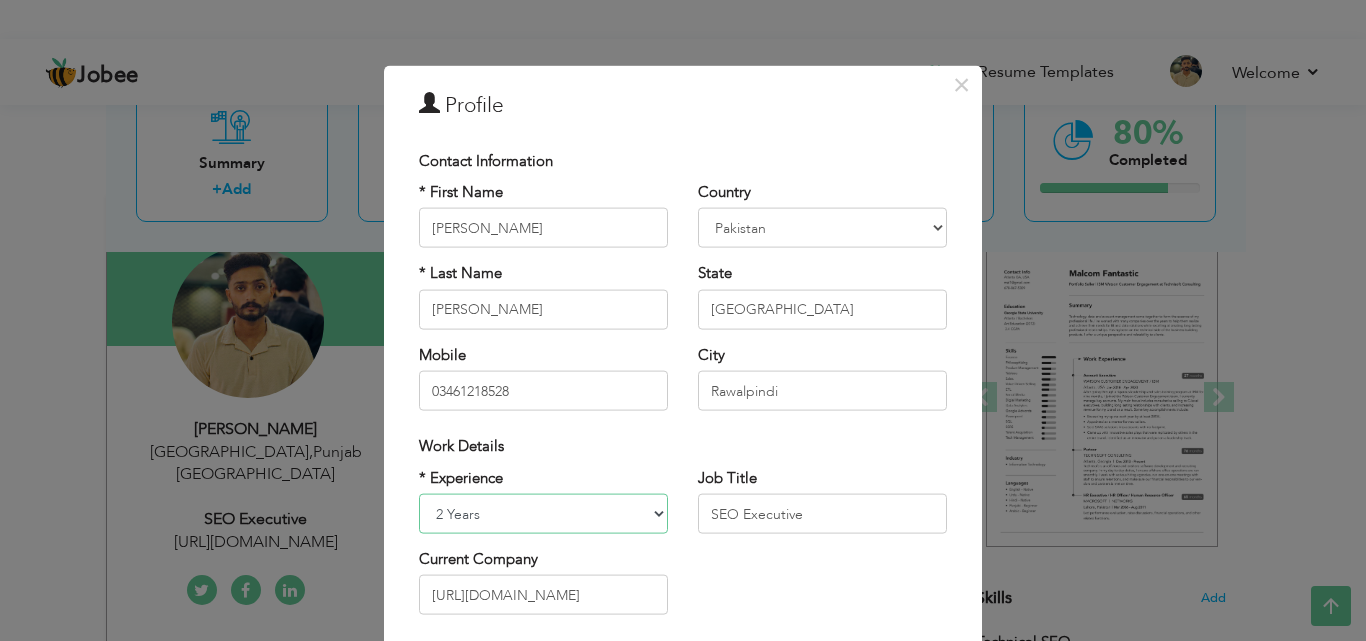 click on "Entry Level Less than 1 Year 1 Year 2 Years 3 Years 4 Years 5 Years 6 Years 7 Years 8 Years 9 Years 10 Years 11 Years 12 Years 13 Years 14 Years 15 Years 16 Years 17 Years 18 Years 19 Years 20 Years 21 Years 22 Years 23 Years 24 Years 25 Years 26 Years 27 Years 28 Years 29 Years 30 Years 31 Years 32 Years 33 Years 34 Years 35 Years More than 35 Years" at bounding box center (543, 514) 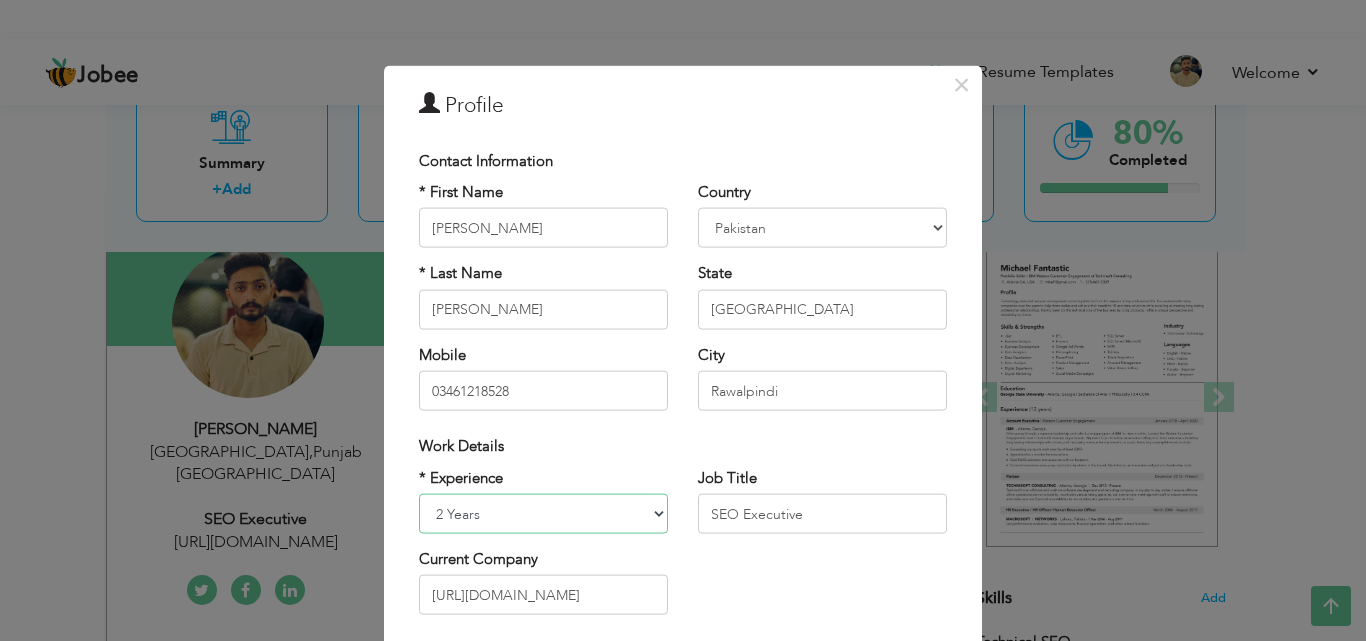 select on "number:2" 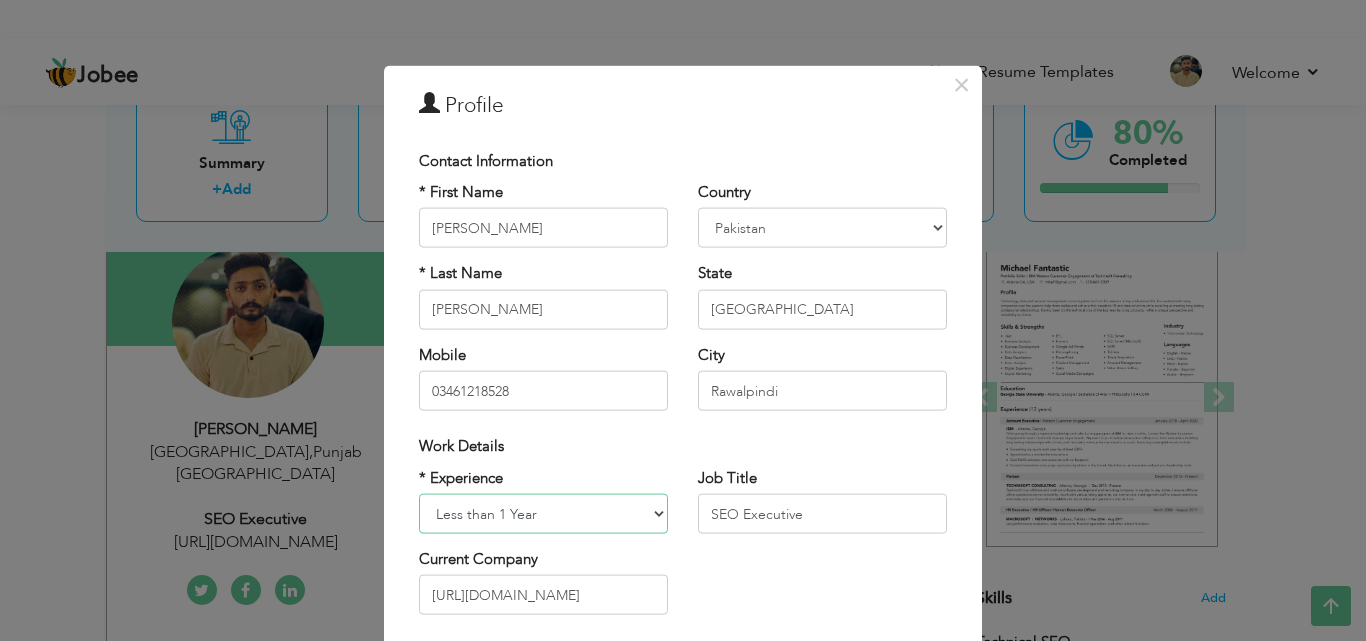 click on "Entry Level Less than 1 Year 1 Year 2 Years 3 Years 4 Years 5 Years 6 Years 7 Years 8 Years 9 Years 10 Years 11 Years 12 Years 13 Years 14 Years 15 Years 16 Years 17 Years 18 Years 19 Years 20 Years 21 Years 22 Years 23 Years 24 Years 25 Years 26 Years 27 Years 28 Years 29 Years 30 Years 31 Years 32 Years 33 Years 34 Years 35 Years More than 35 Years" at bounding box center [543, 514] 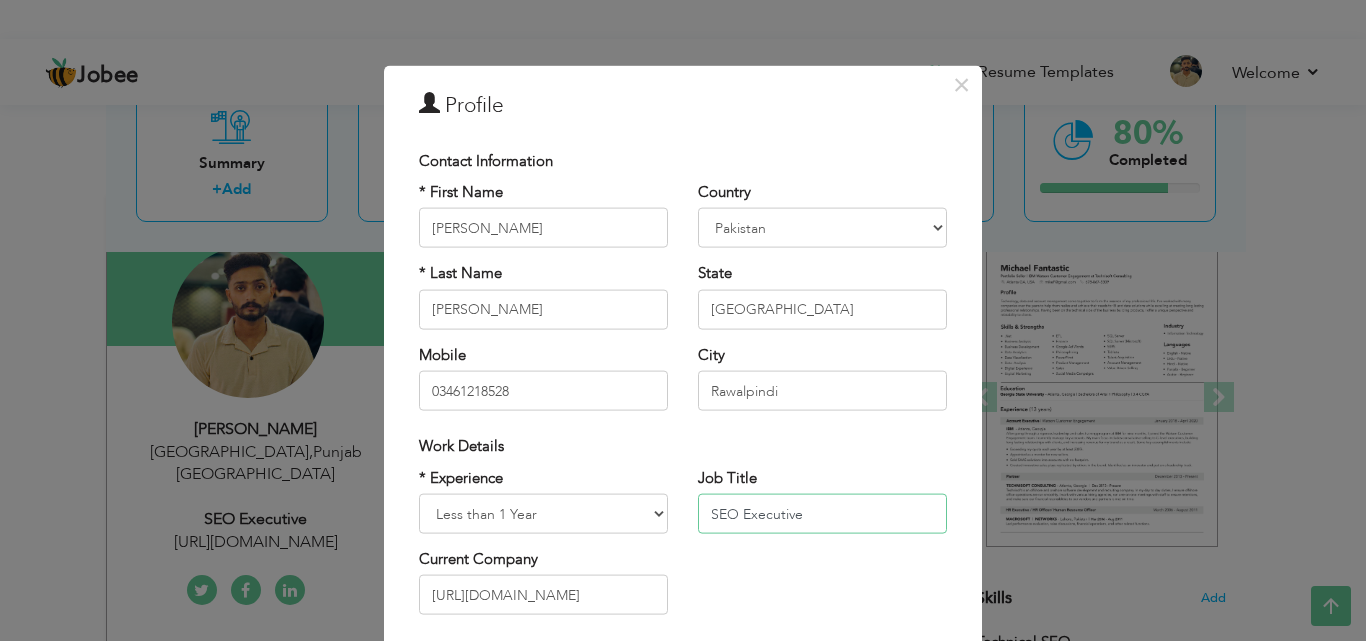 click on "SEO Executive" at bounding box center [822, 514] 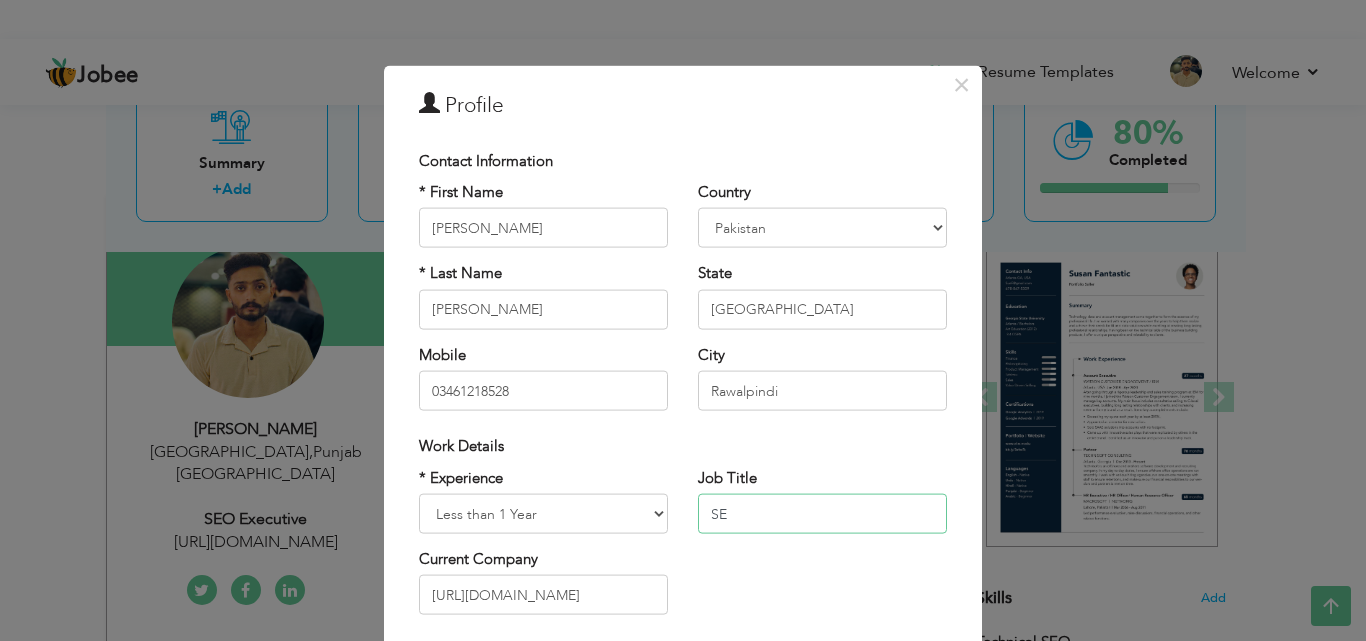 type on "S" 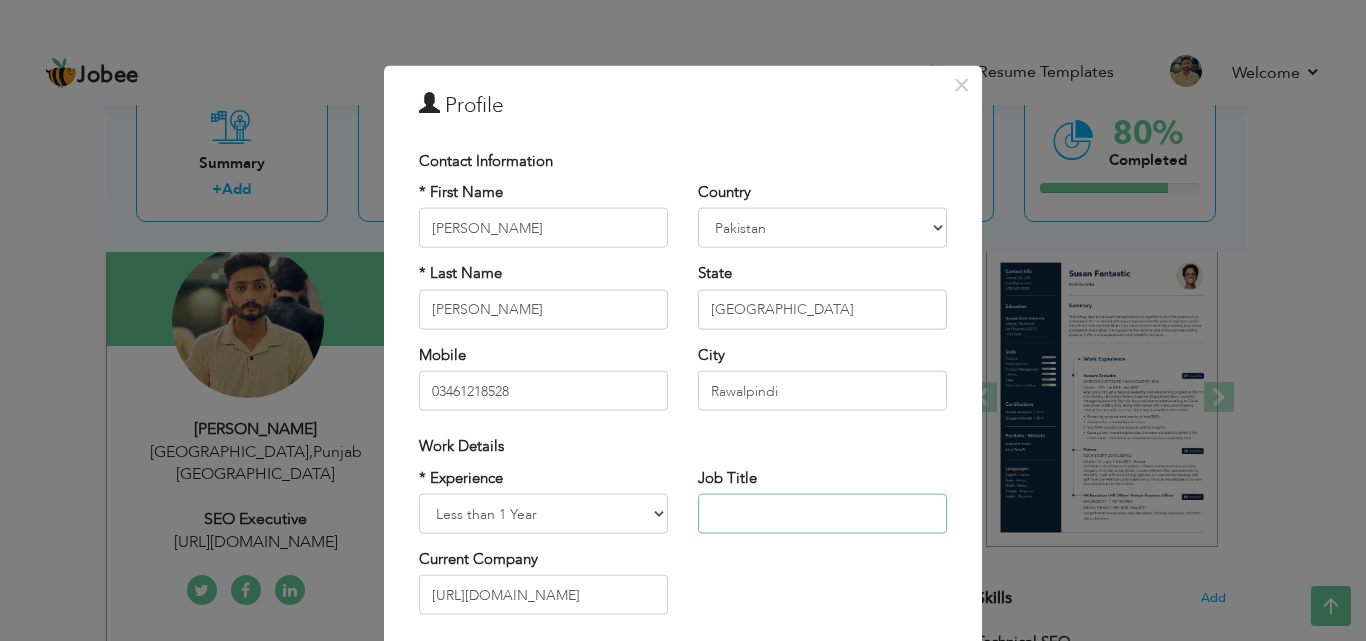 type 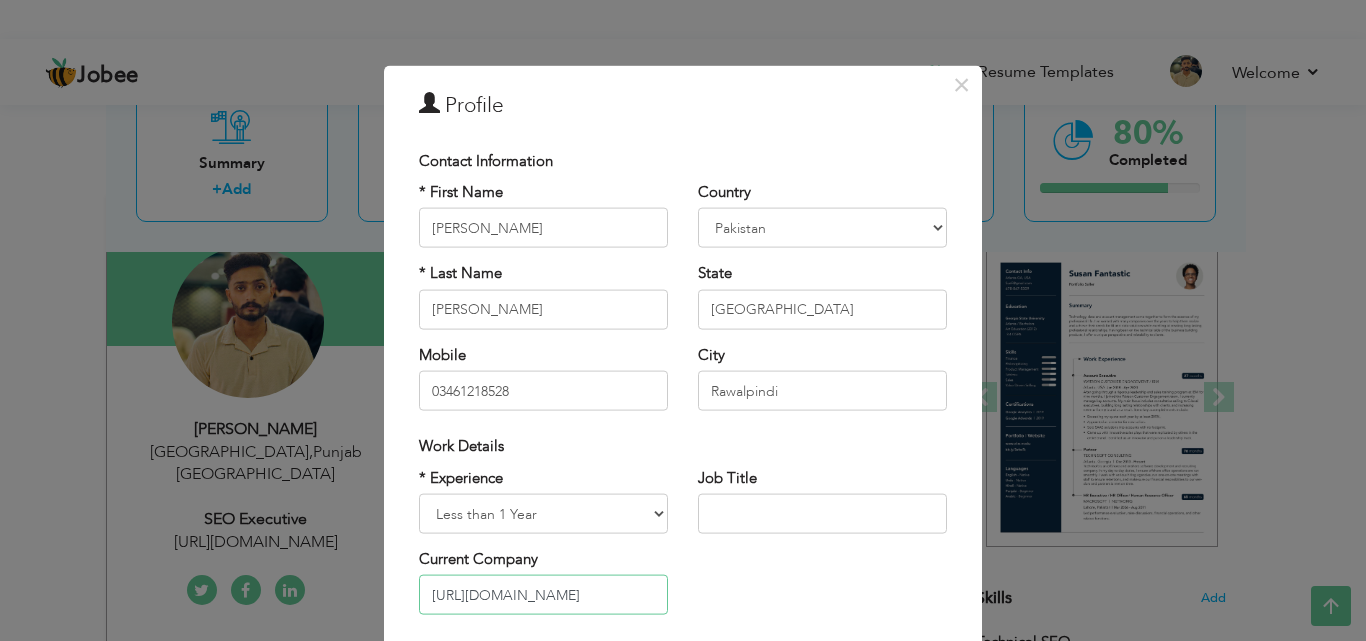 click on "https://webiconz.com/" at bounding box center (543, 595) 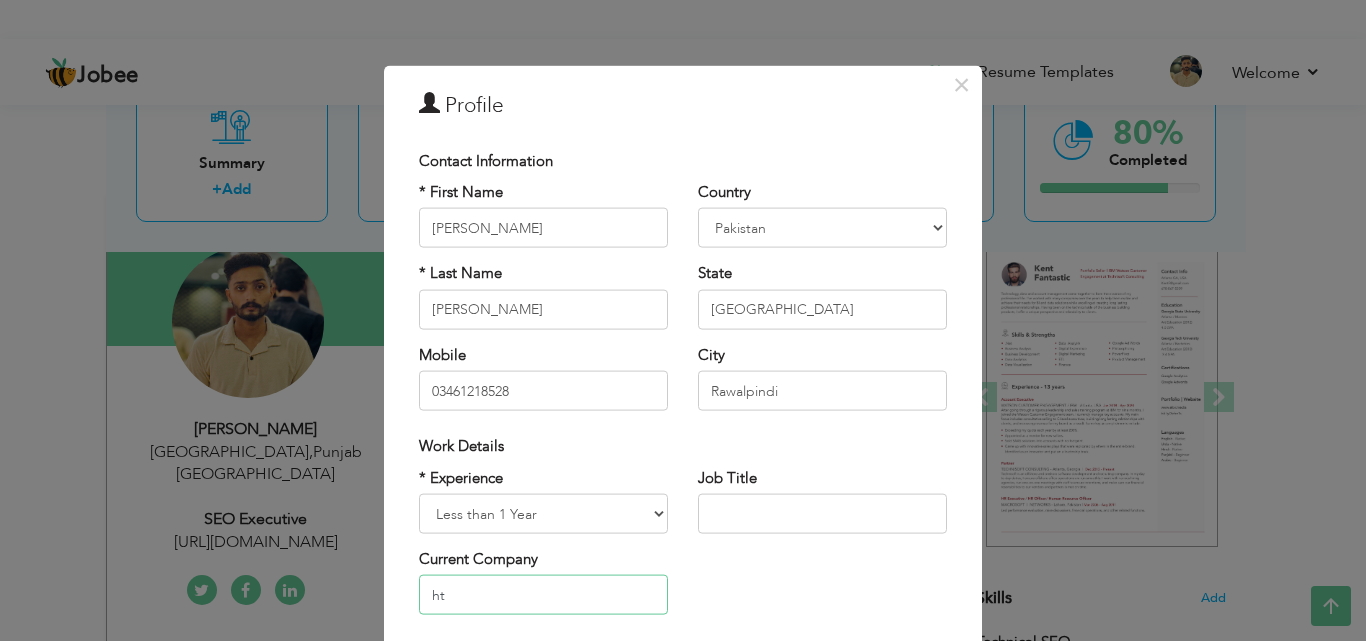 type on "h" 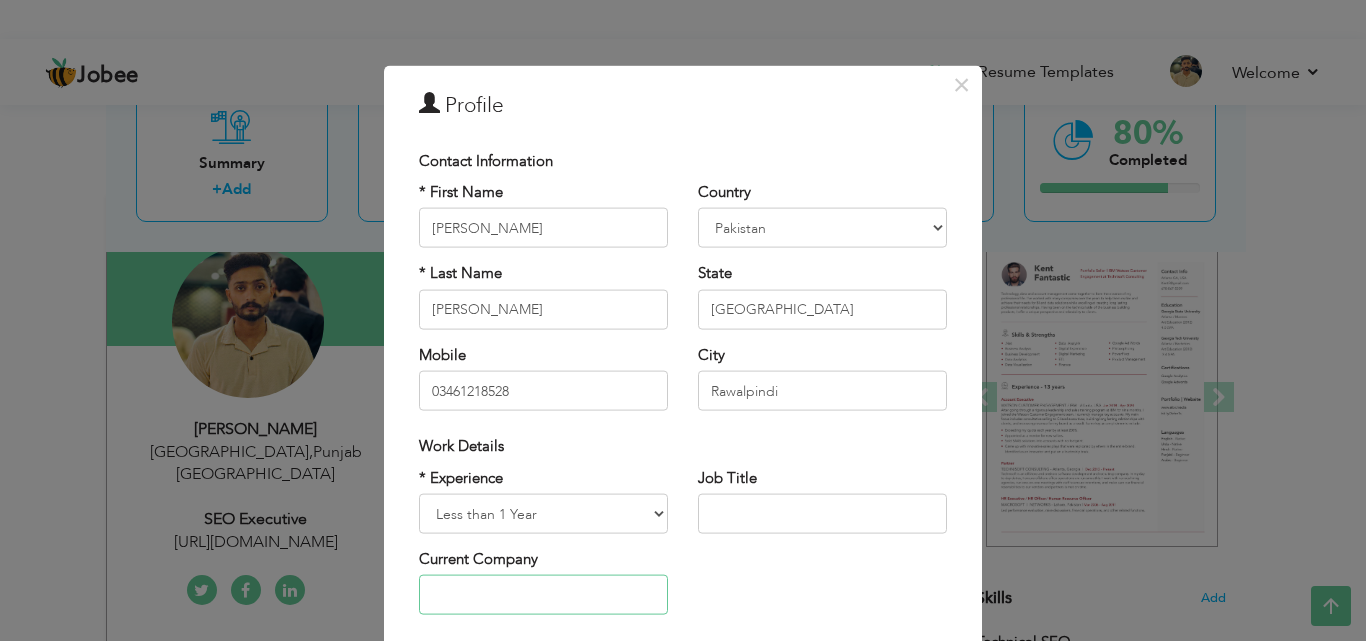 type 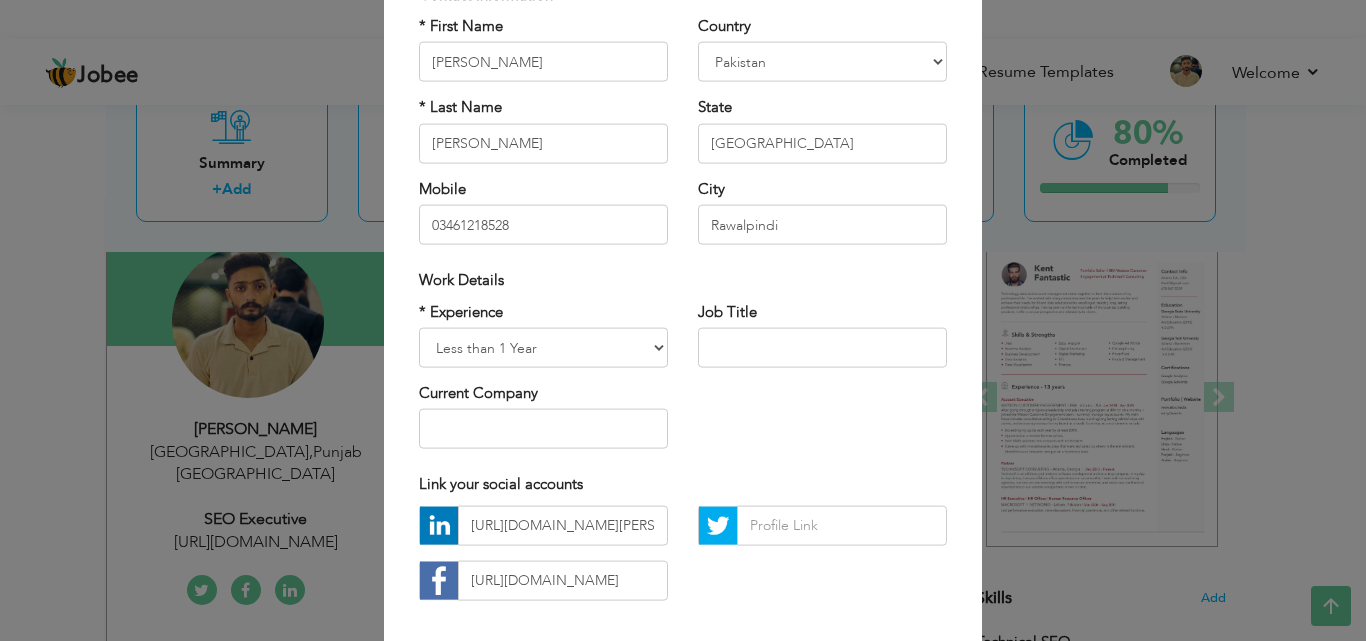 scroll, scrollTop: 170, scrollLeft: 0, axis: vertical 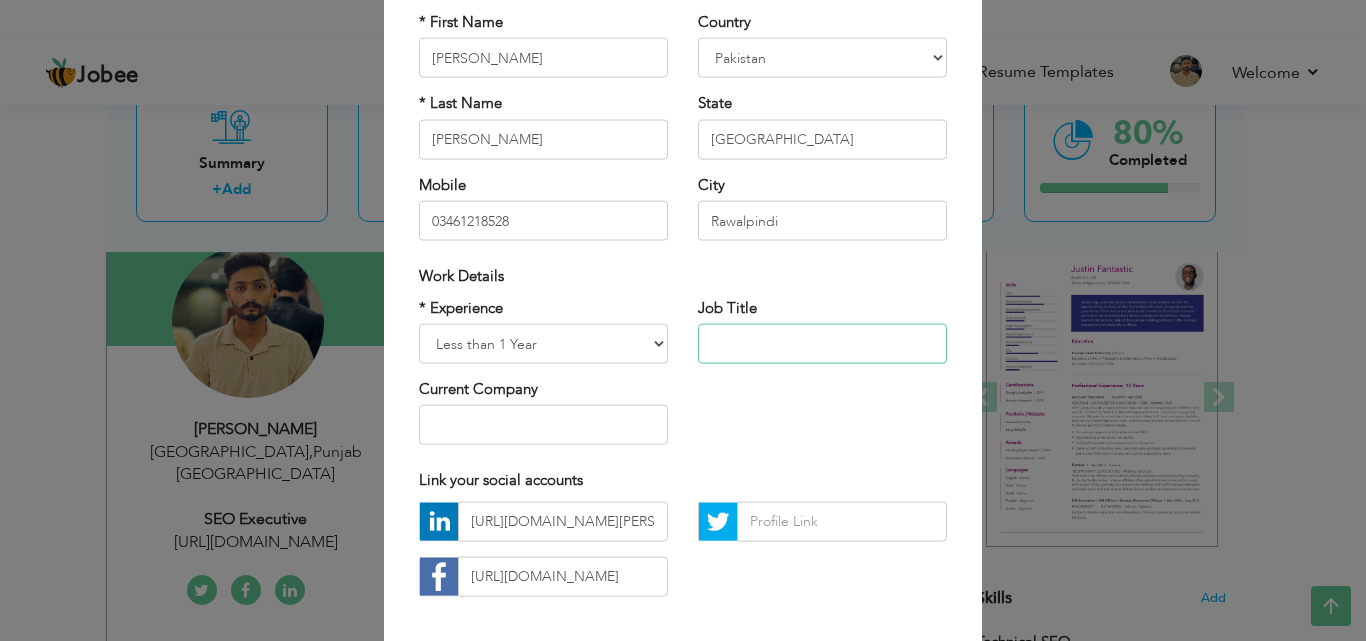 click at bounding box center (822, 344) 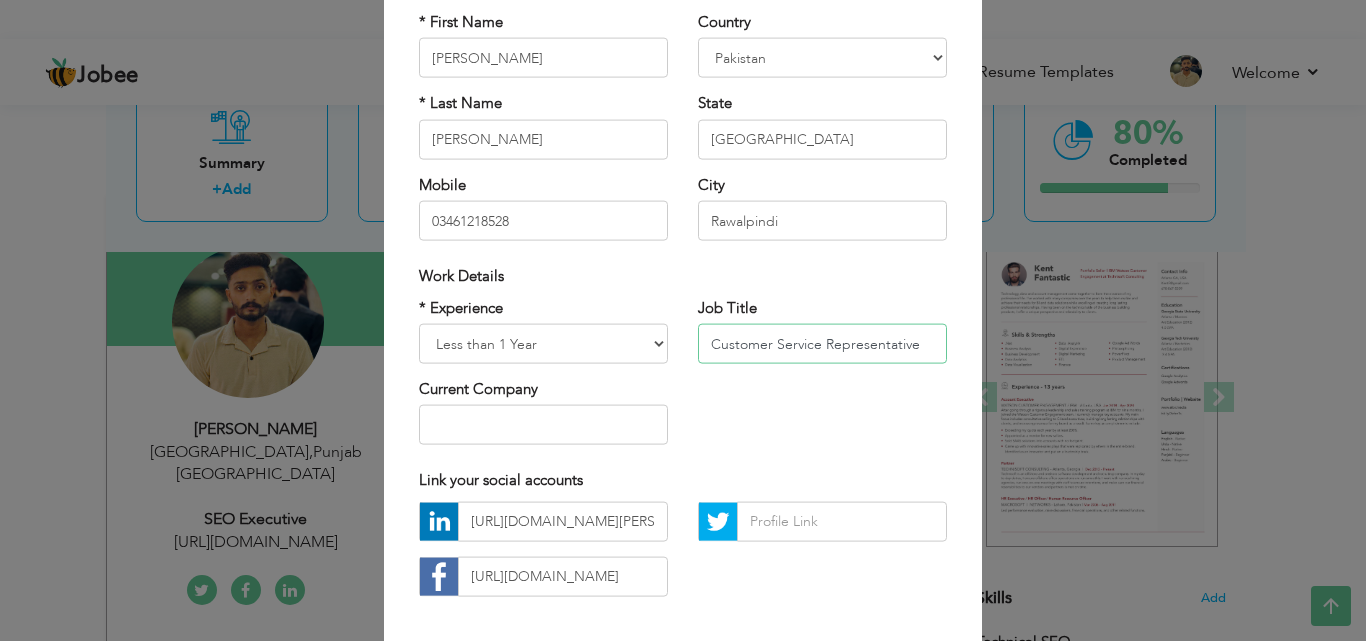 type on "Customer Service Representative" 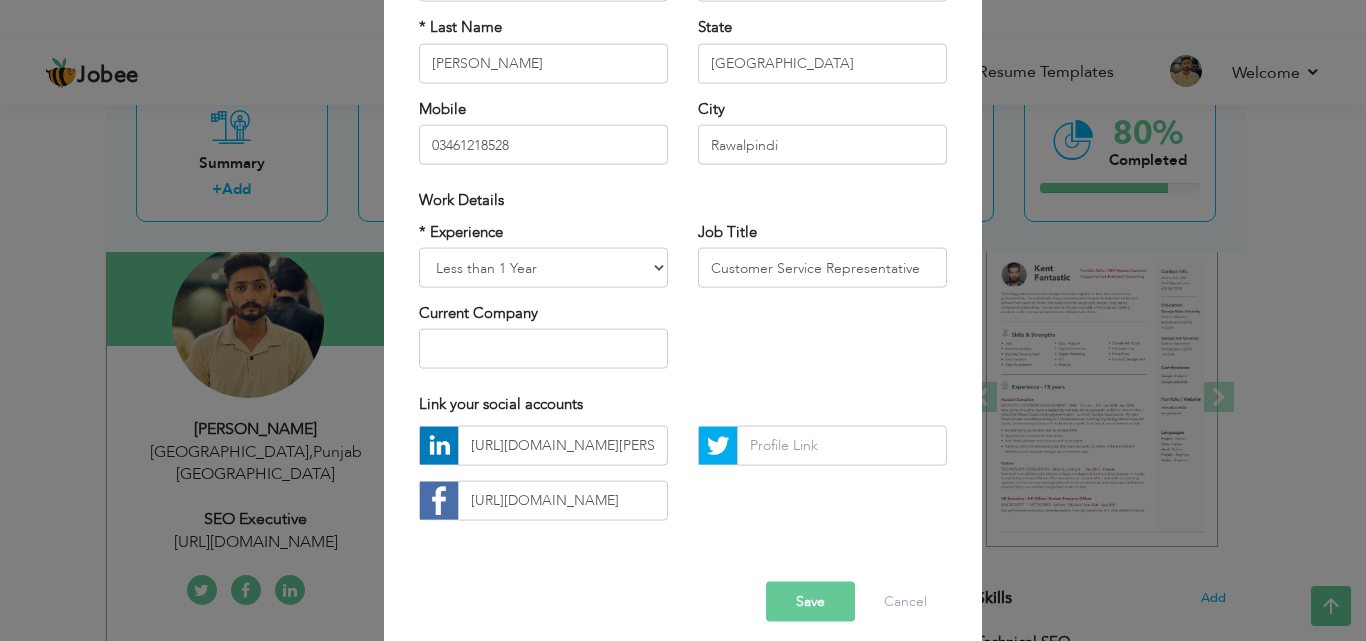 scroll, scrollTop: 261, scrollLeft: 0, axis: vertical 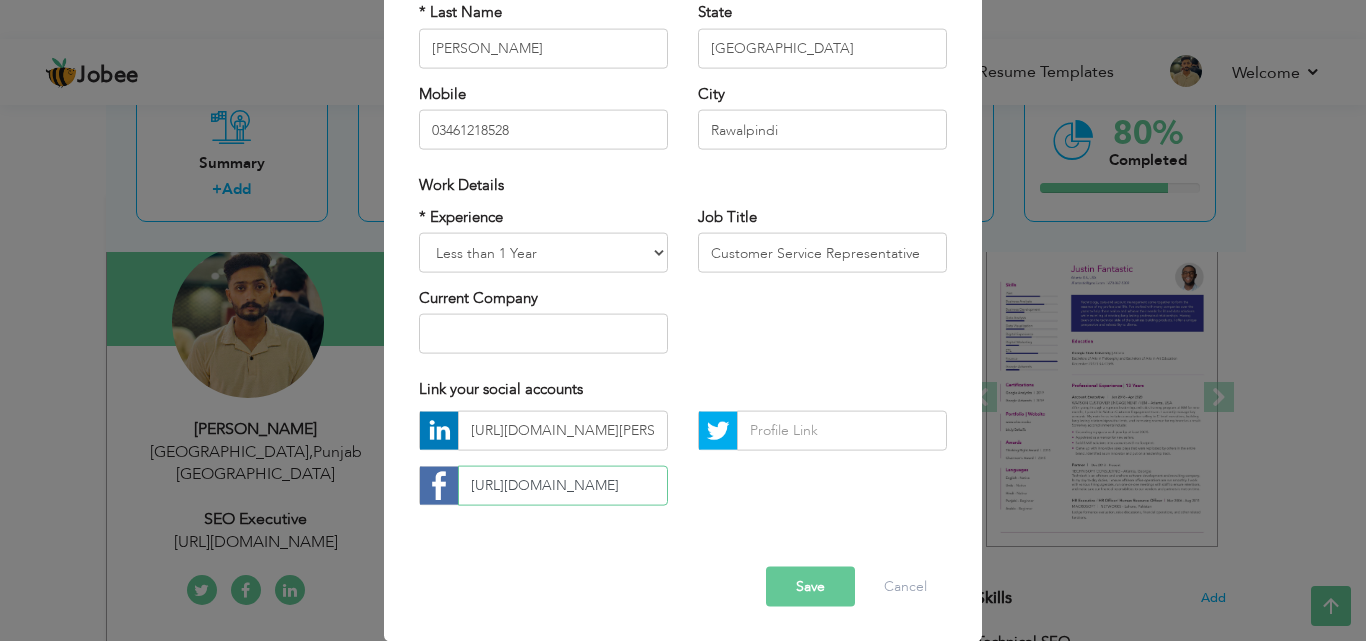 drag, startPoint x: 464, startPoint y: 487, endPoint x: 663, endPoint y: 492, distance: 199.0628 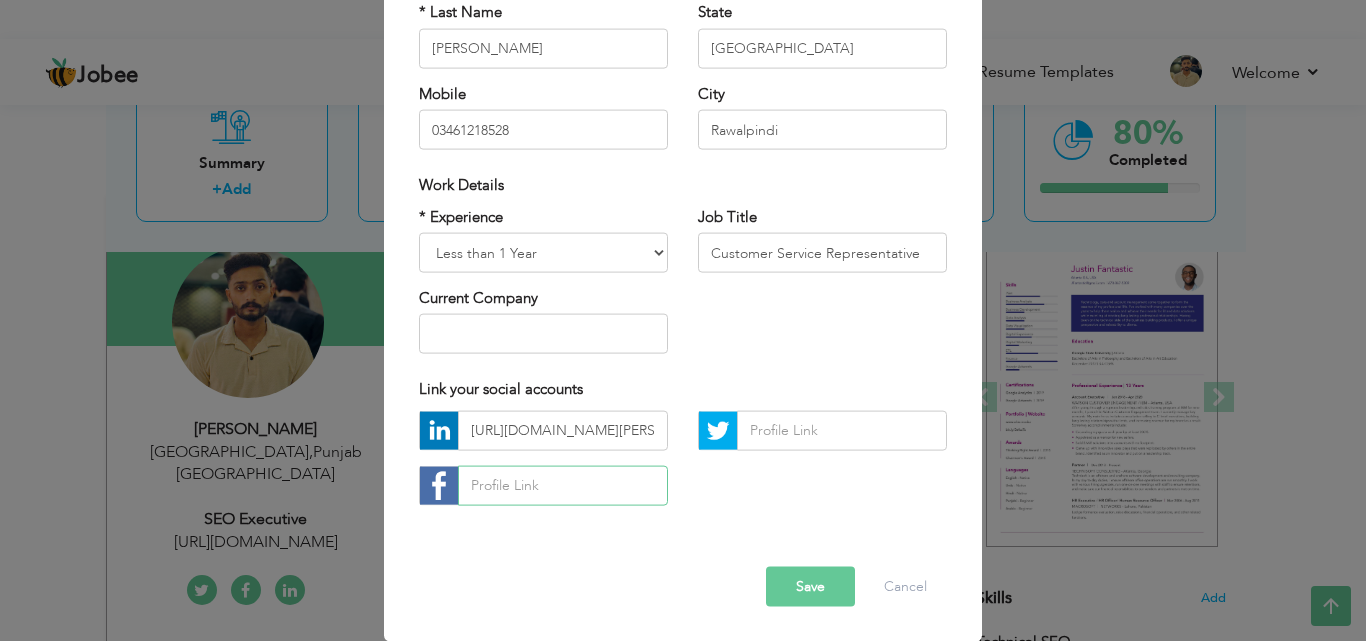 scroll, scrollTop: 0, scrollLeft: 0, axis: both 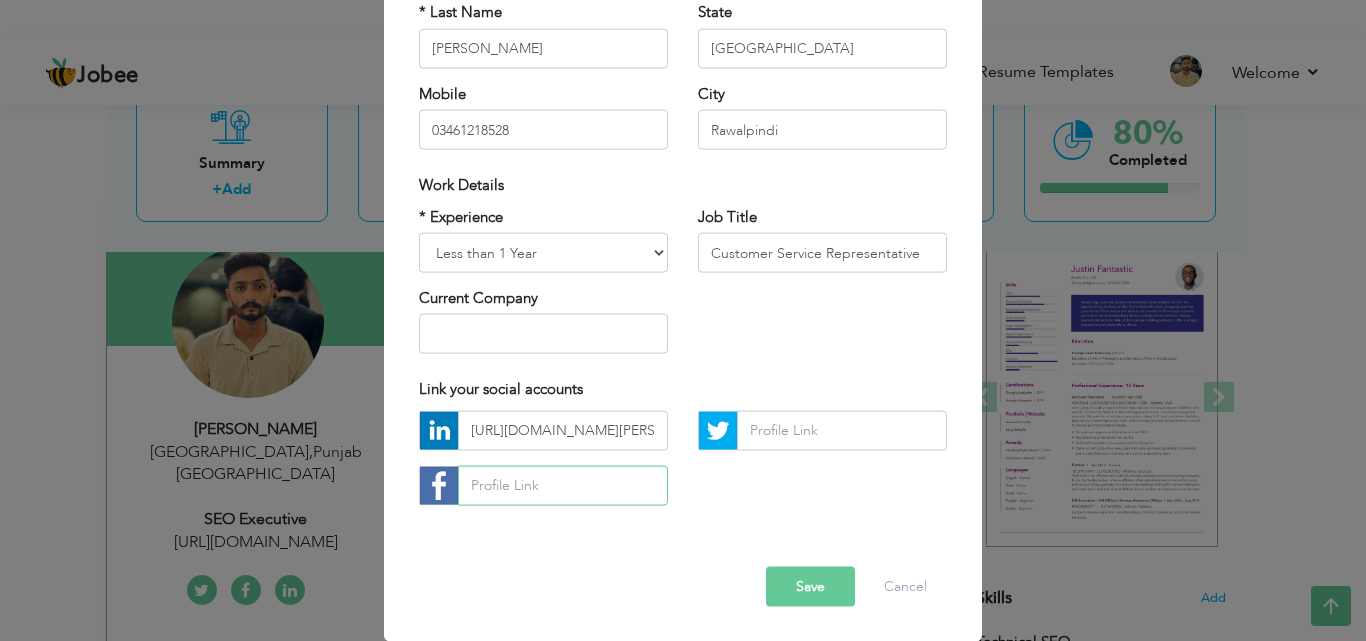 type 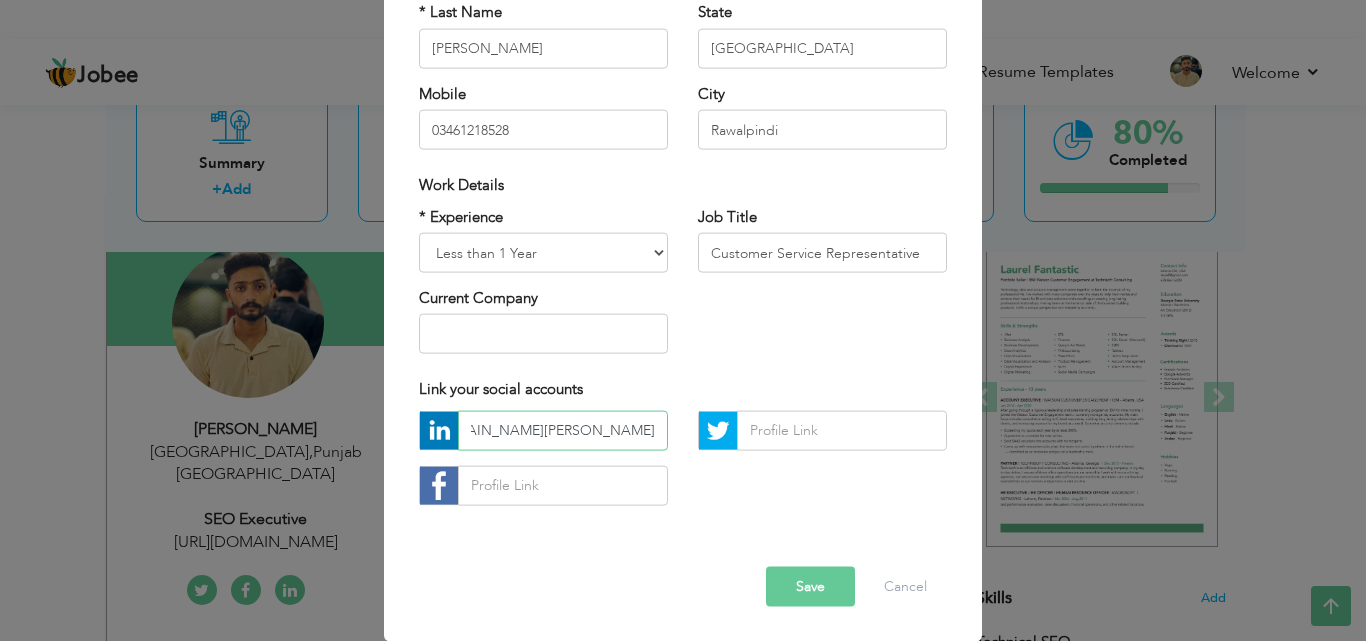 scroll, scrollTop: 0, scrollLeft: 764, axis: horizontal 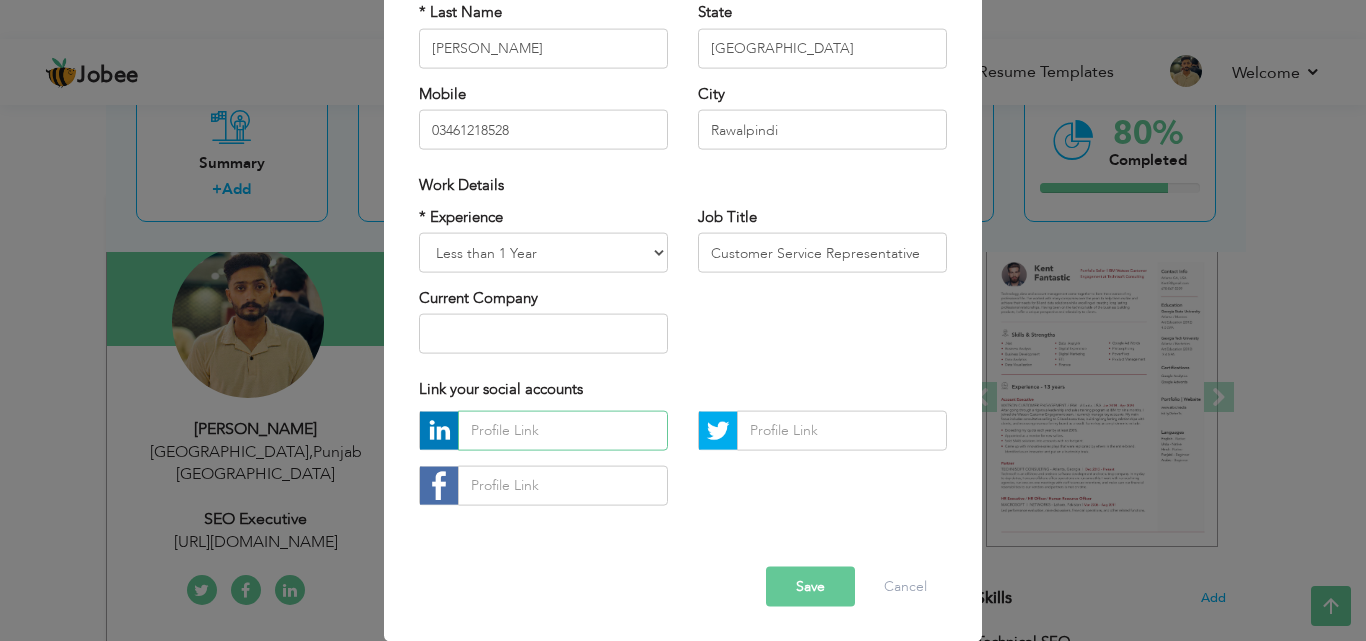 type 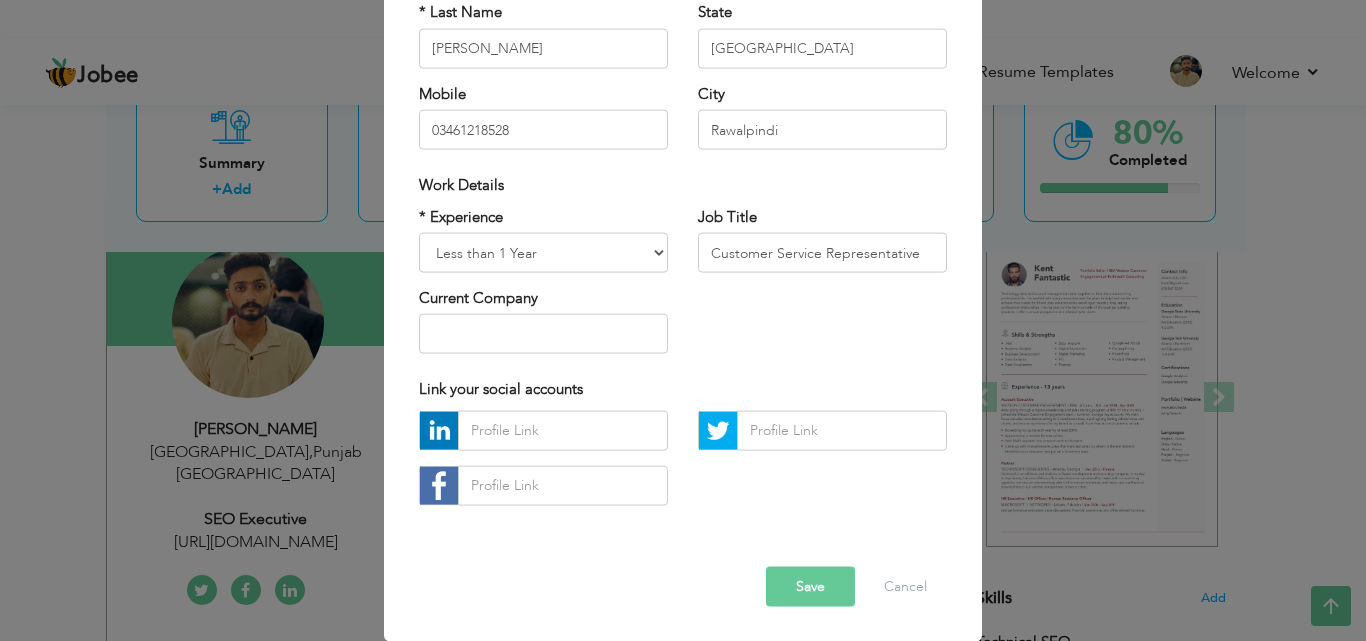 click on "Save" at bounding box center [810, 586] 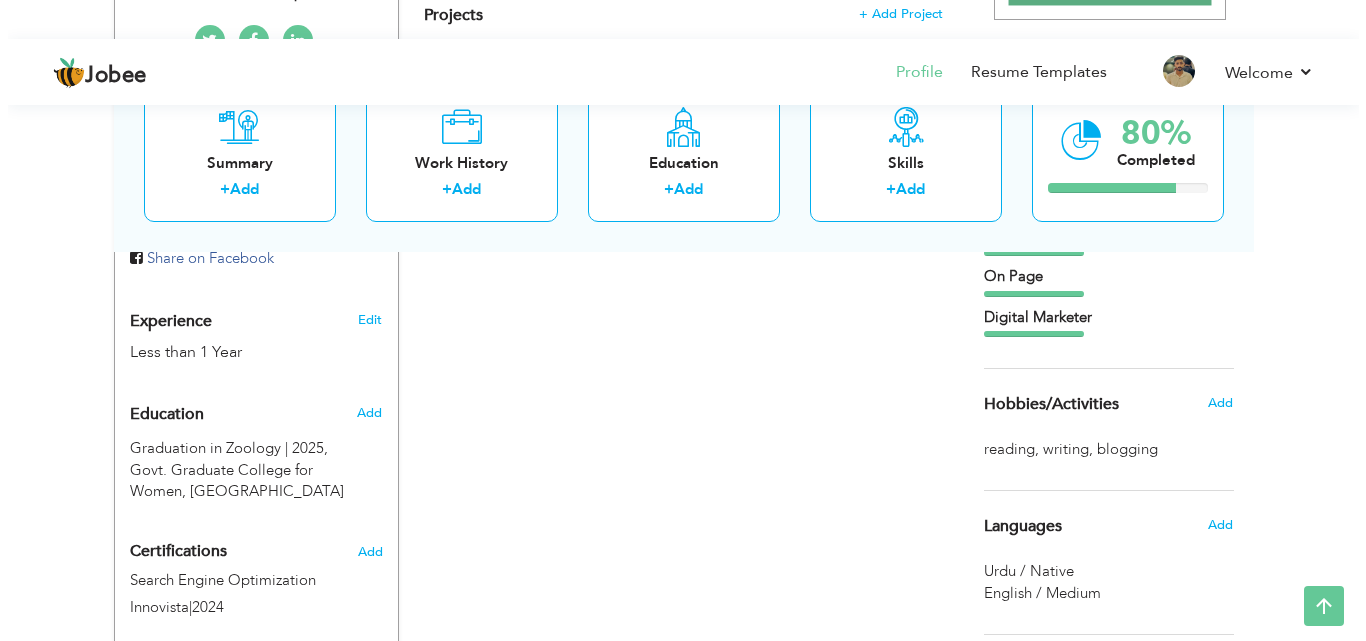 scroll, scrollTop: 812, scrollLeft: 0, axis: vertical 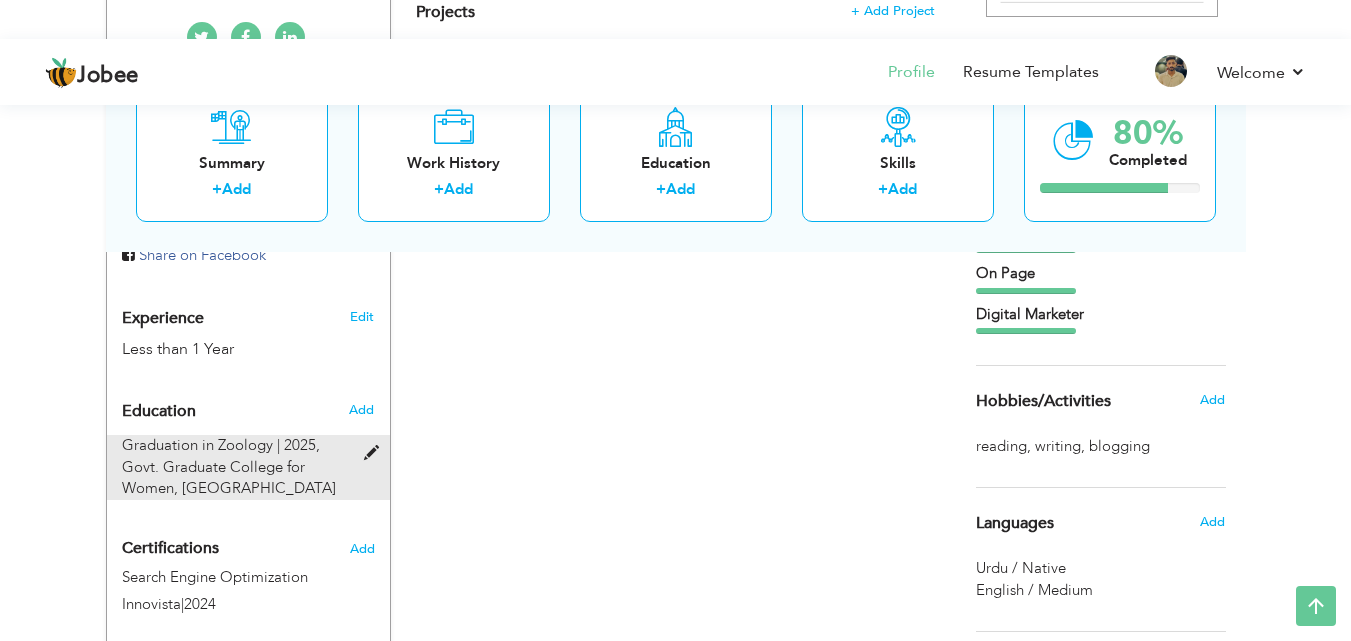 click at bounding box center [376, 453] 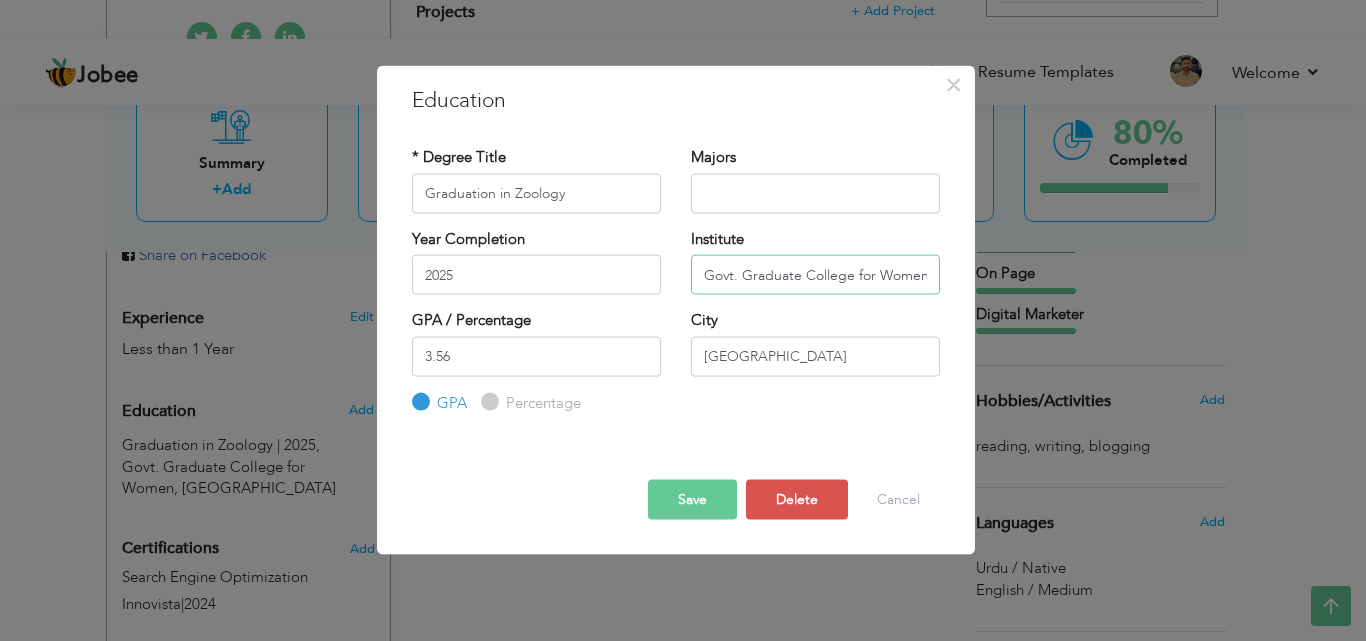 click on "Govt. Graduate College for Women" at bounding box center (815, 275) 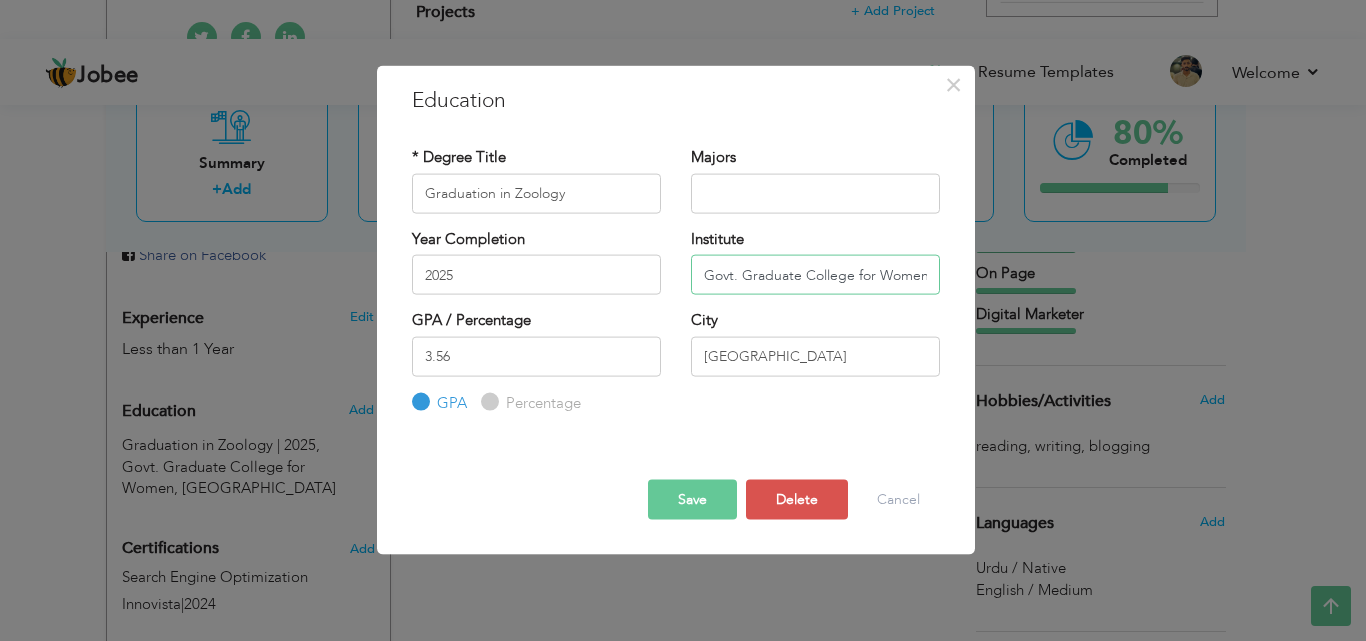 drag, startPoint x: 924, startPoint y: 276, endPoint x: 689, endPoint y: 279, distance: 235.01915 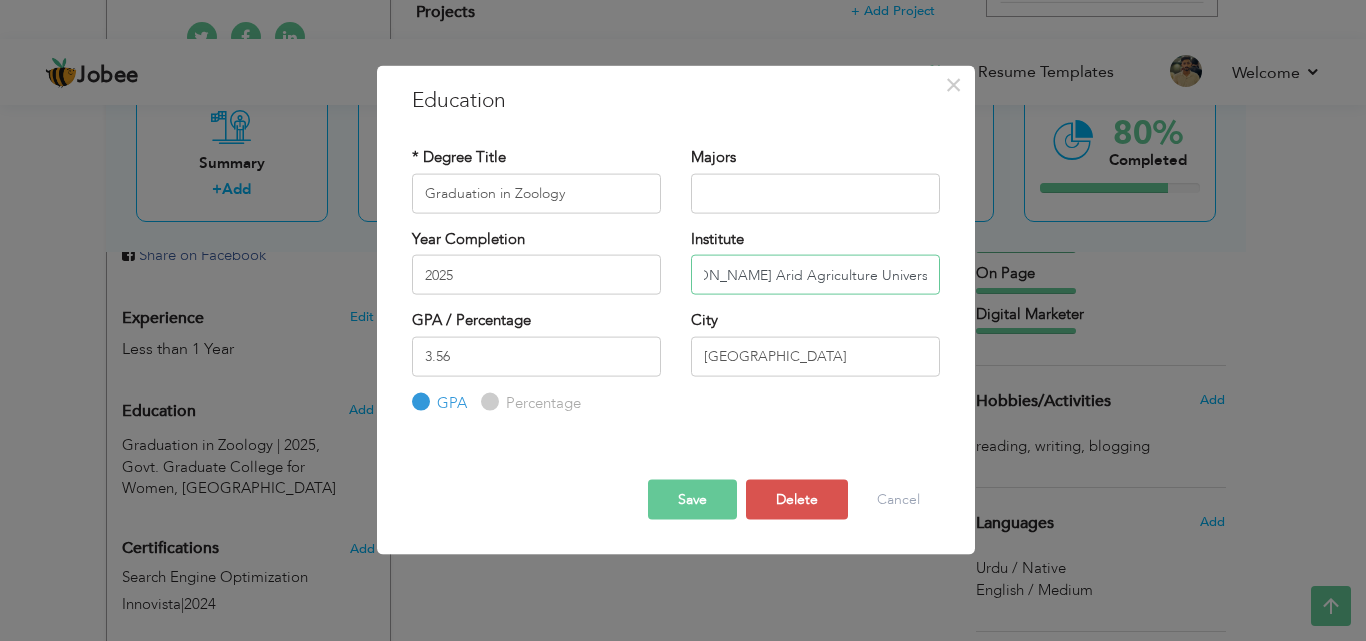scroll, scrollTop: 0, scrollLeft: 50, axis: horizontal 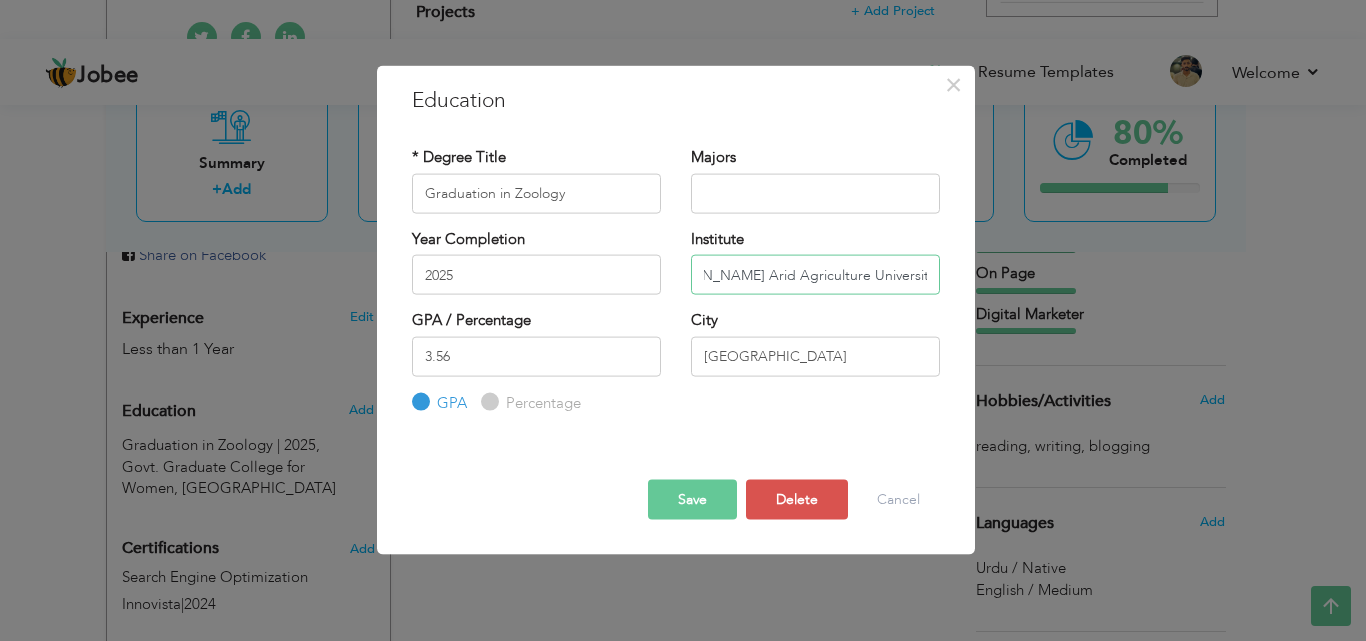 type on "[PERSON_NAME] Arid Agriculture University" 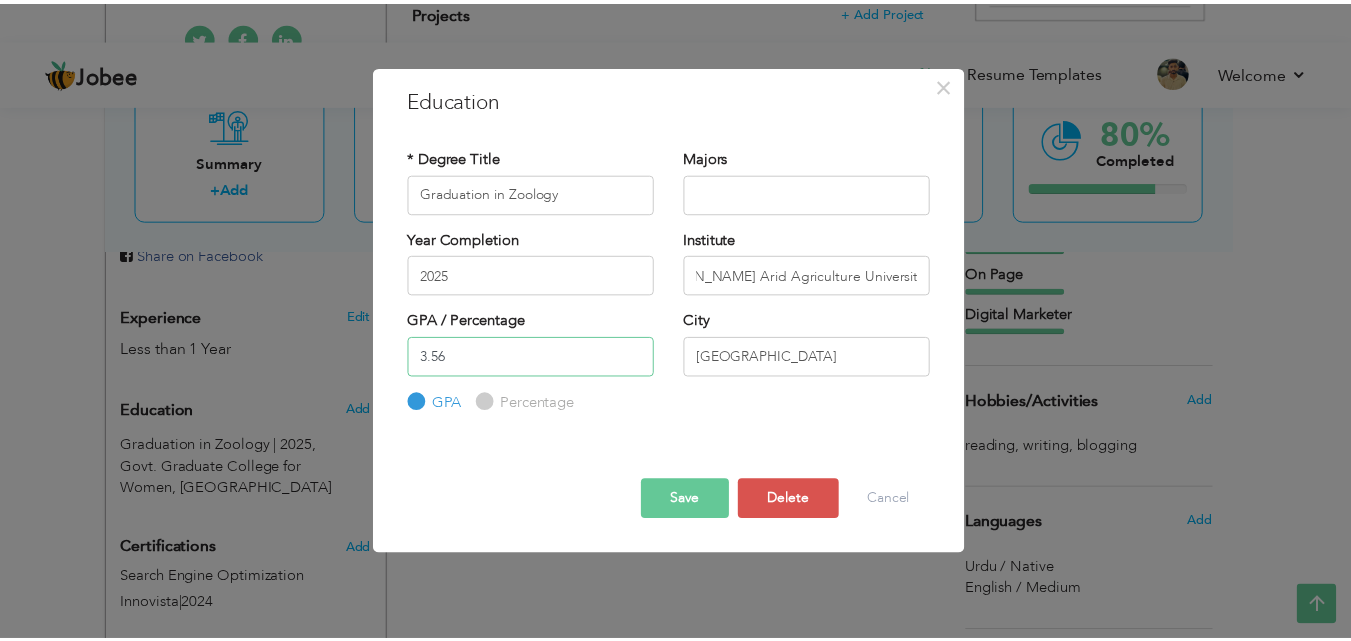 scroll, scrollTop: 0, scrollLeft: 0, axis: both 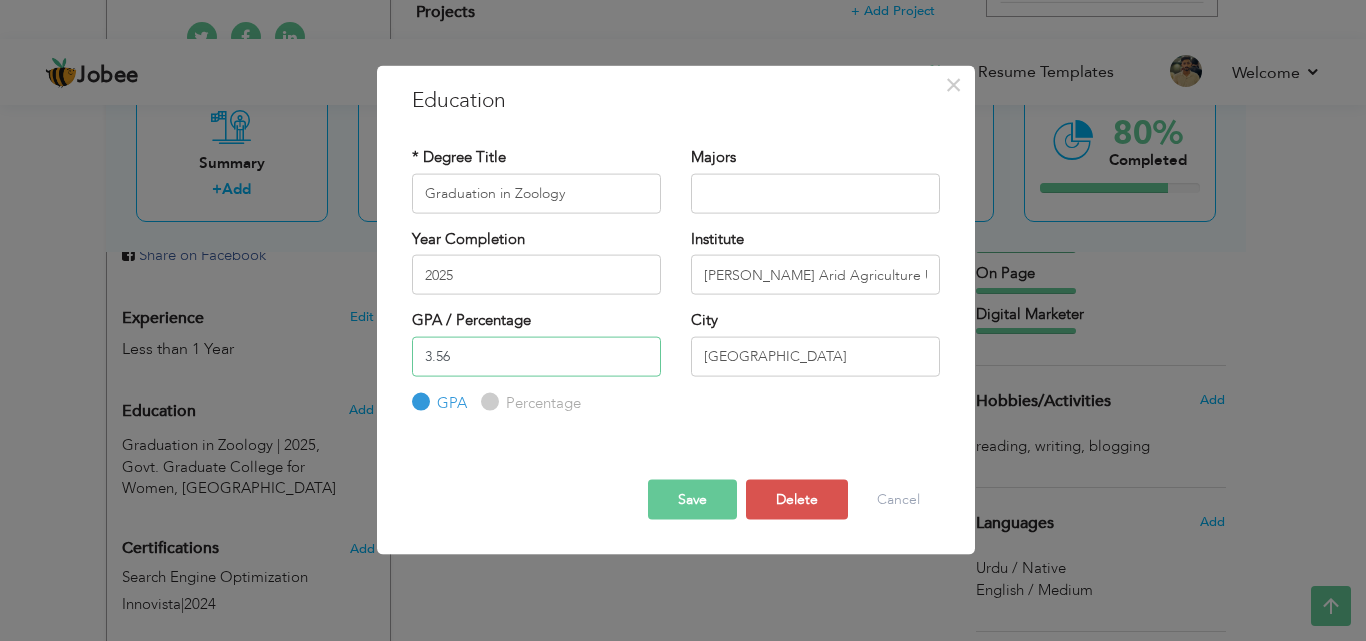 click on "3.56" at bounding box center (536, 356) 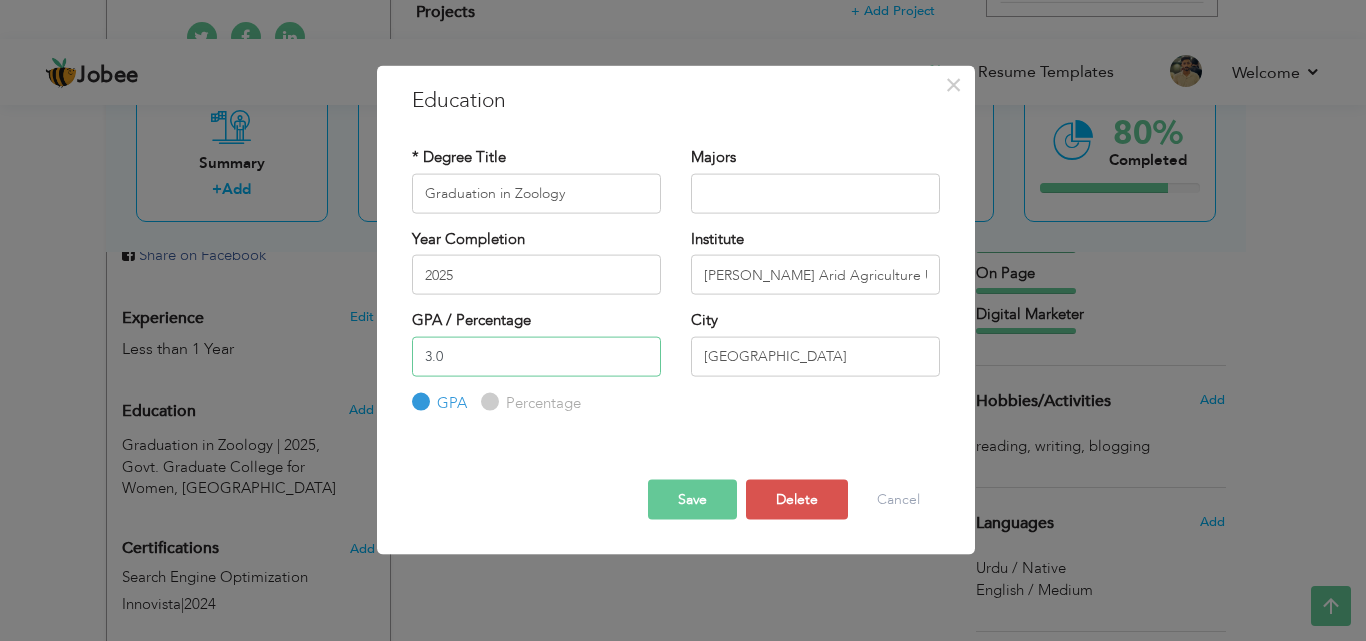 type on "3.0" 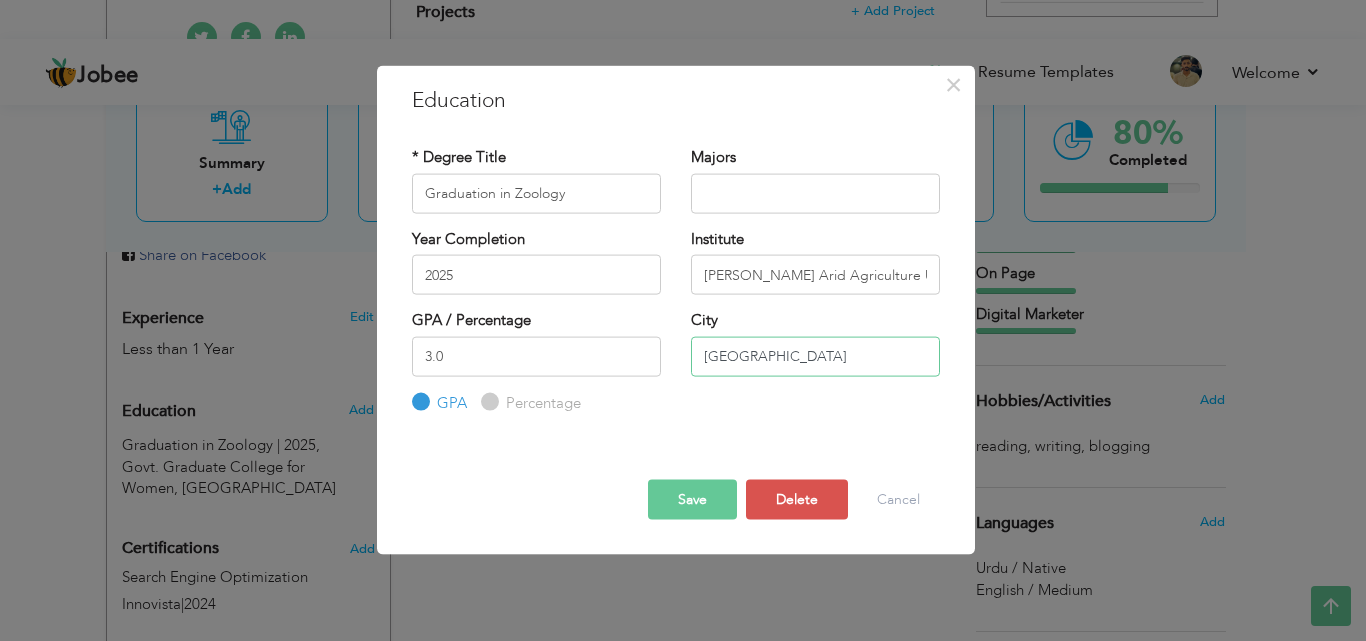 click on "HaroonAbad" at bounding box center (815, 356) 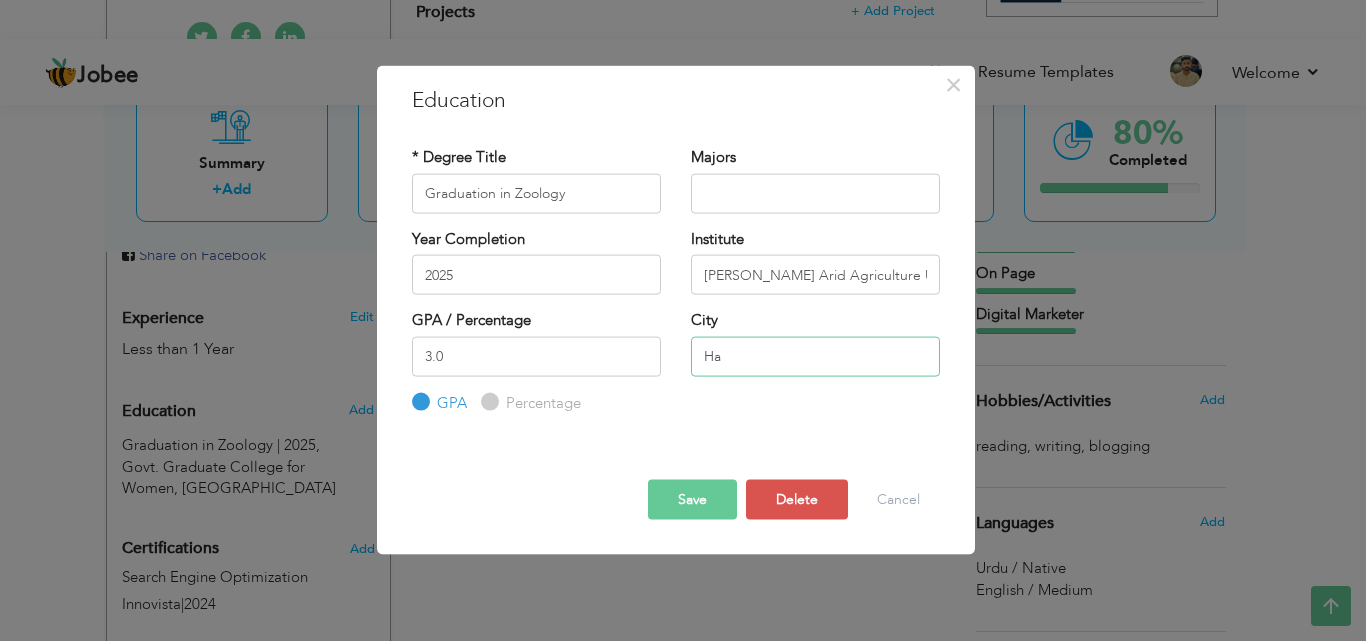 type on "H" 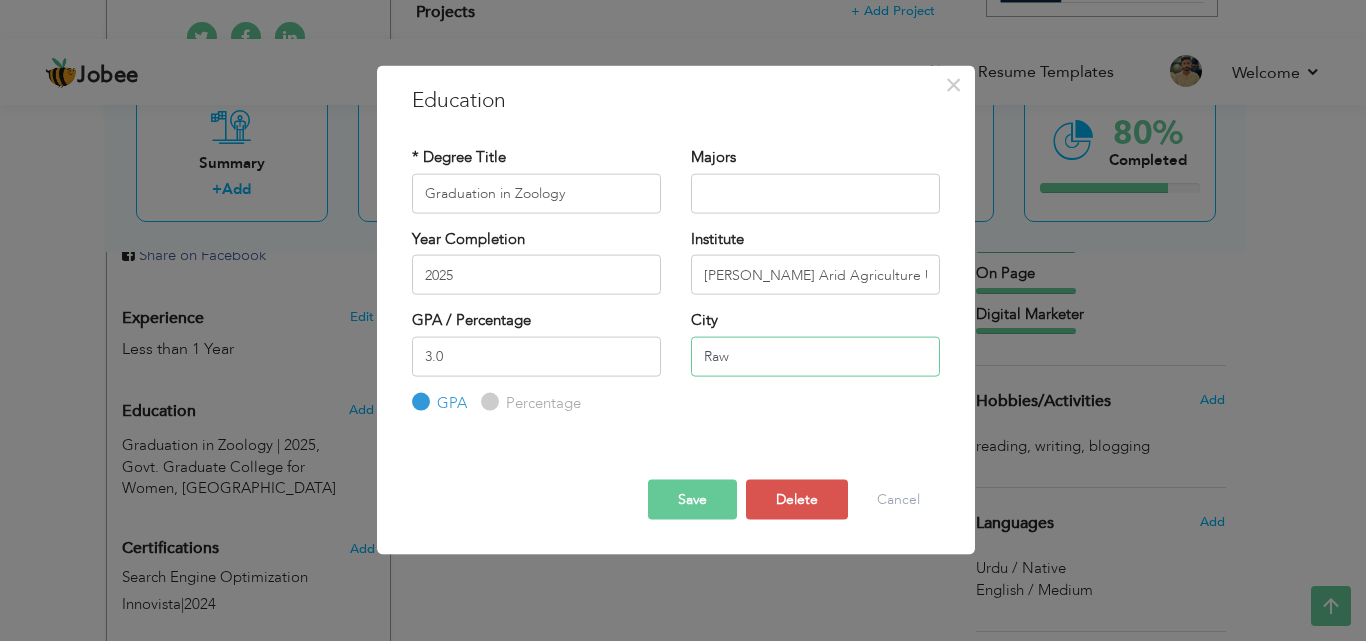 type on "Rawalpindi" 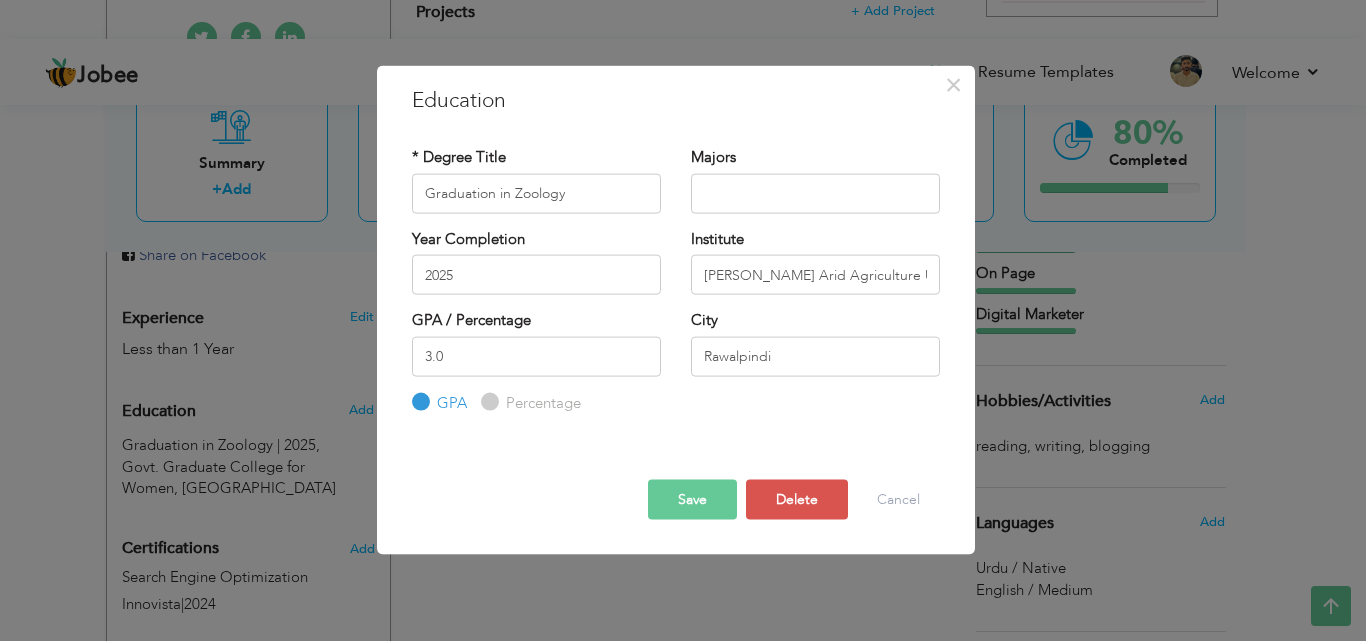 click on "Save" at bounding box center (692, 500) 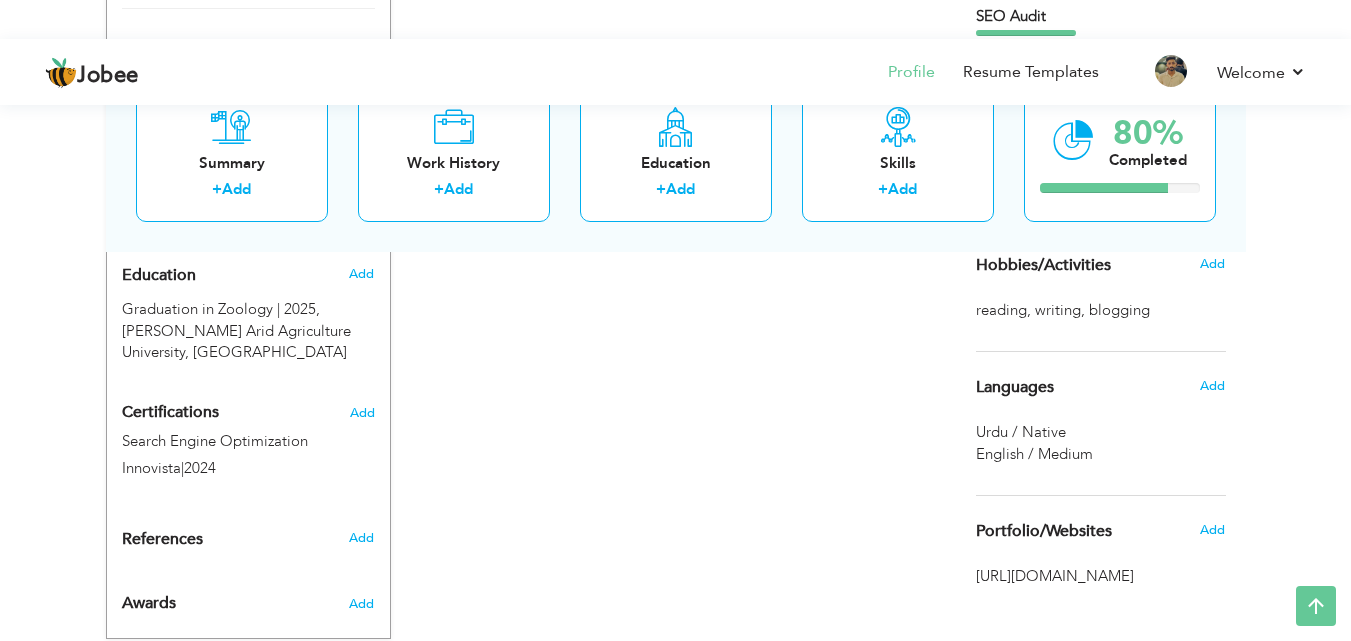 scroll, scrollTop: 934, scrollLeft: 0, axis: vertical 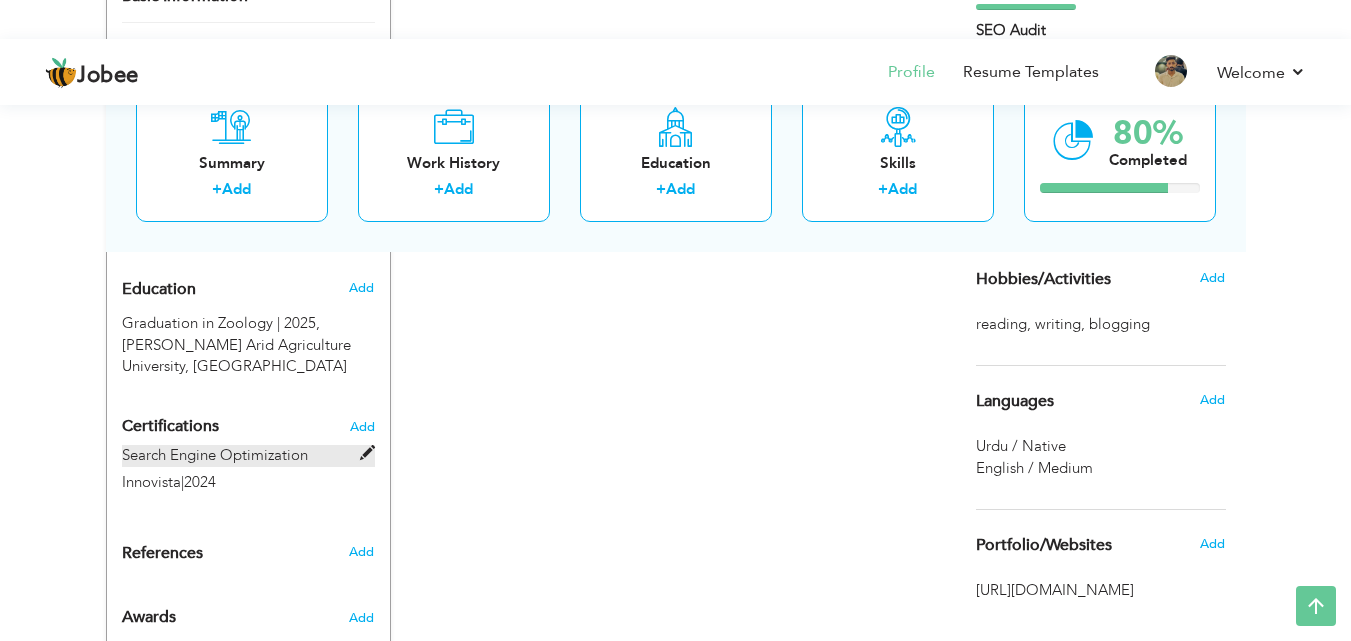 click on "Search Engine Optimization" at bounding box center (248, 455) 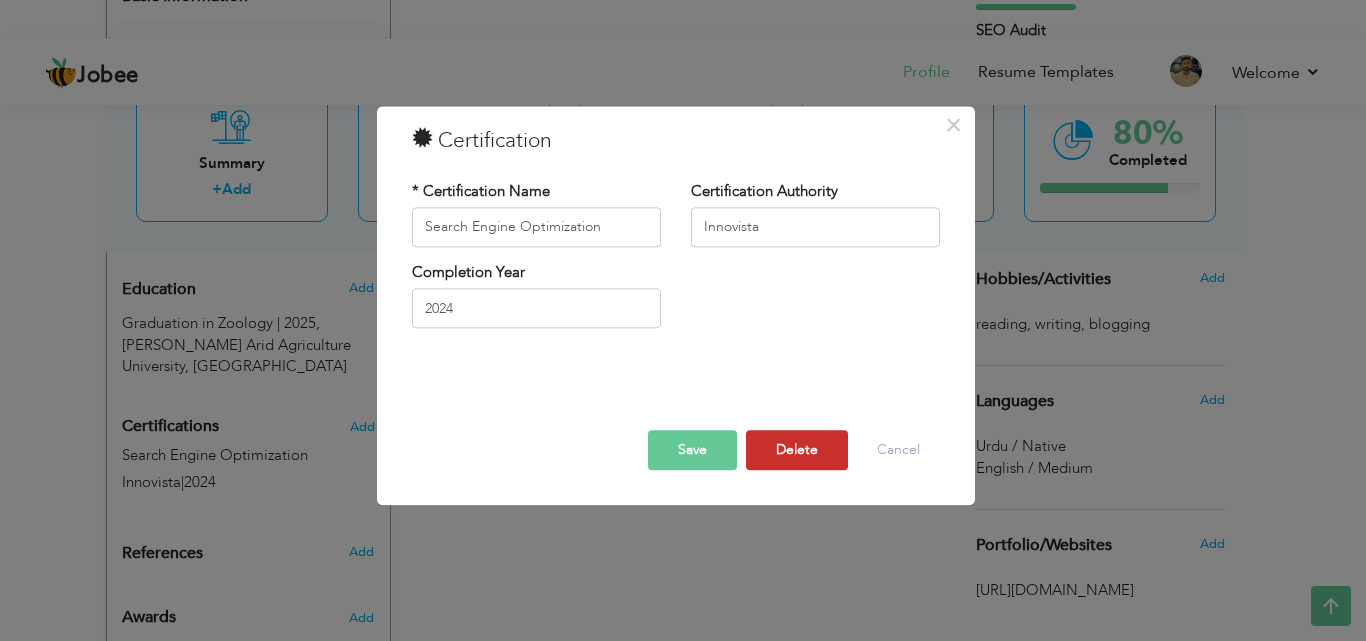 click on "Delete" at bounding box center [797, 450] 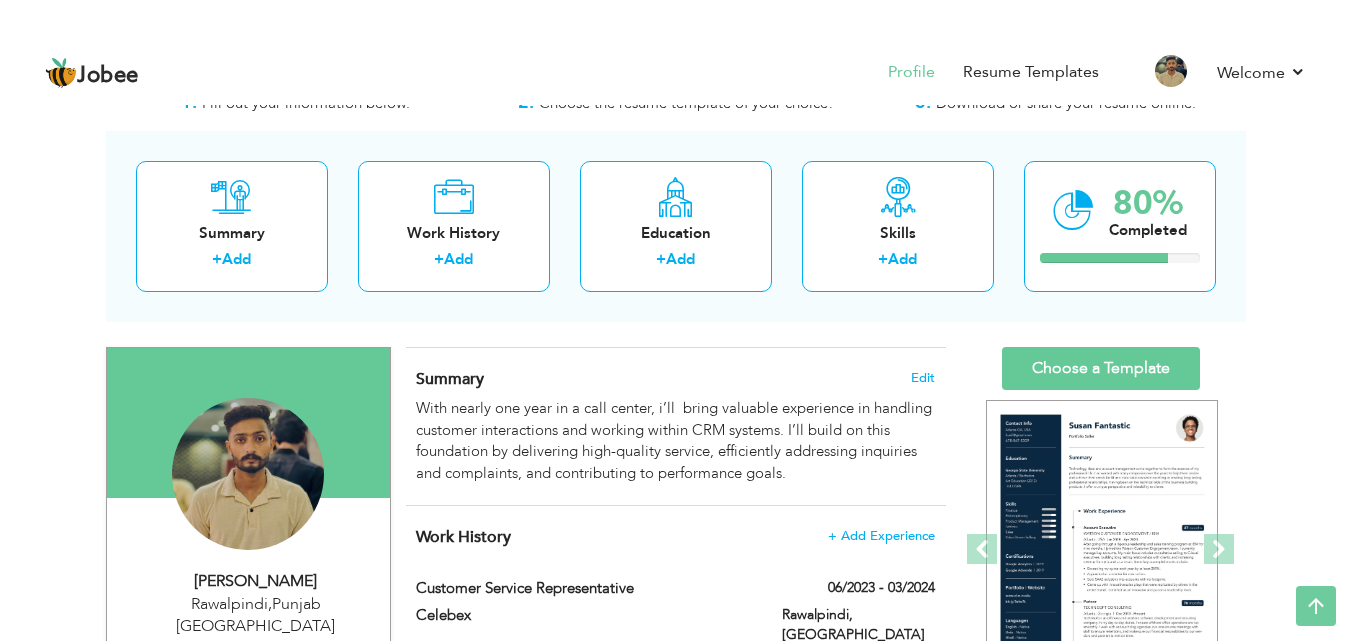 scroll, scrollTop: 0, scrollLeft: 0, axis: both 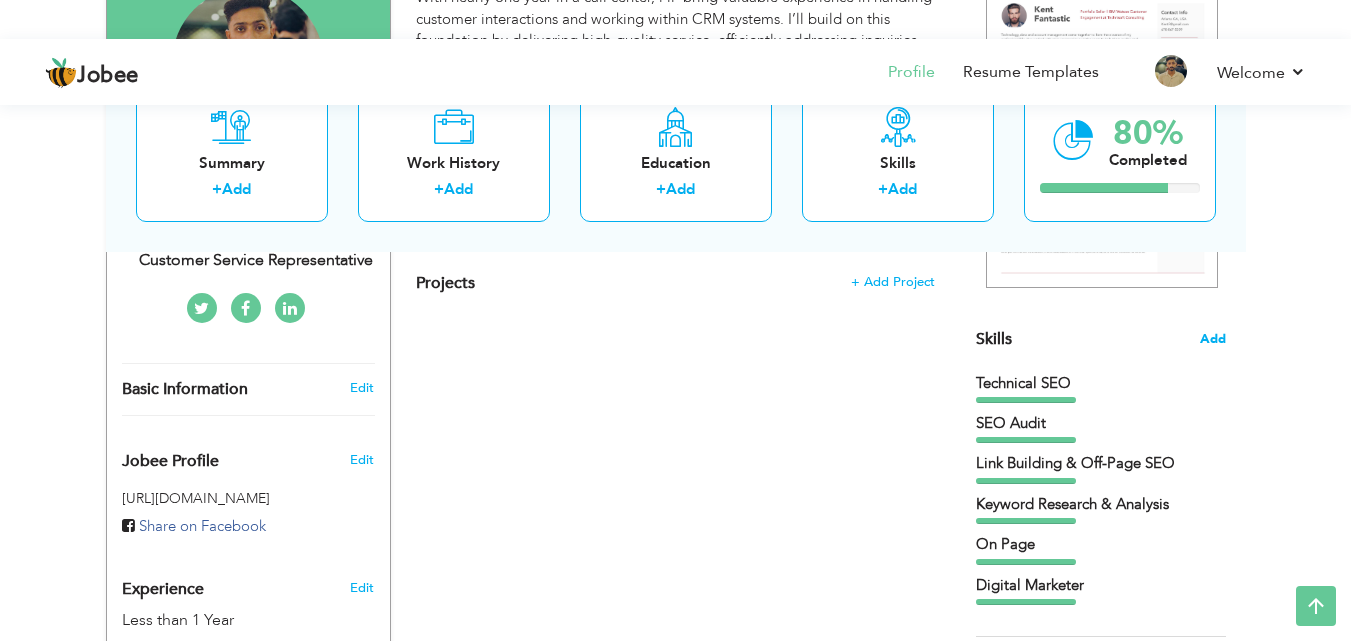 click on "Add" at bounding box center [1213, 339] 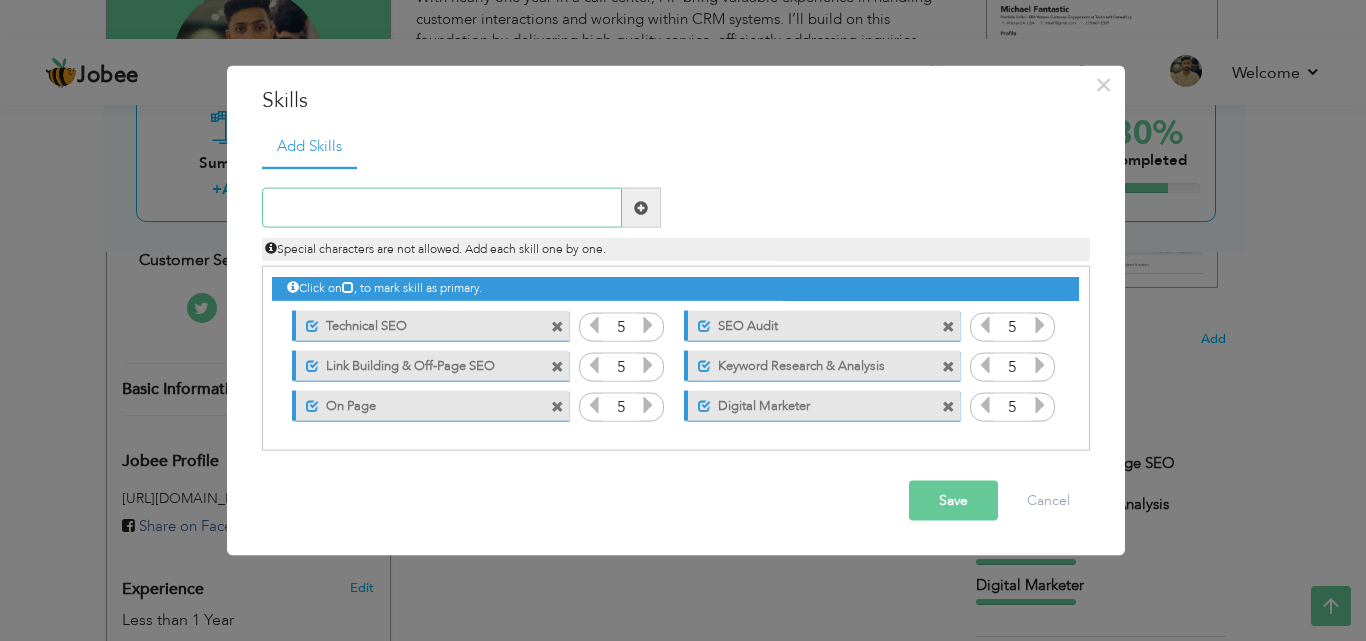 click at bounding box center [442, 208] 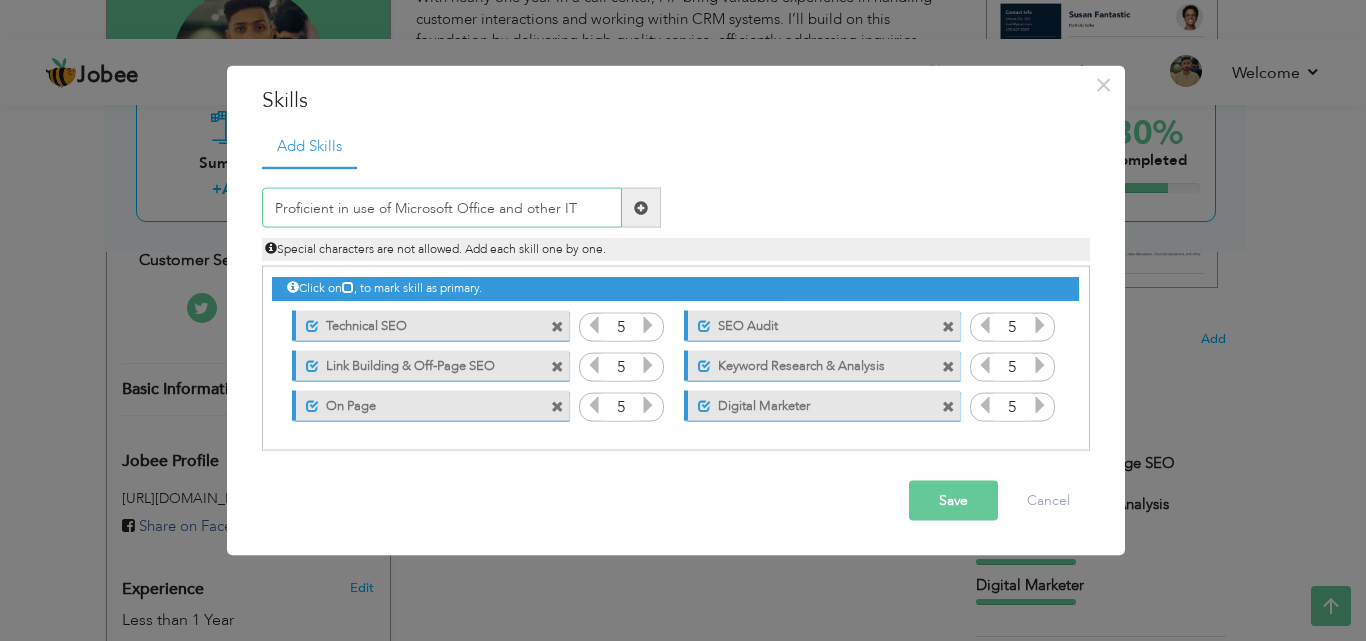 type on "Proficient in use of Microsoft Office and other IT" 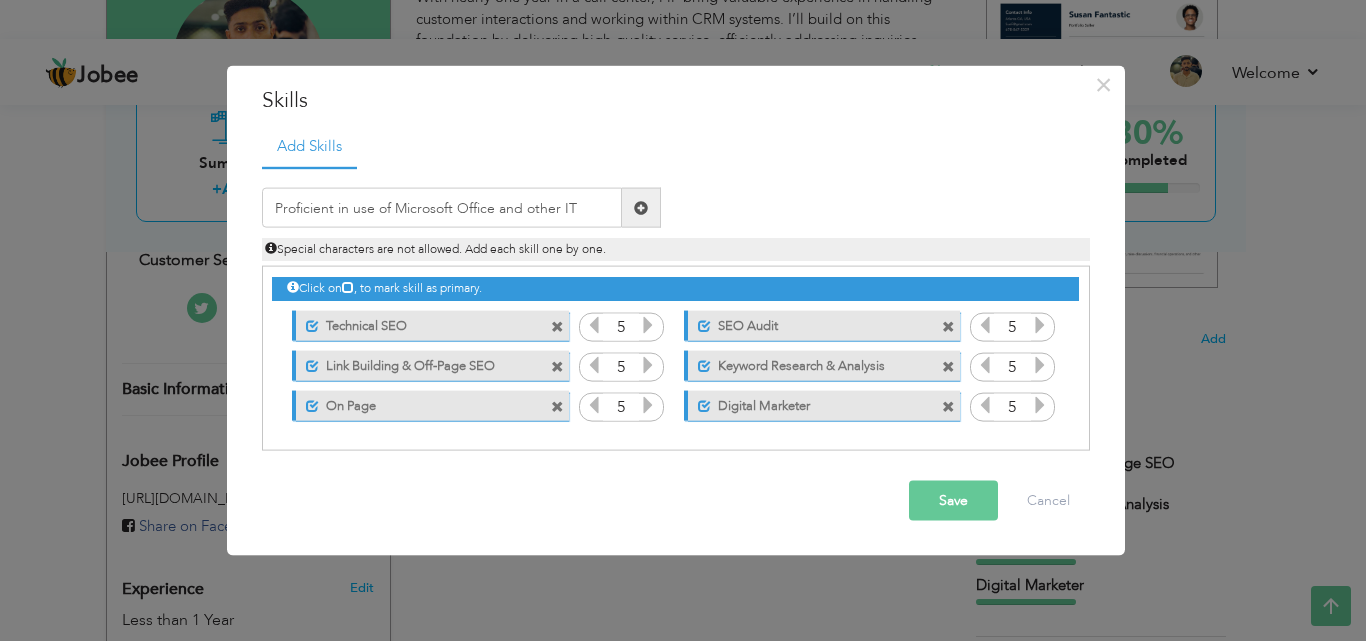 click at bounding box center (557, 326) 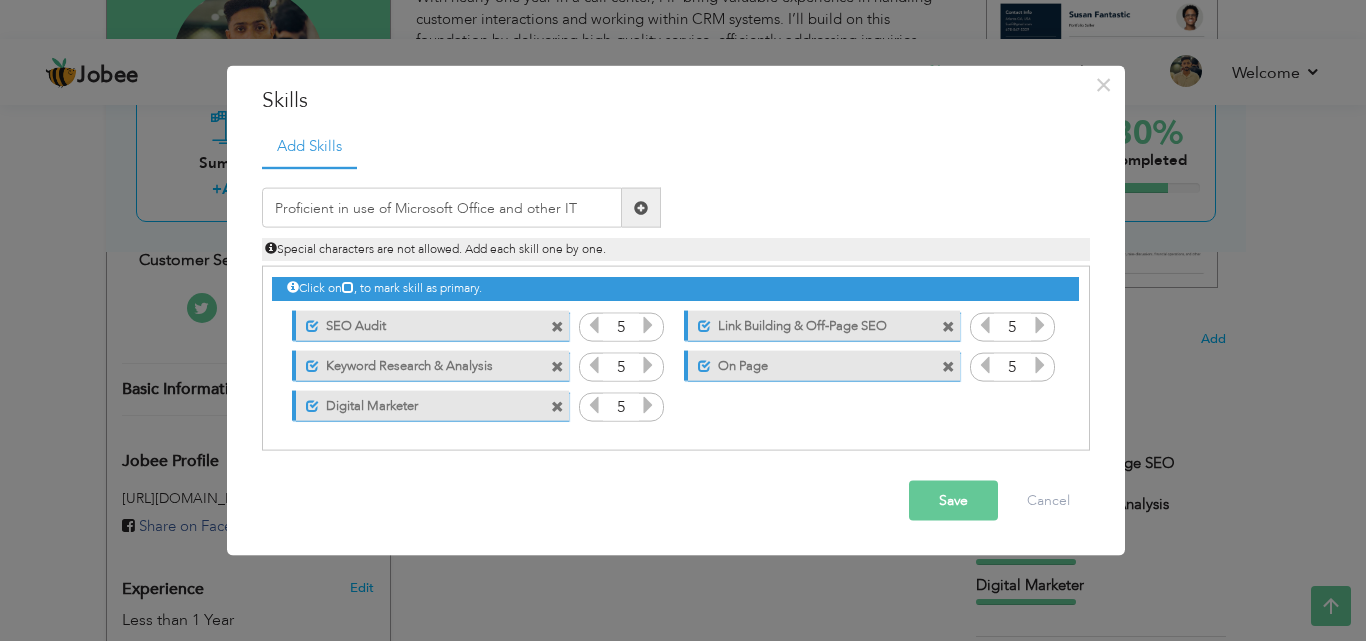 click at bounding box center (557, 326) 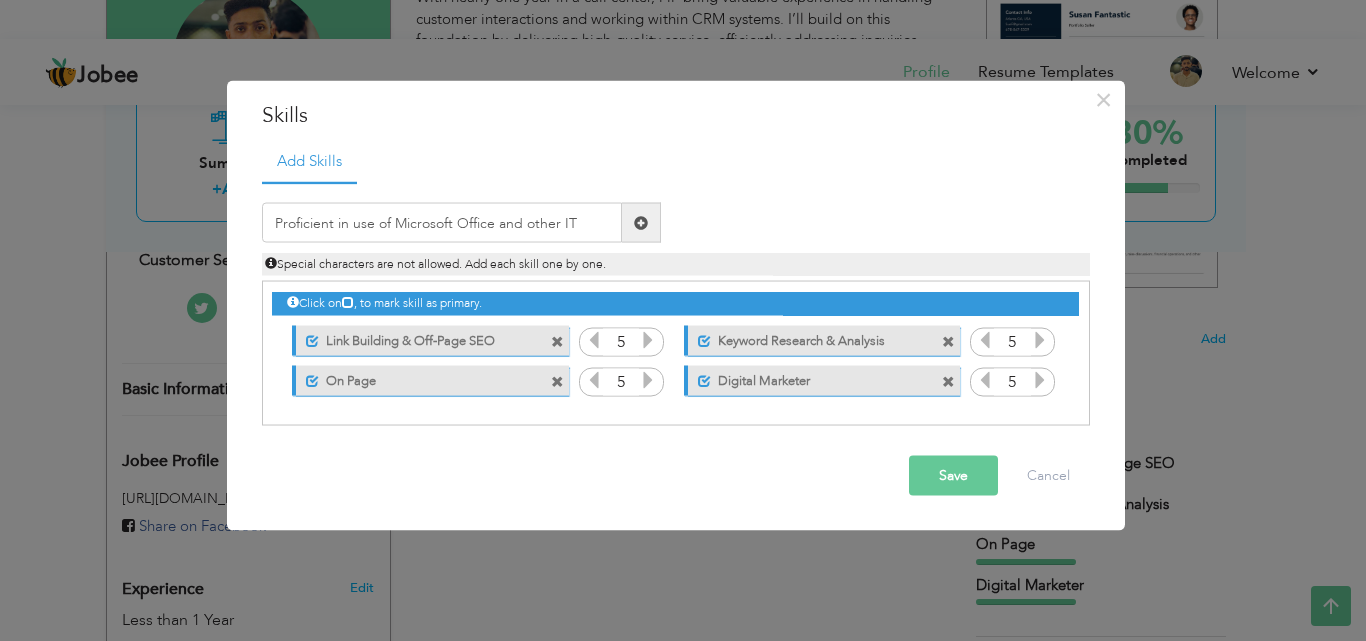 click at bounding box center (560, 335) 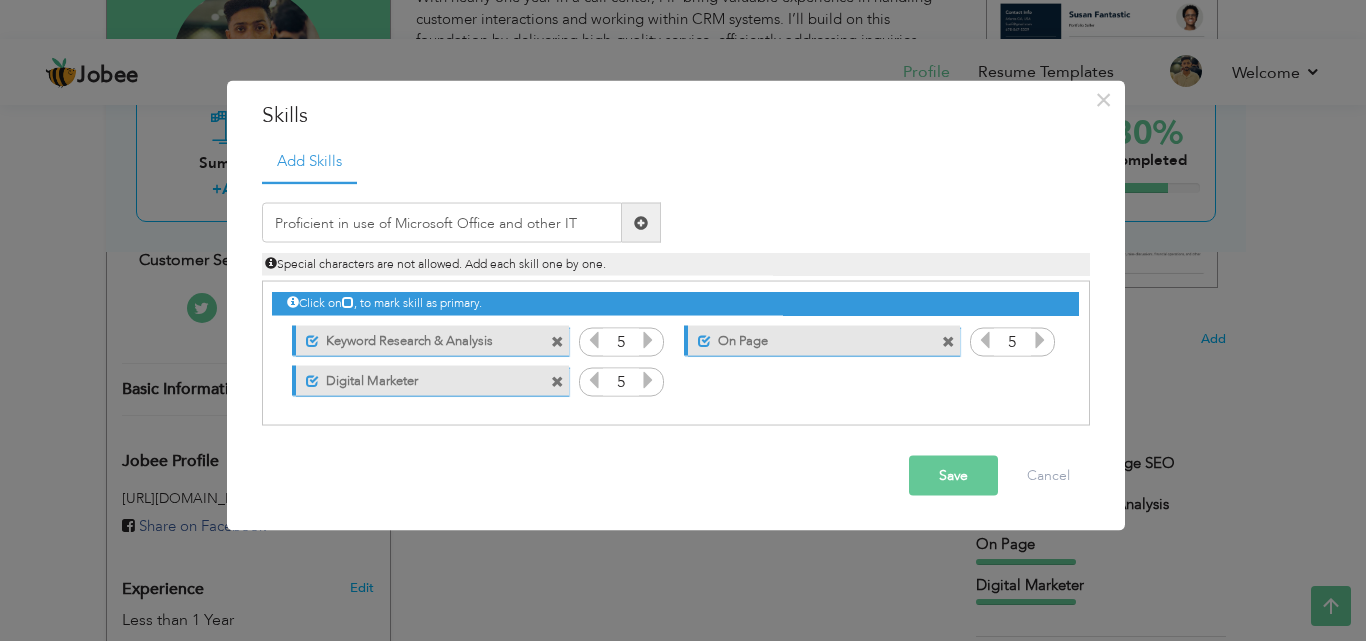 click at bounding box center (557, 341) 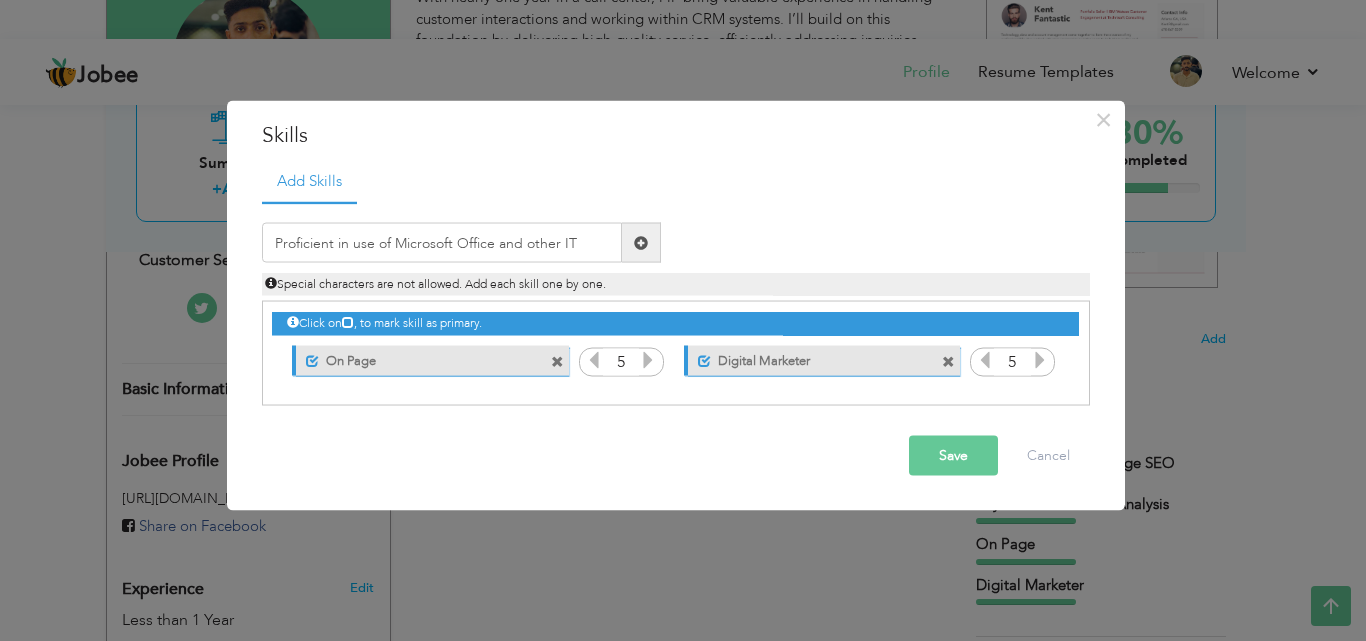 click at bounding box center [557, 361] 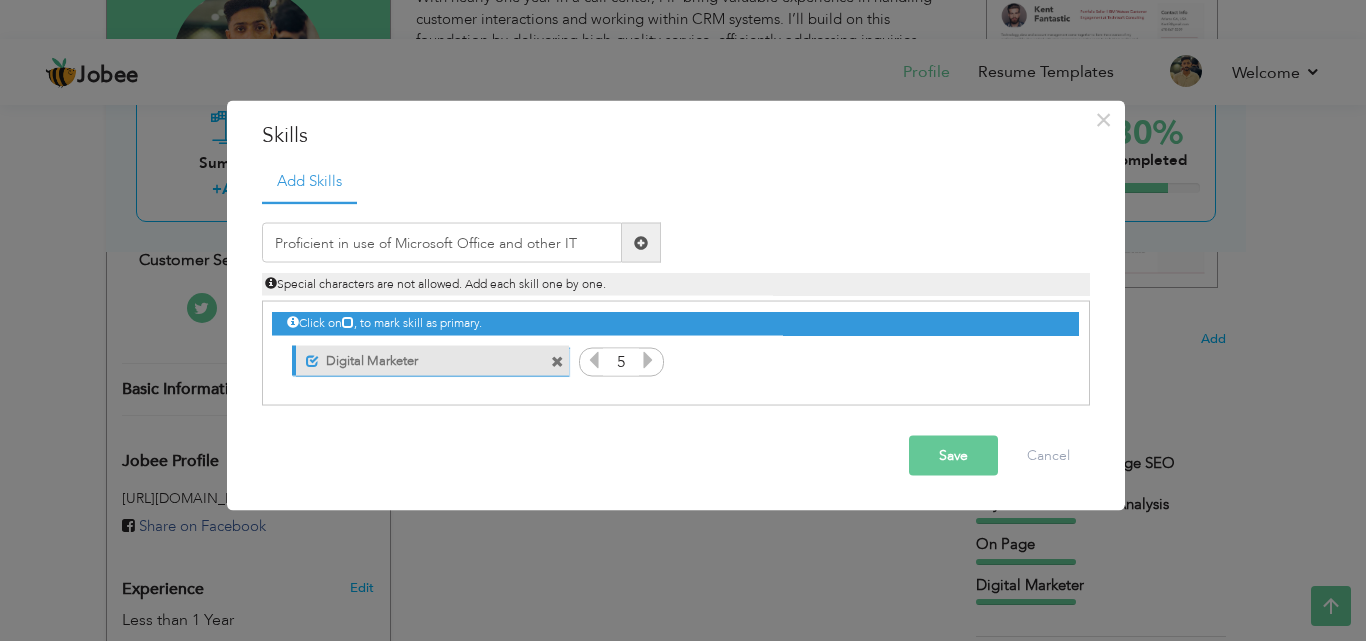 click at bounding box center (557, 361) 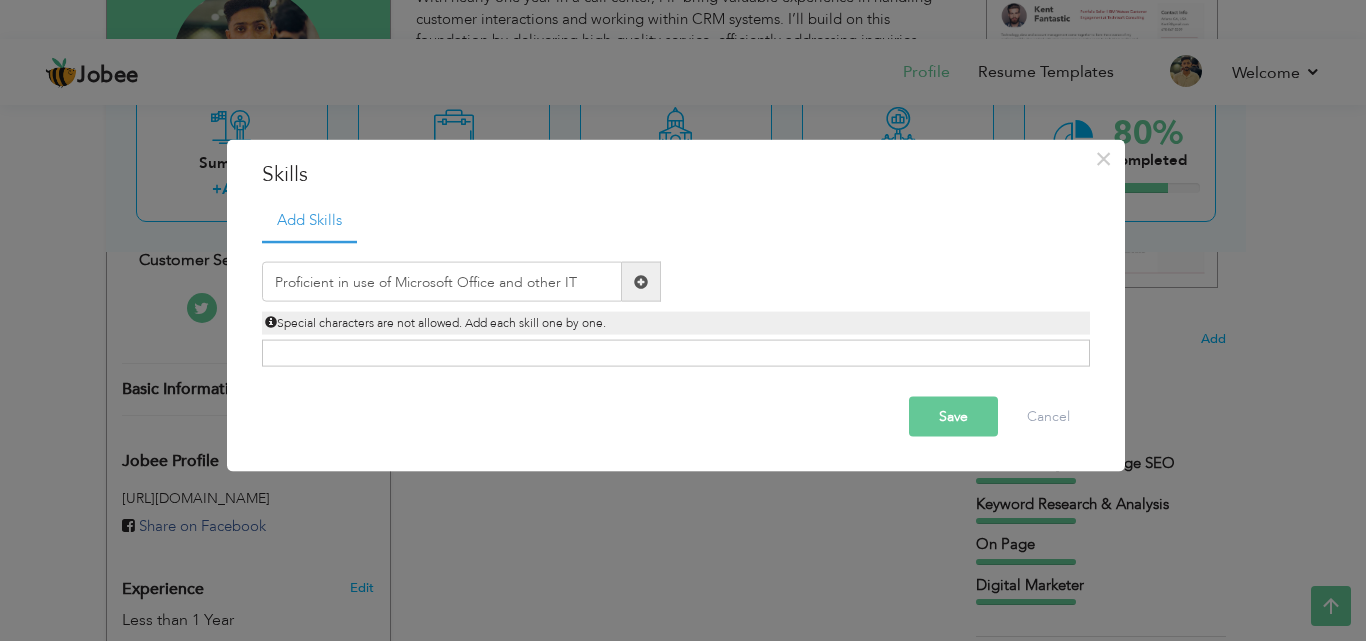 click on "Save" at bounding box center [953, 417] 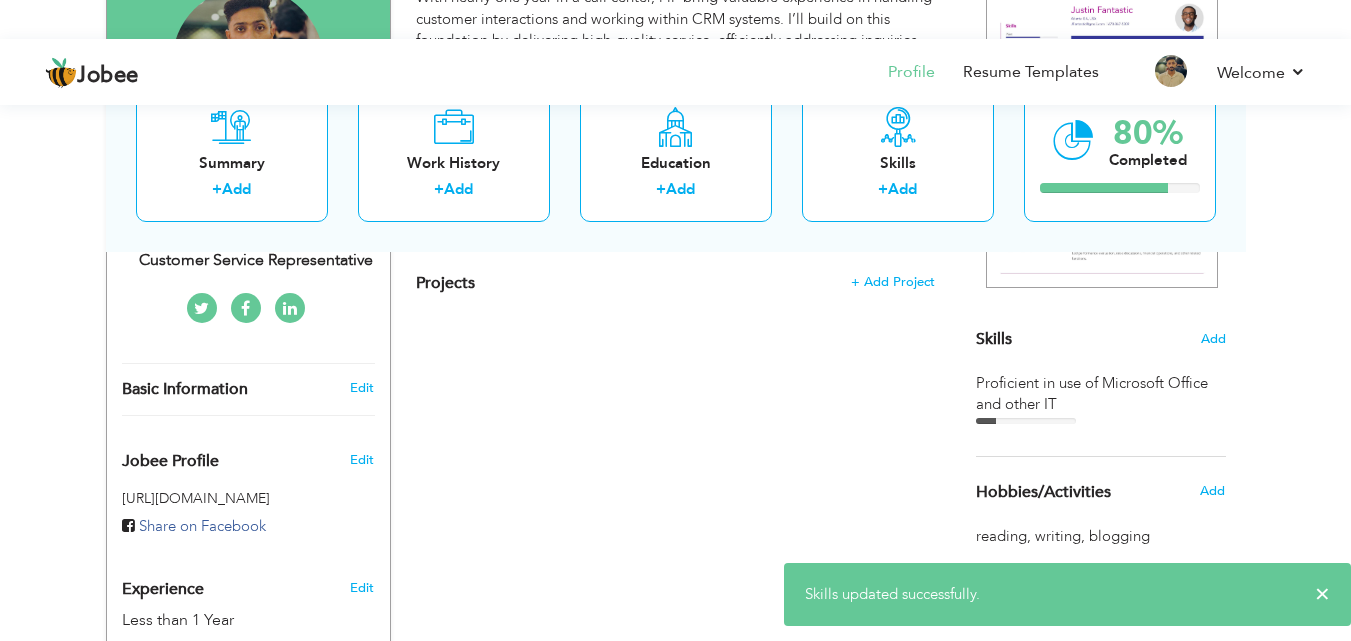 click on "Skills
Add" at bounding box center [1101, 143] 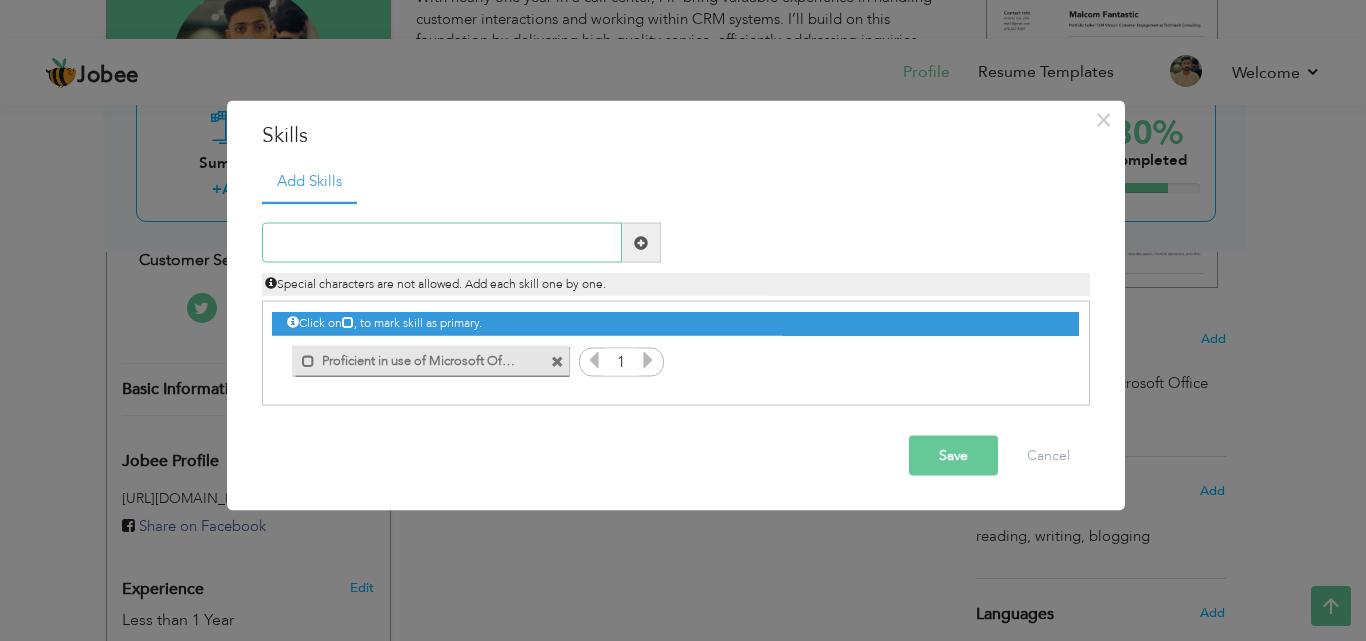 click at bounding box center [442, 243] 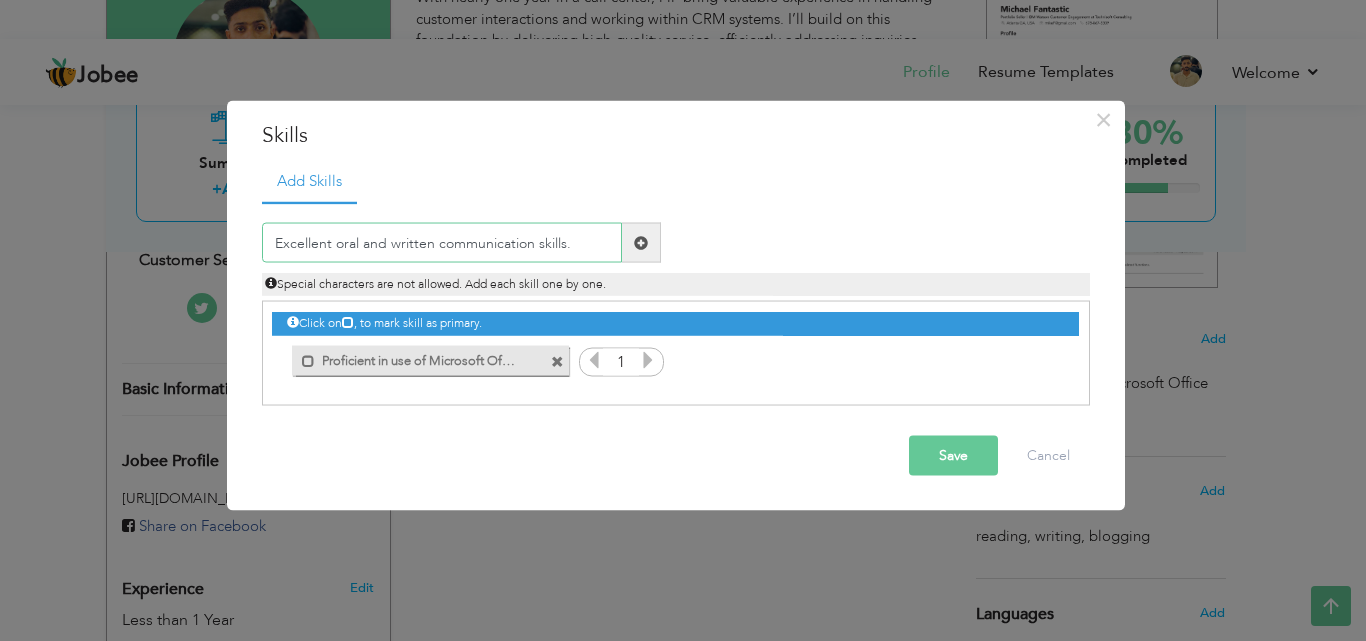 type on "Excellent oral and written communication skills." 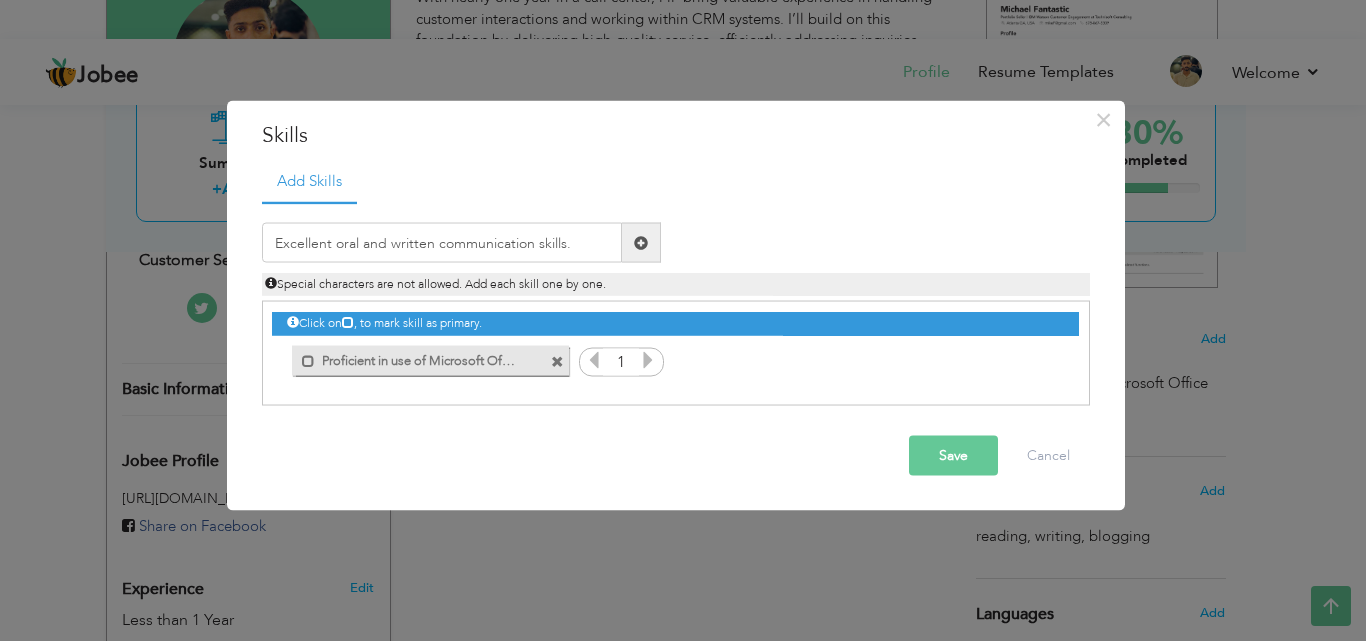click on "Save" at bounding box center [953, 456] 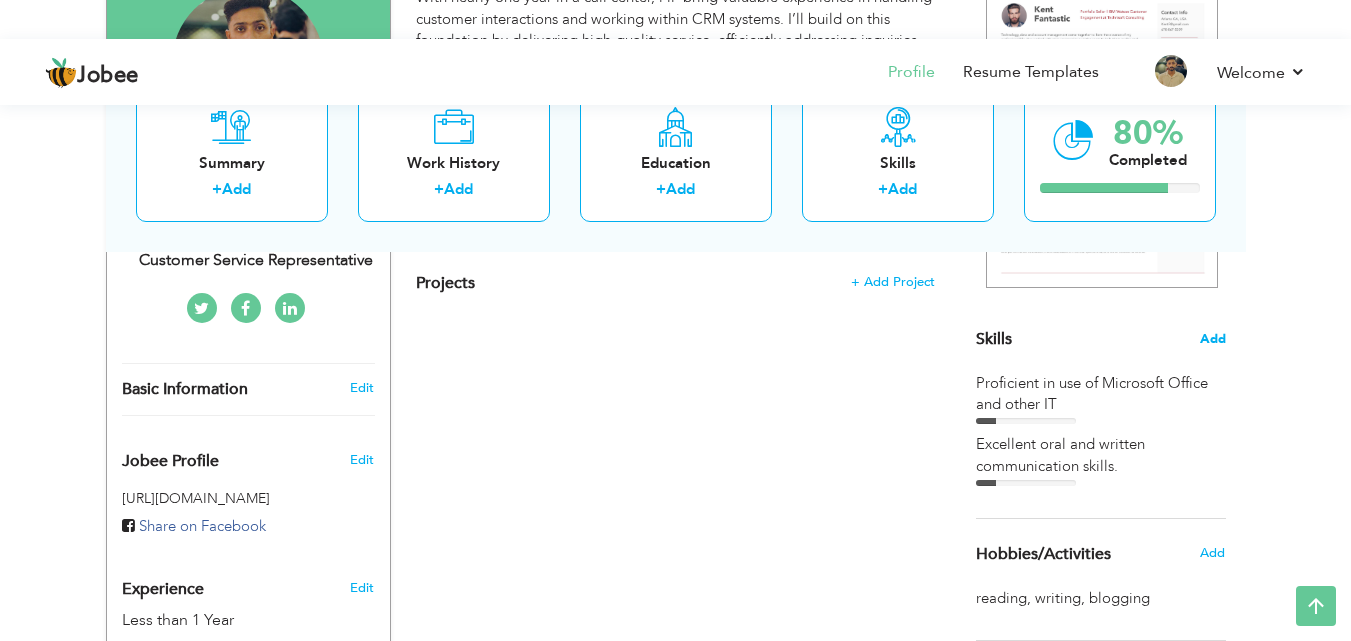 click on "Add" at bounding box center (1213, 339) 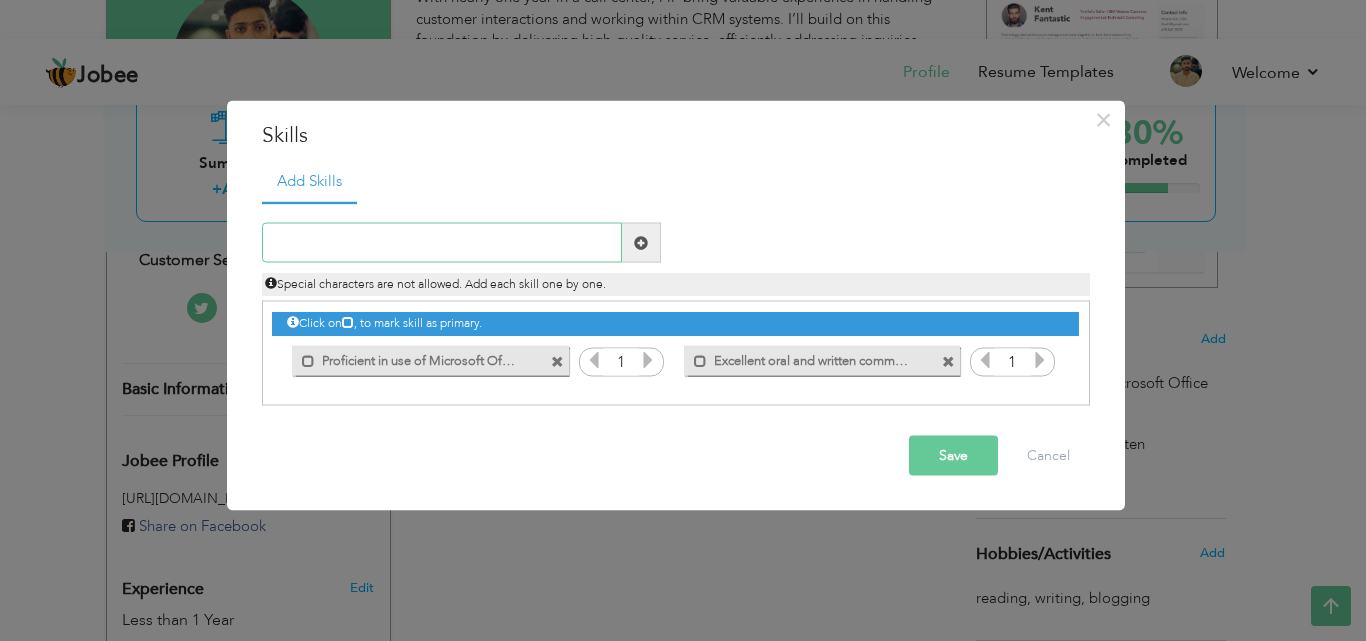 click at bounding box center (442, 243) 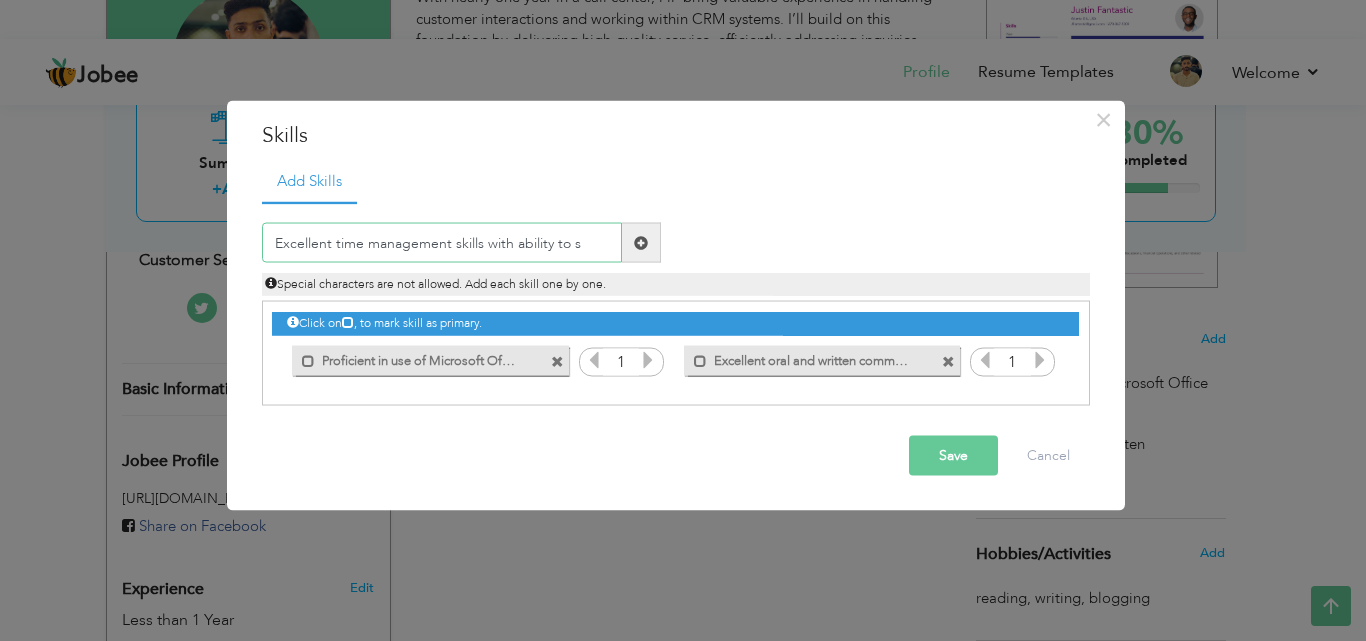 type on "Excellent time management skills with ability to s" 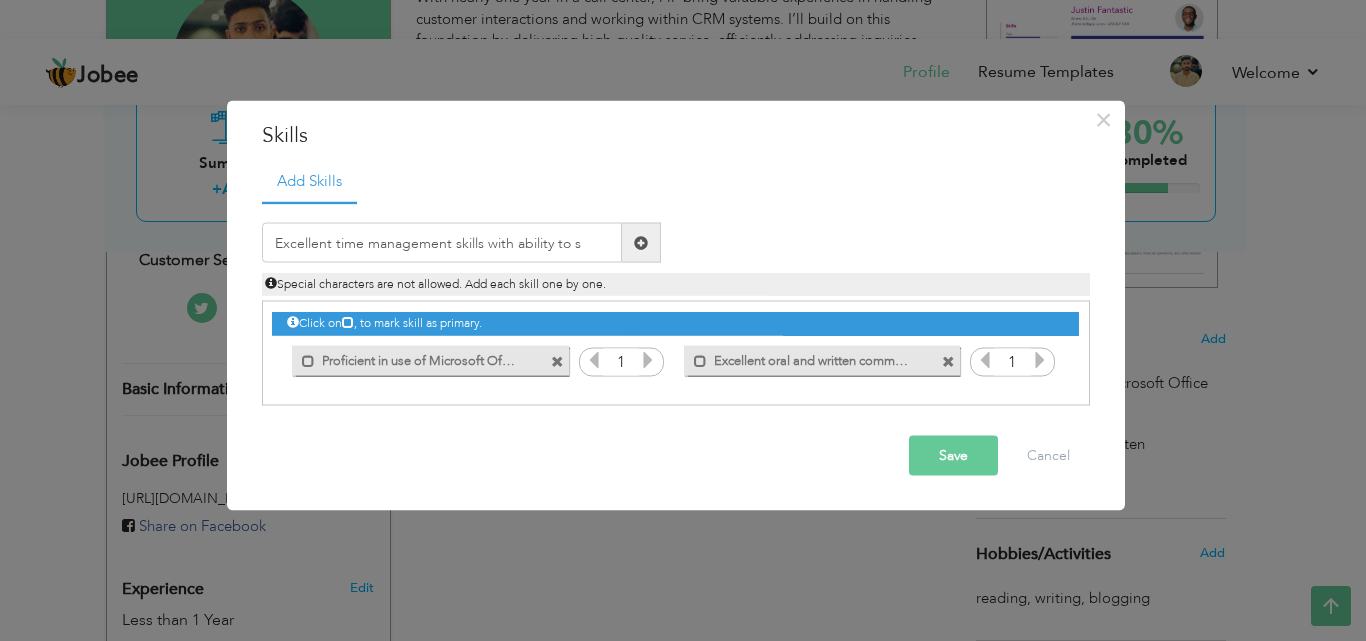 click on "Save" at bounding box center (953, 456) 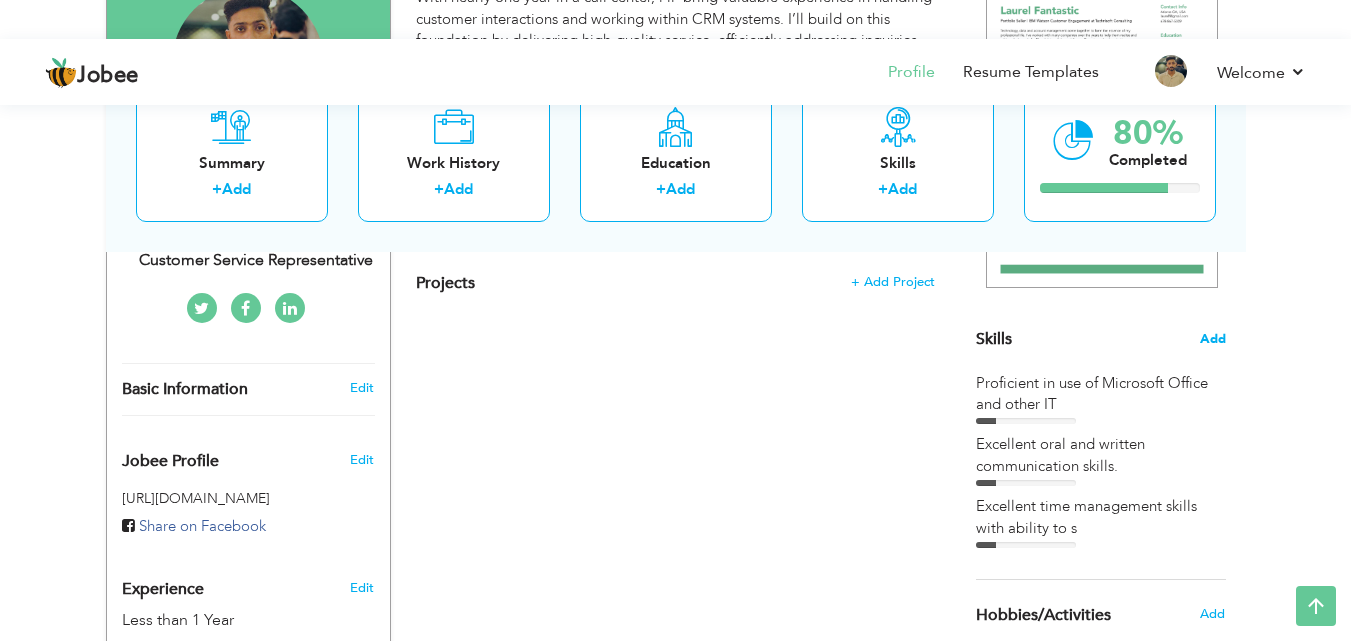 click on "Add" at bounding box center [1213, 339] 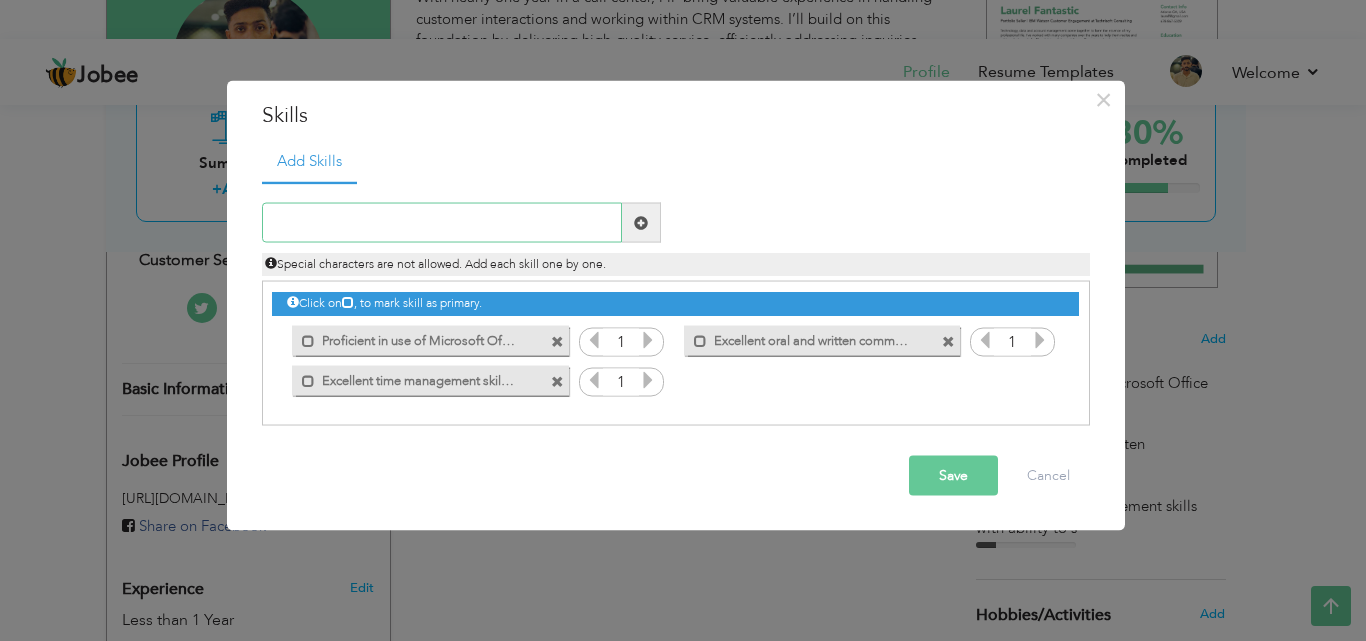 click at bounding box center [442, 223] 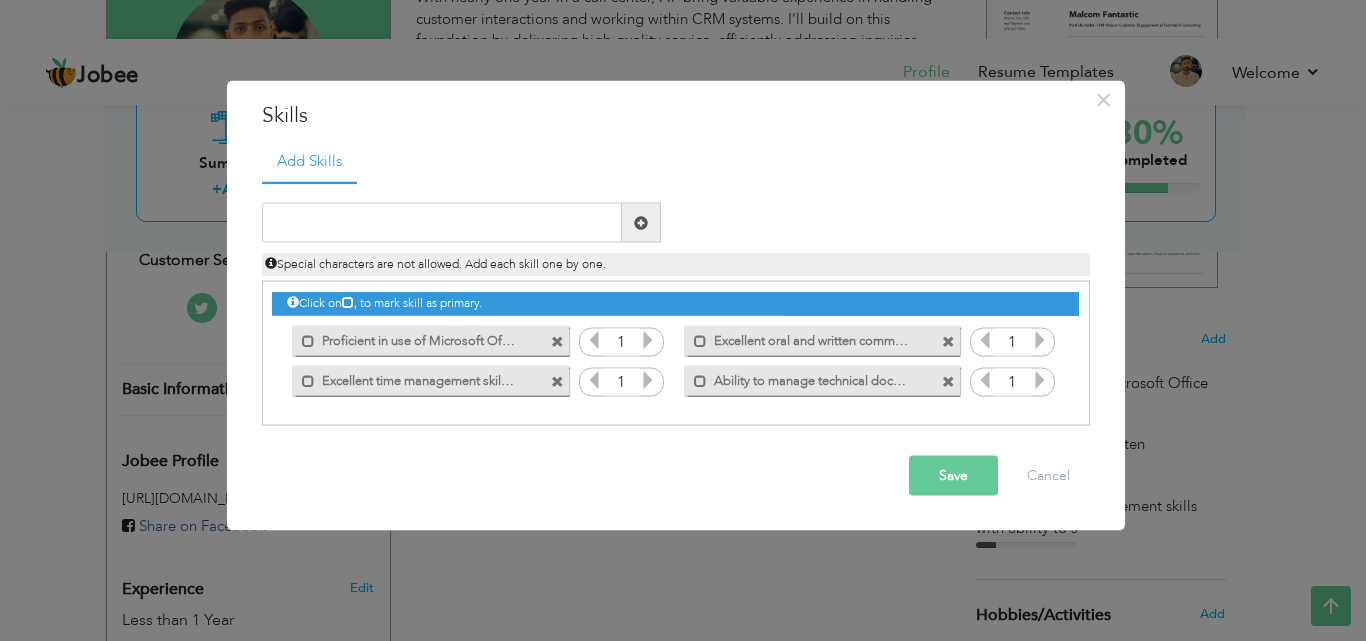 click on "Click on  , to mark skill as primary.
Mark as primary skill. 1 Mark as primary skill. 1" at bounding box center [675, 341] 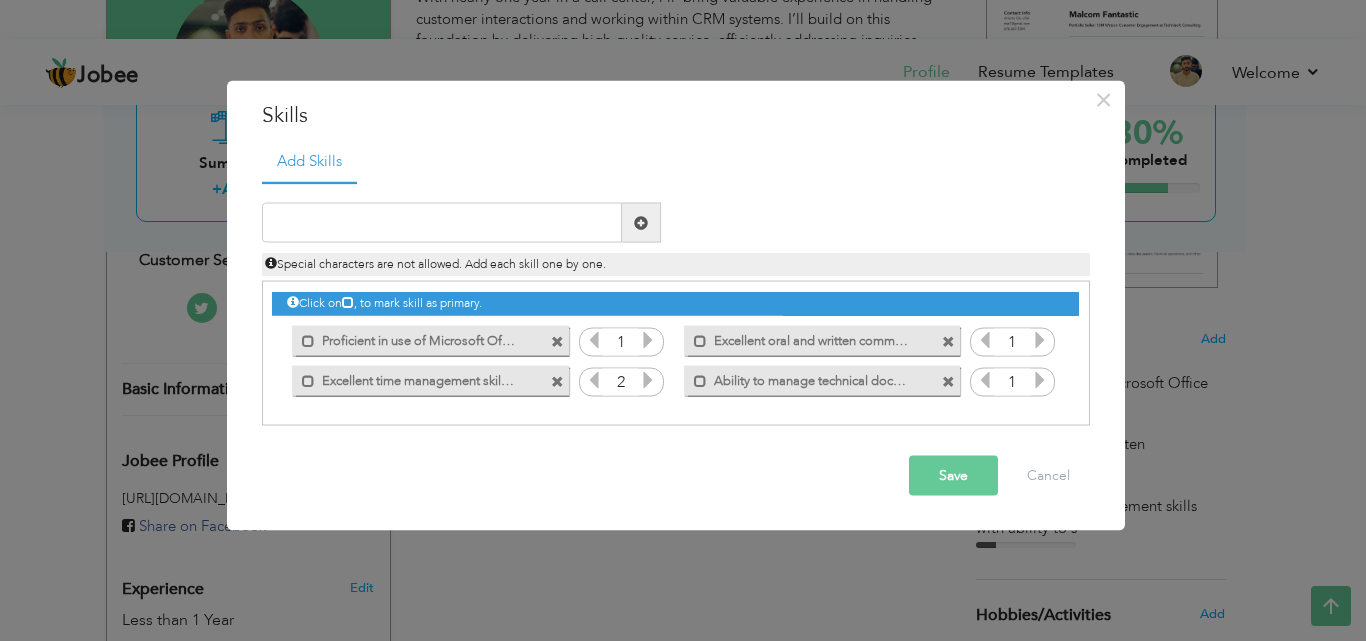 click at bounding box center (648, 380) 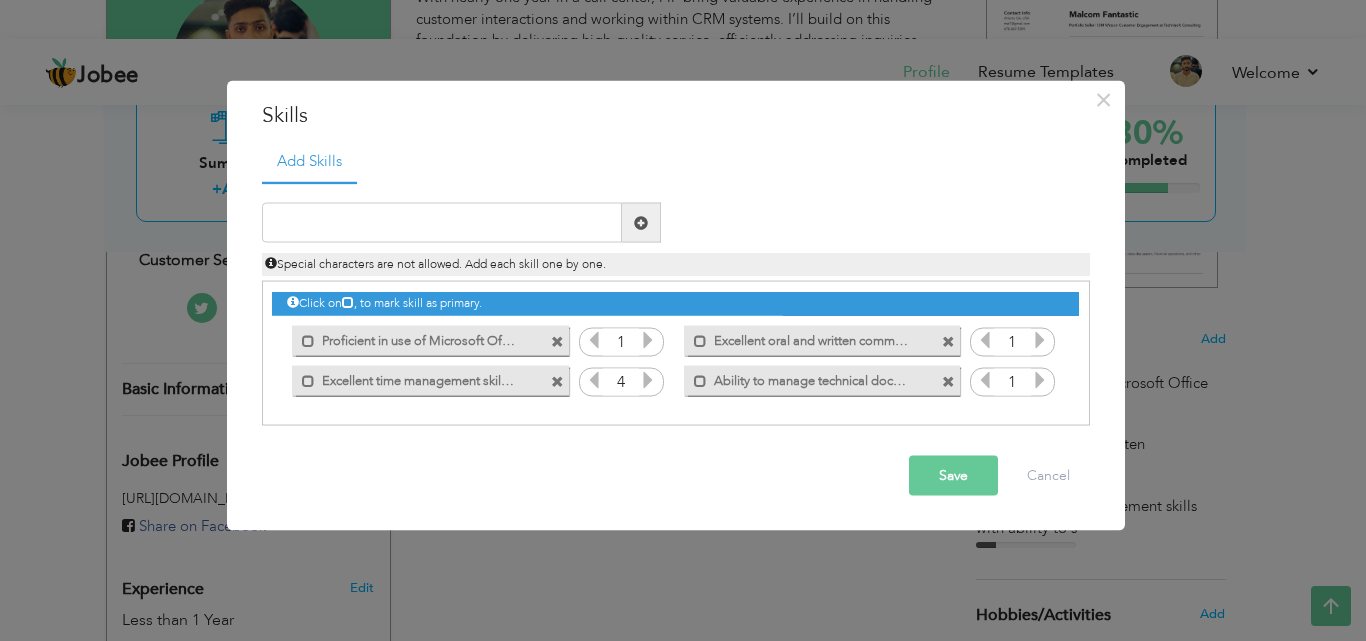 click at bounding box center (648, 380) 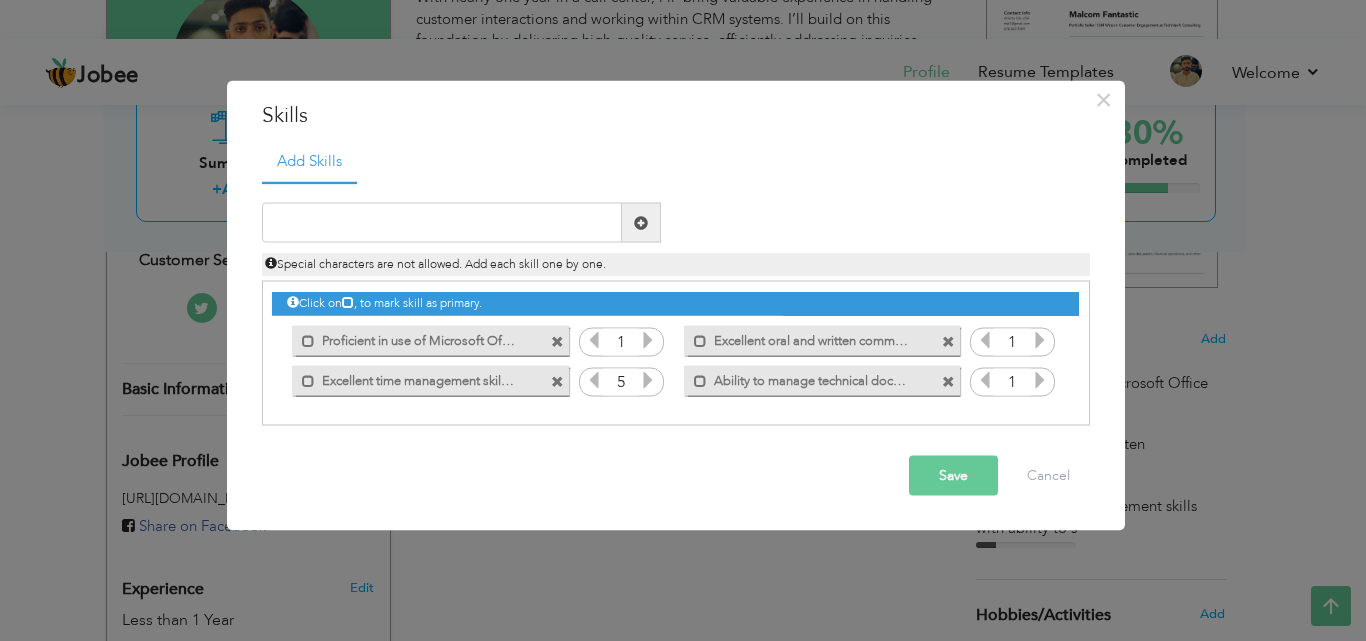 click at bounding box center [648, 380] 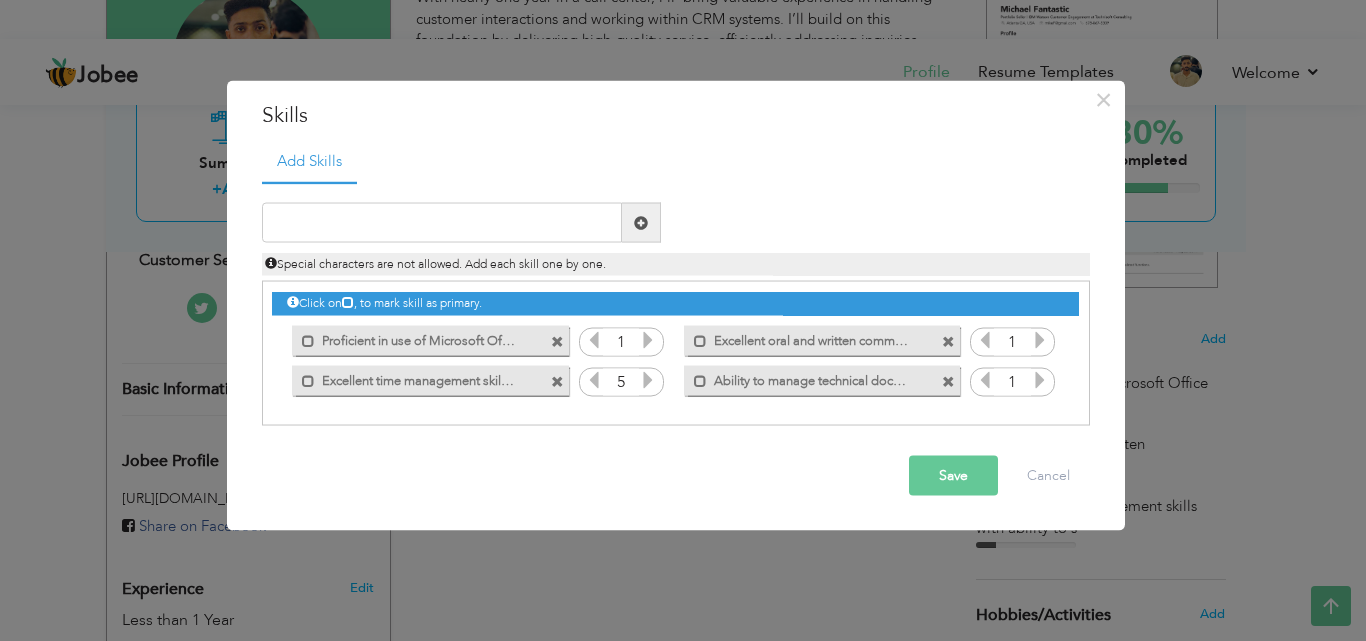 click at bounding box center (648, 340) 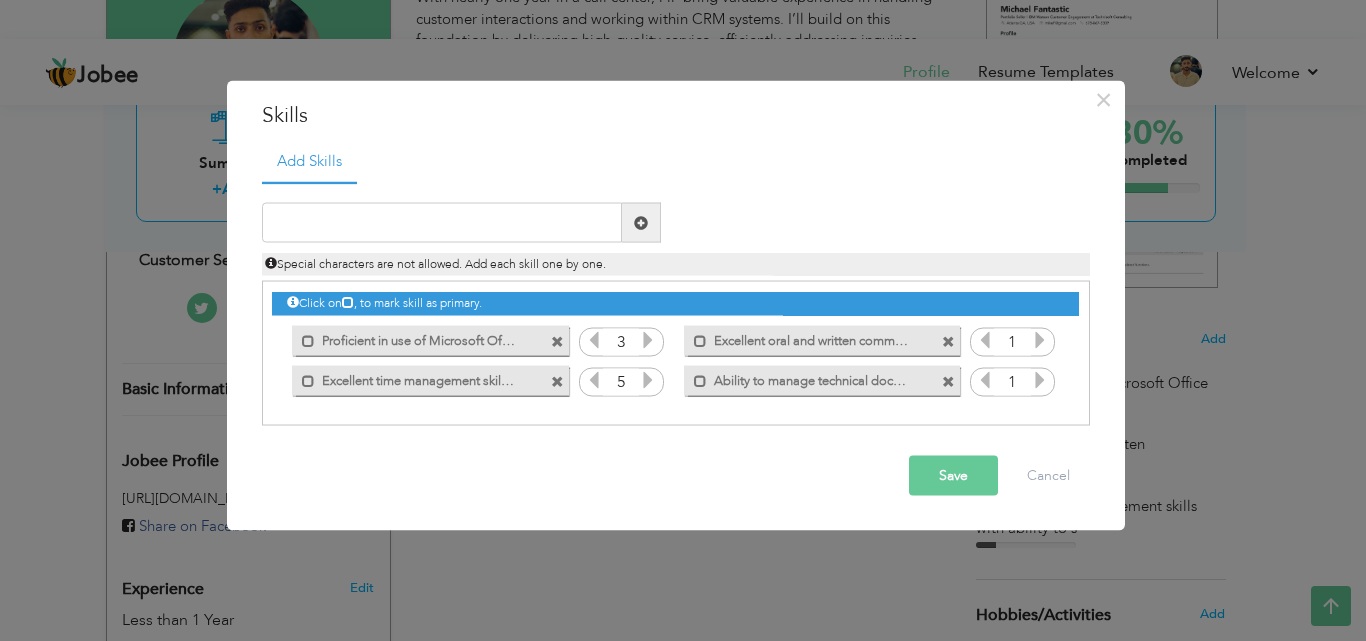 click at bounding box center (648, 340) 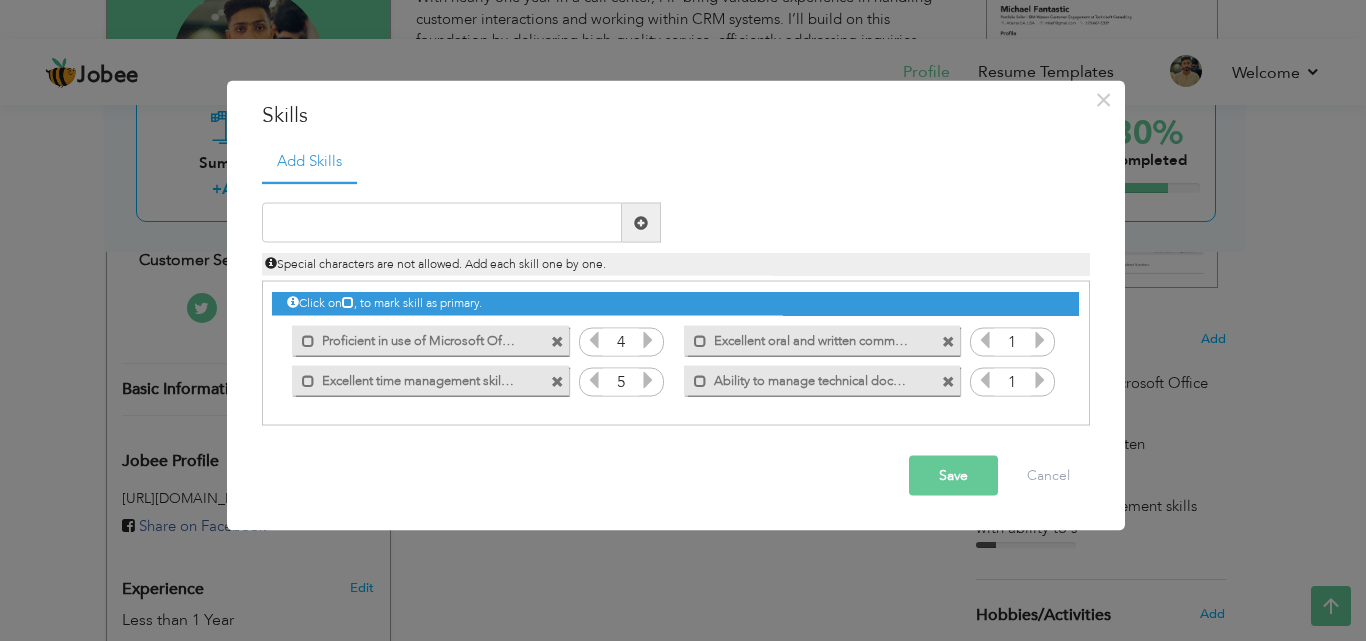 click at bounding box center [648, 340] 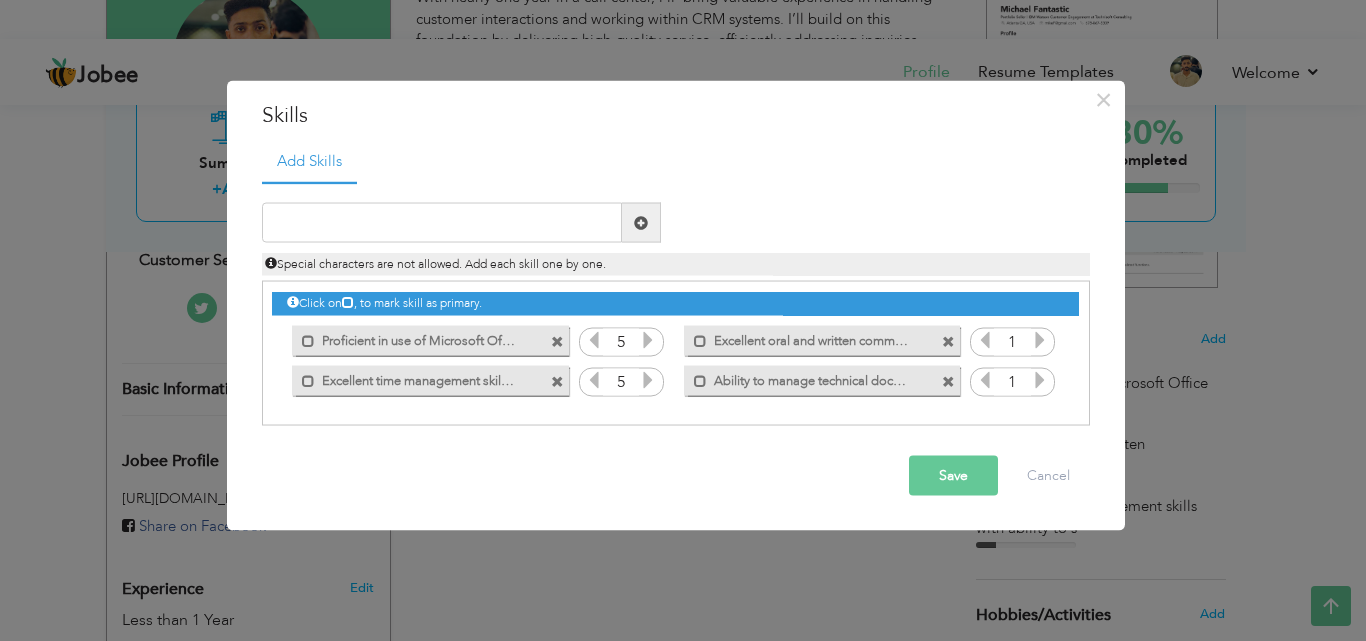 click at bounding box center [648, 340] 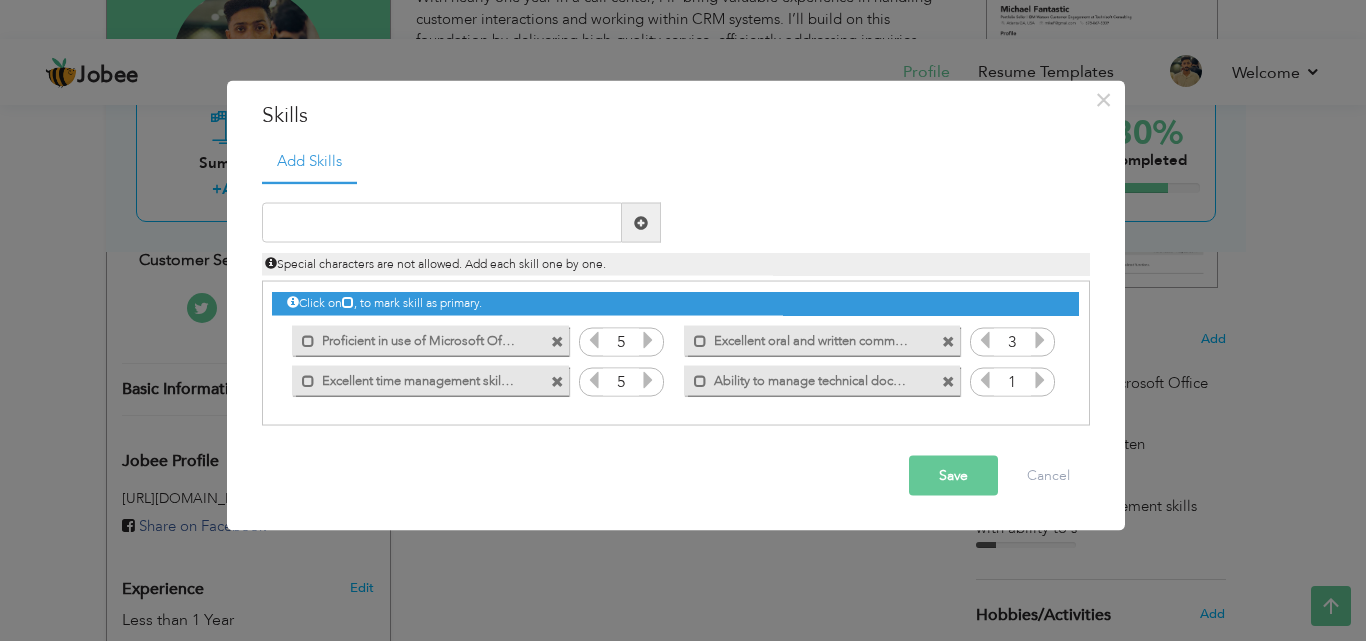 click at bounding box center [1040, 340] 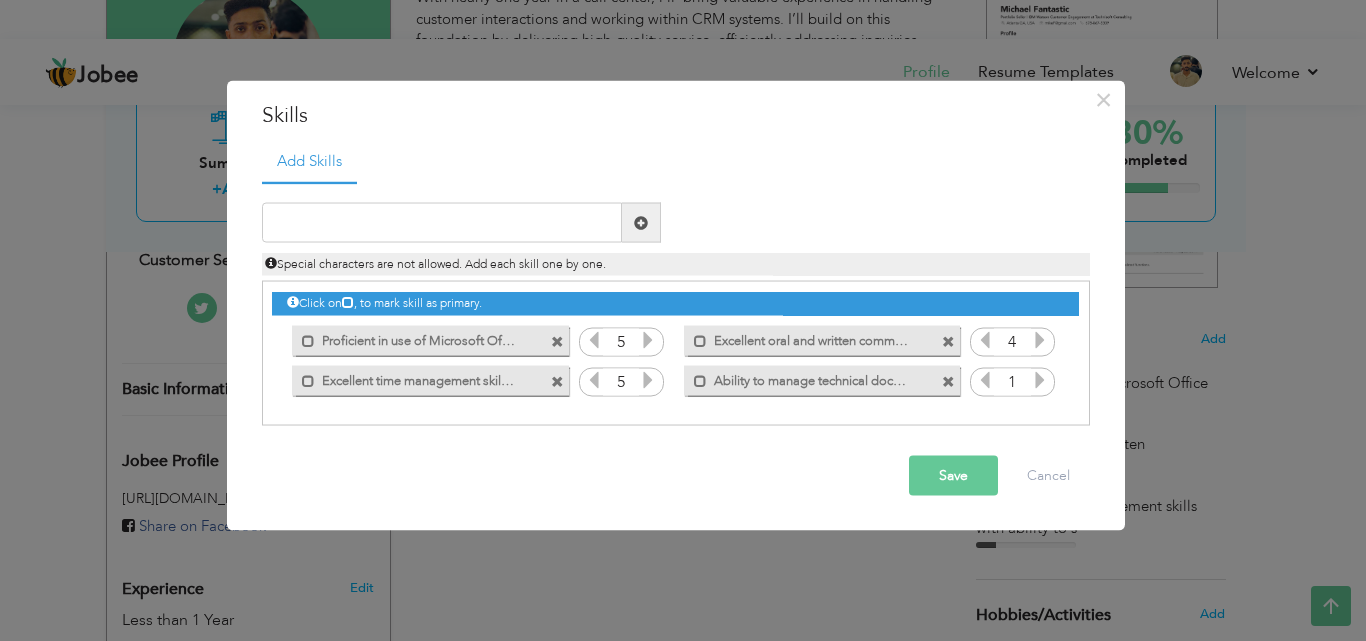 click at bounding box center [1040, 340] 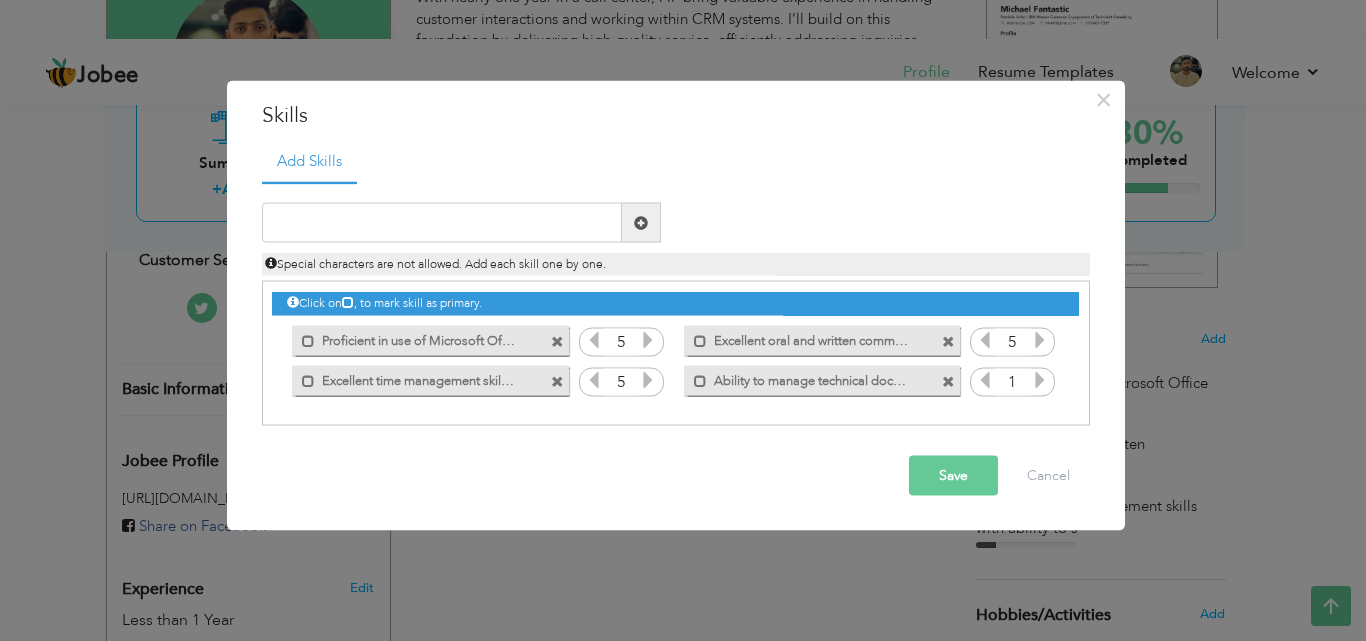 click at bounding box center [1040, 340] 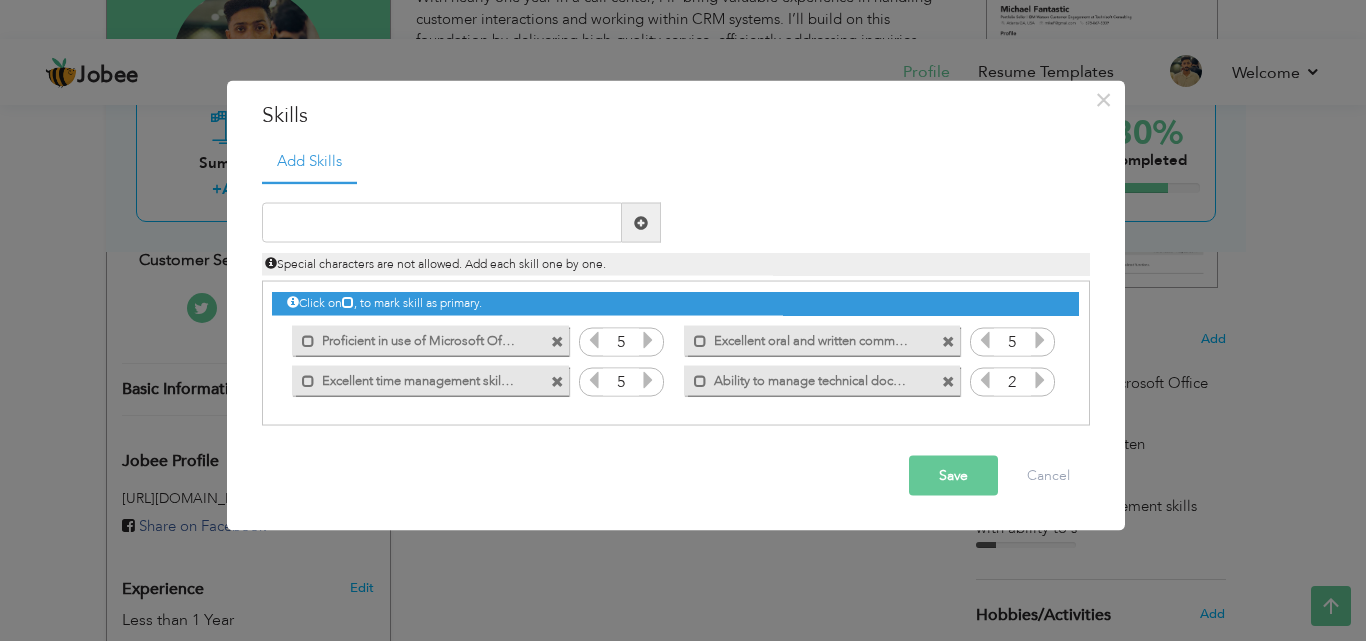 click at bounding box center (1040, 380) 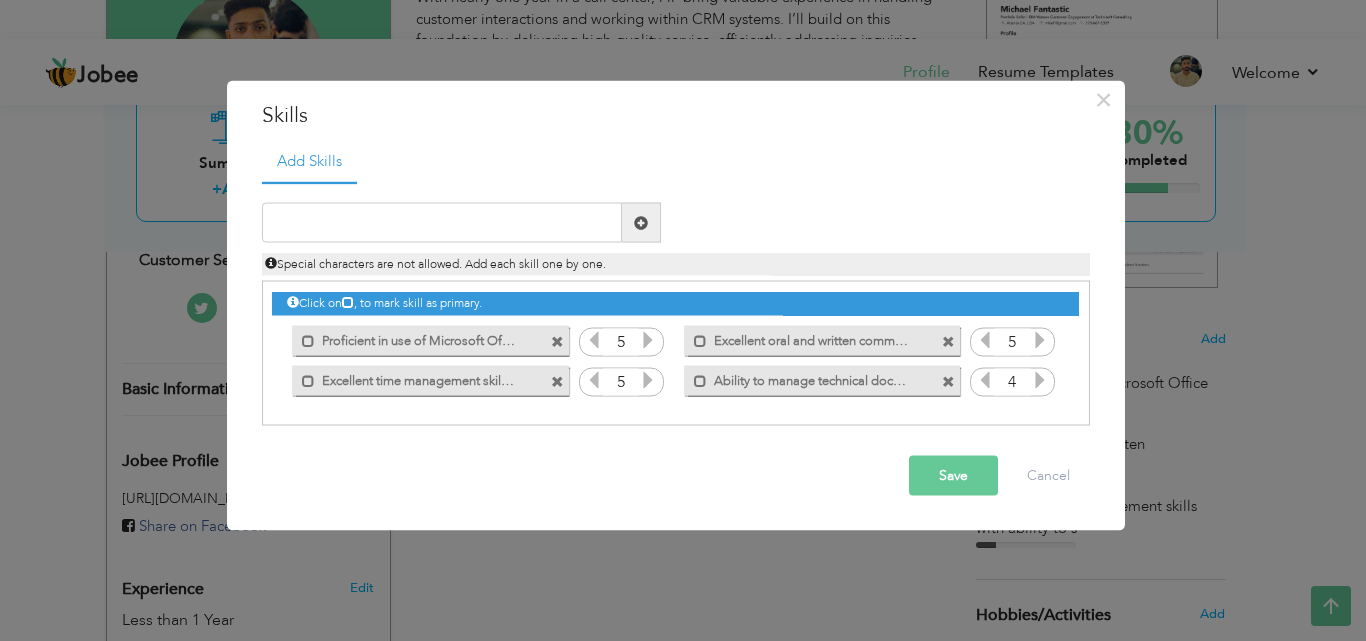 click at bounding box center [1040, 380] 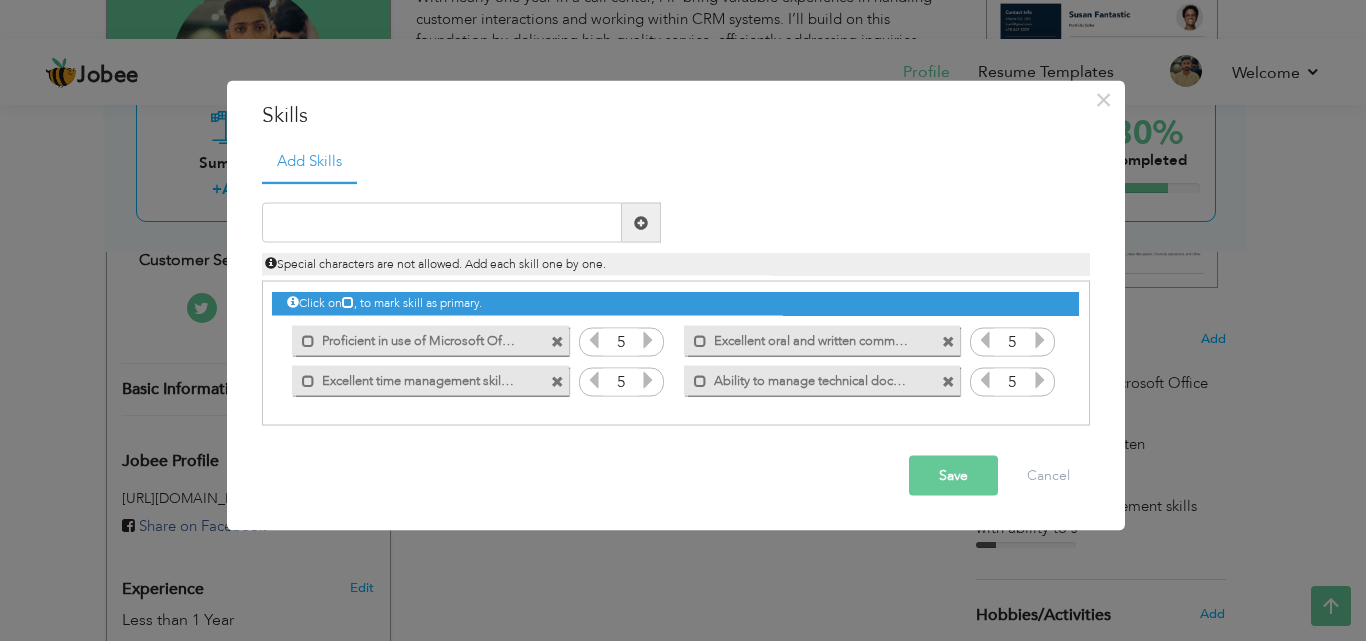click at bounding box center [1040, 380] 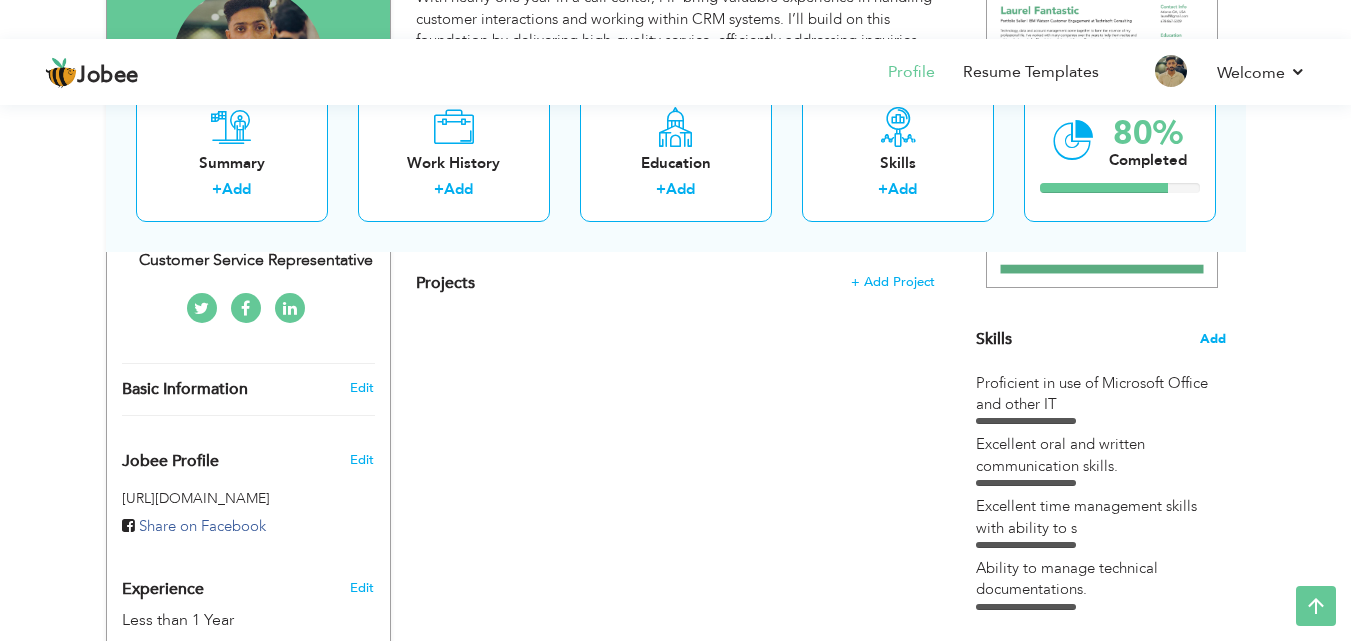 click on "Add" at bounding box center [1213, 339] 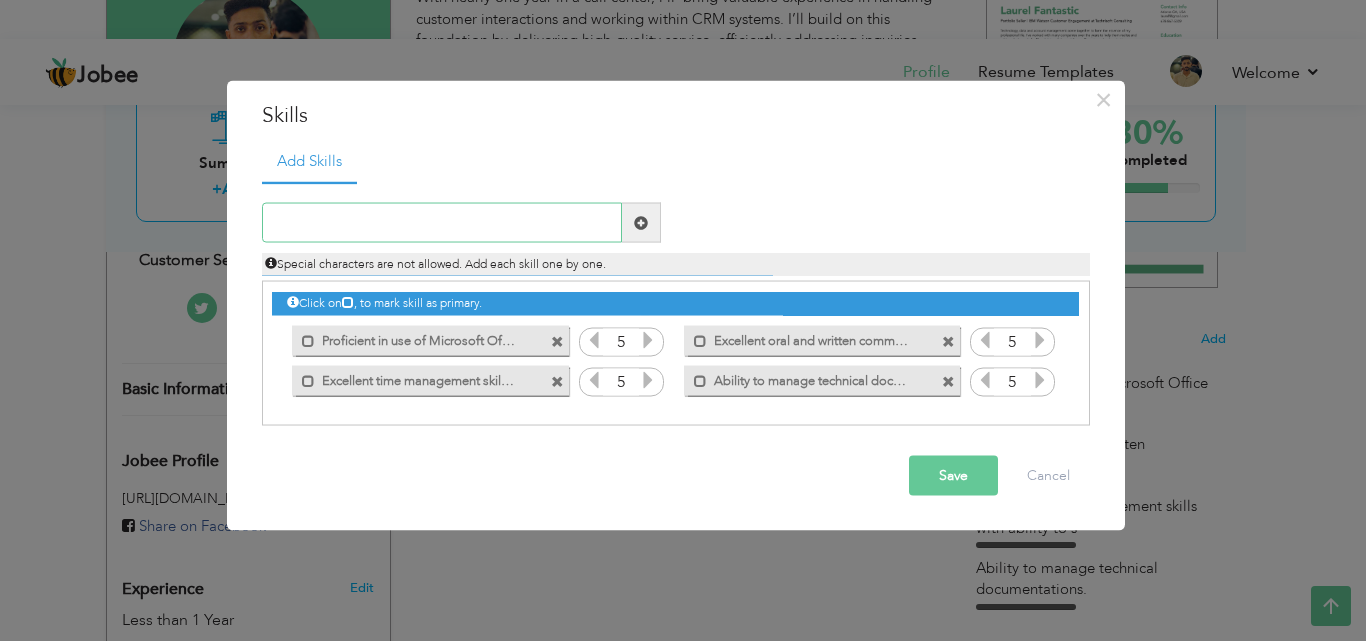 click at bounding box center (442, 223) 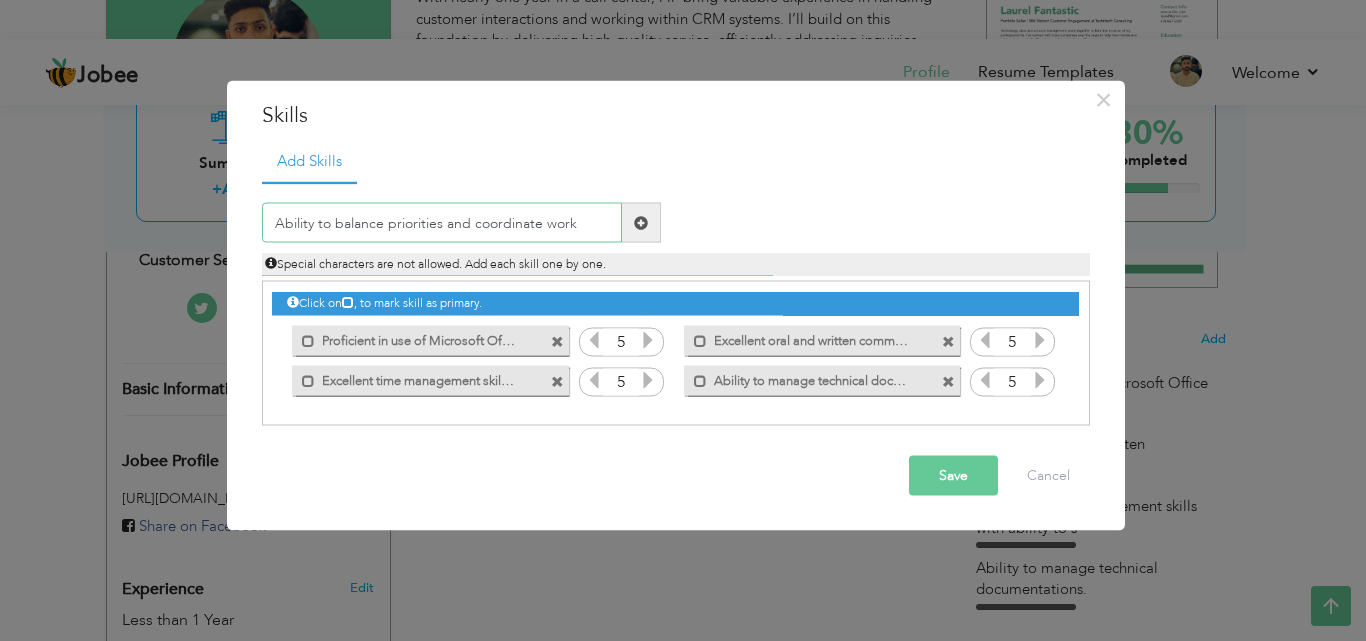type 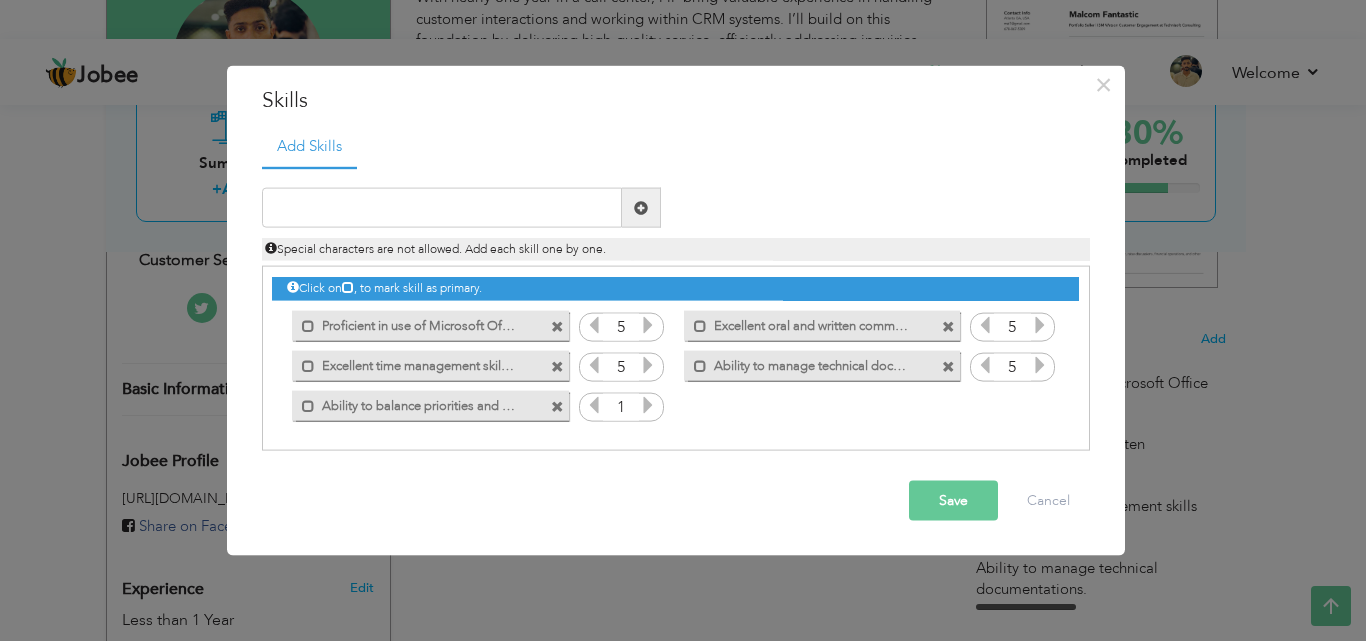 click at bounding box center [648, 405] 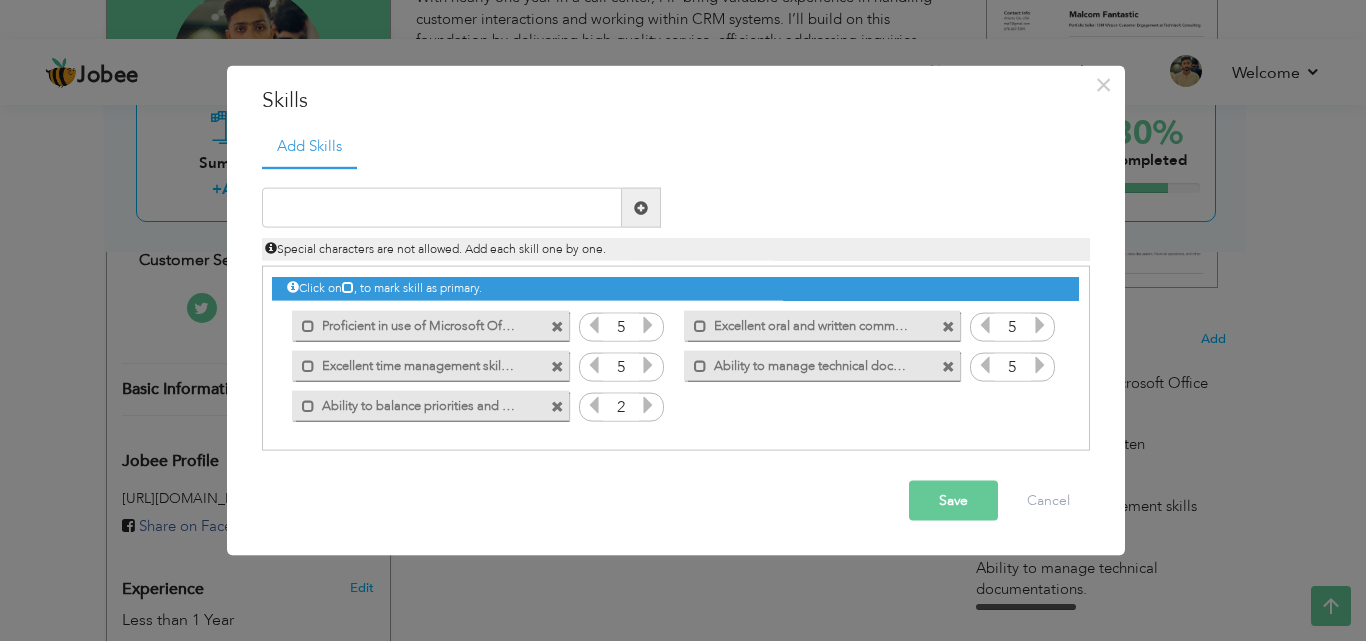 click at bounding box center [648, 405] 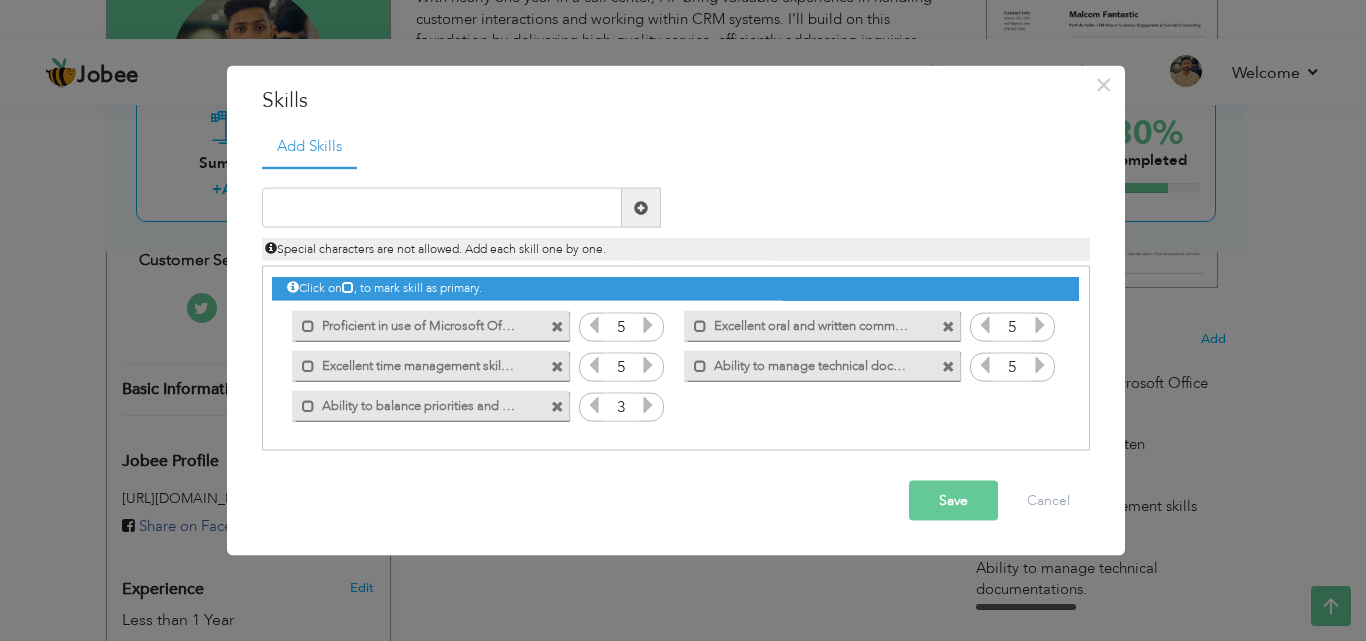 click at bounding box center [648, 405] 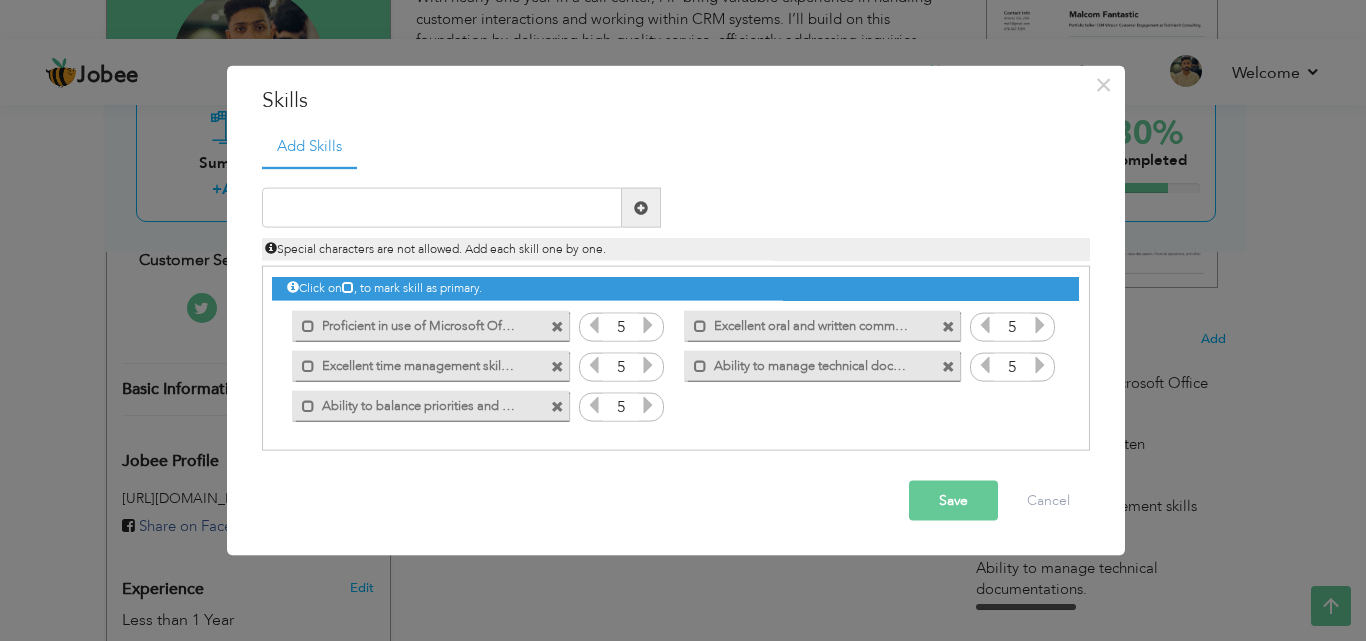 click at bounding box center (648, 405) 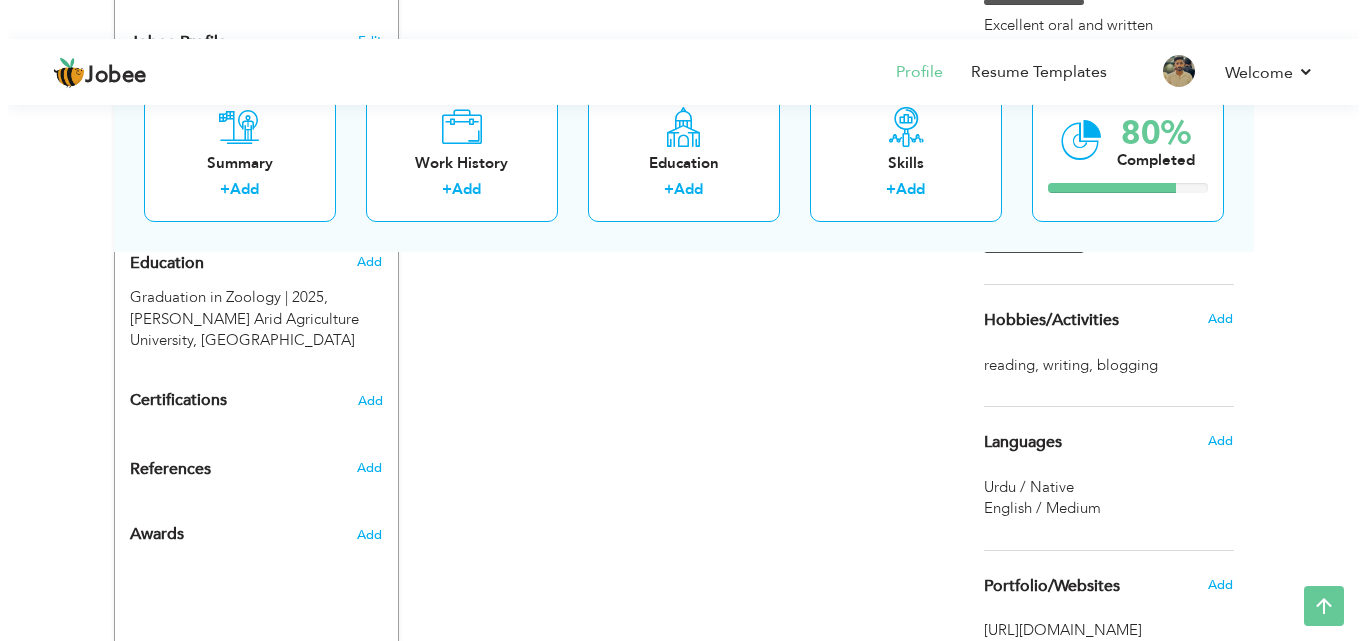 scroll, scrollTop: 1046, scrollLeft: 0, axis: vertical 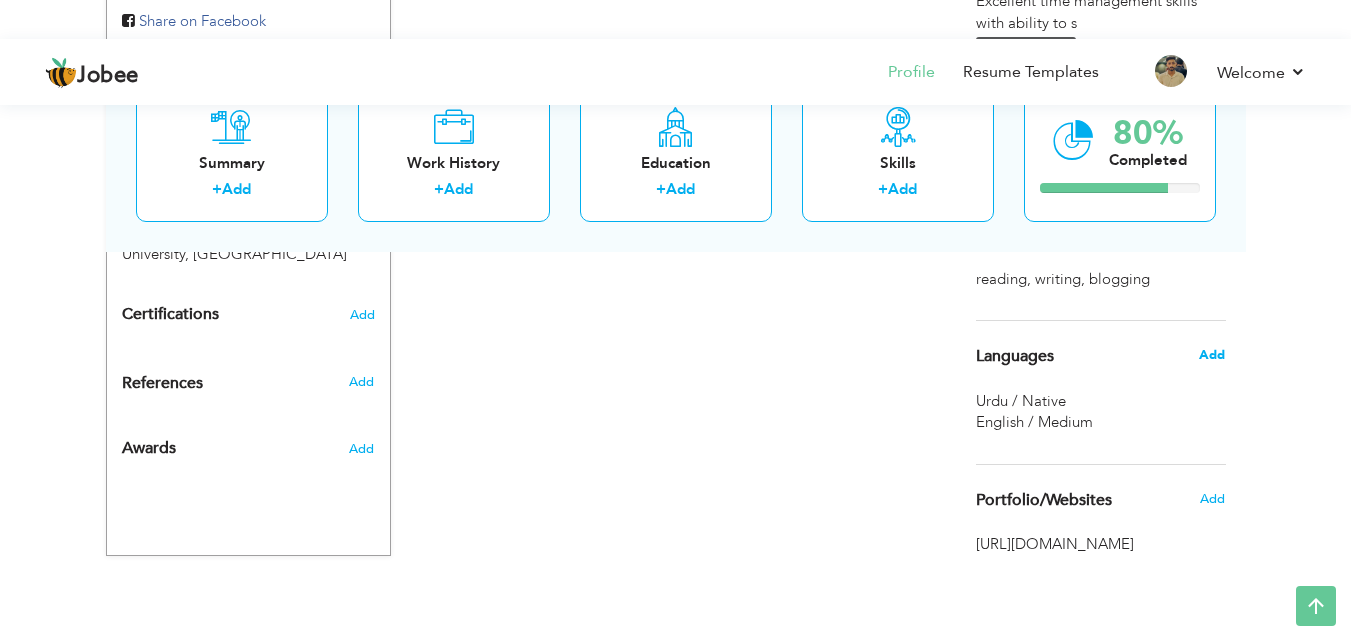 click on "Add" at bounding box center [1212, 355] 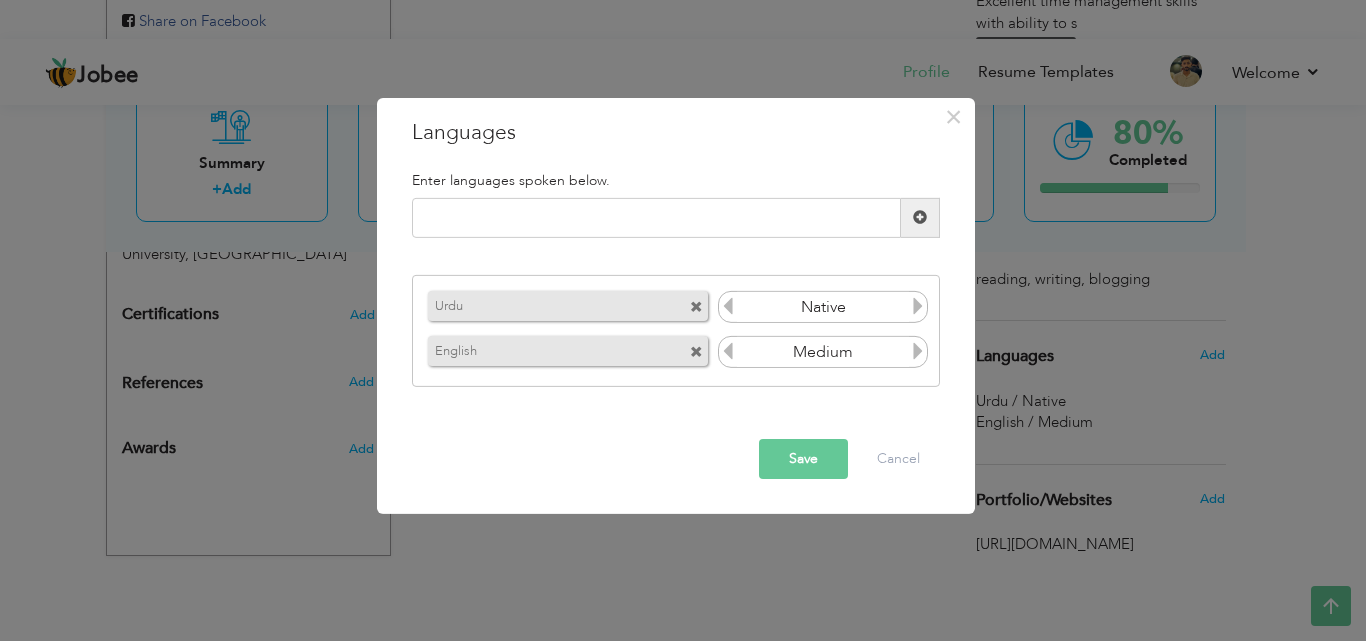 click at bounding box center [918, 351] 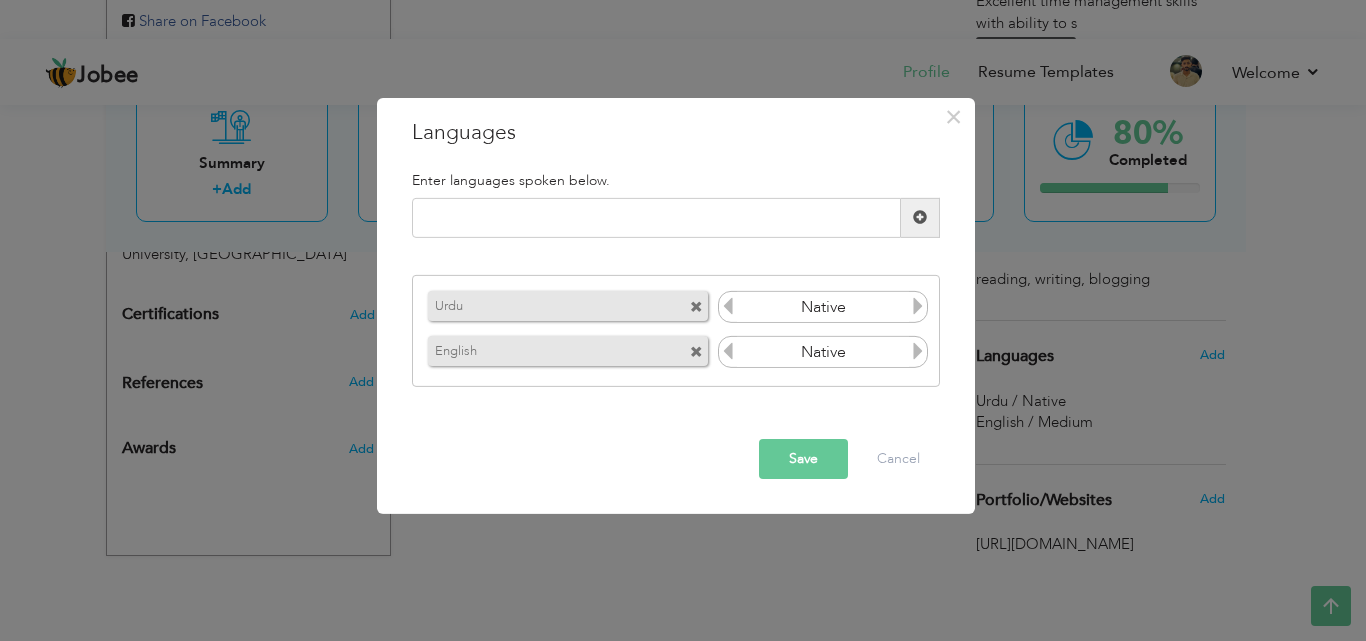 click at bounding box center [918, 351] 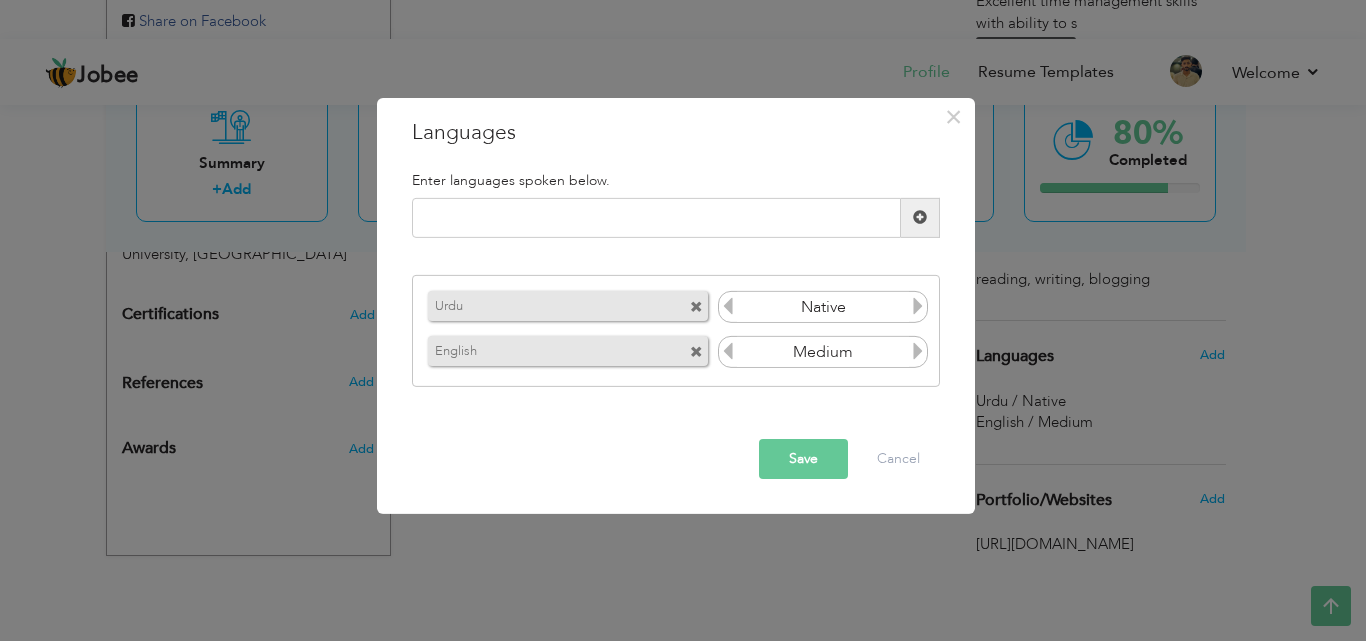 click at bounding box center (728, 351) 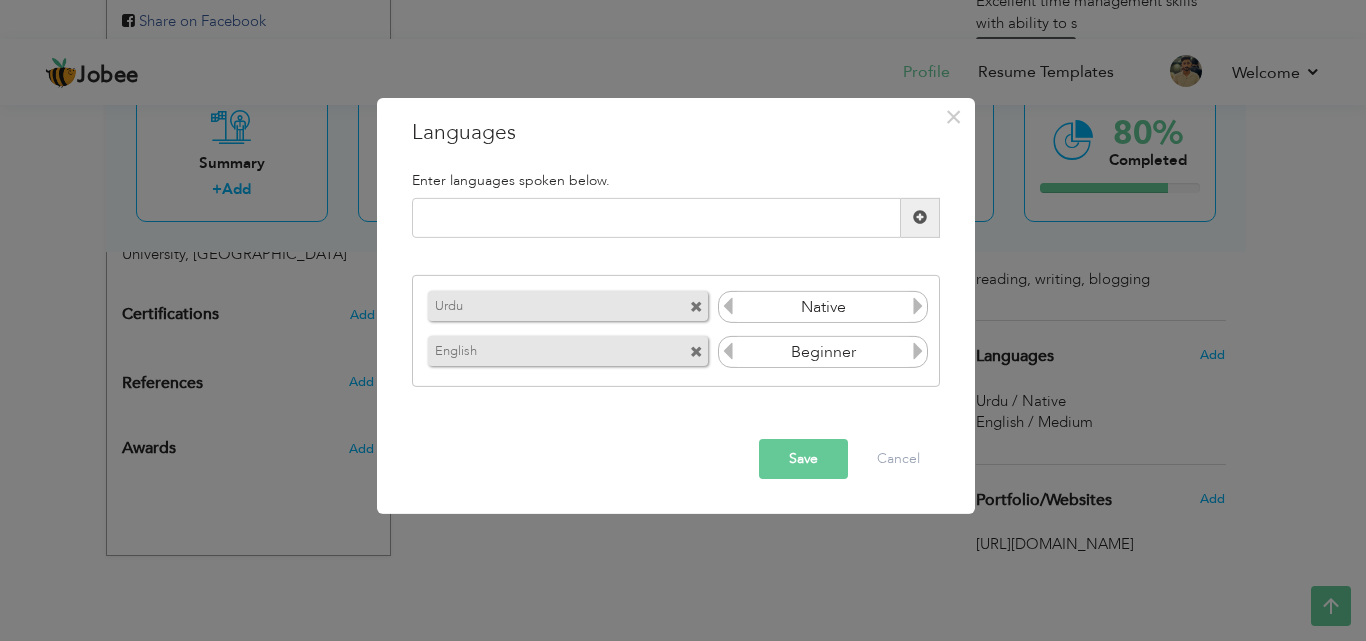 click at bounding box center (918, 351) 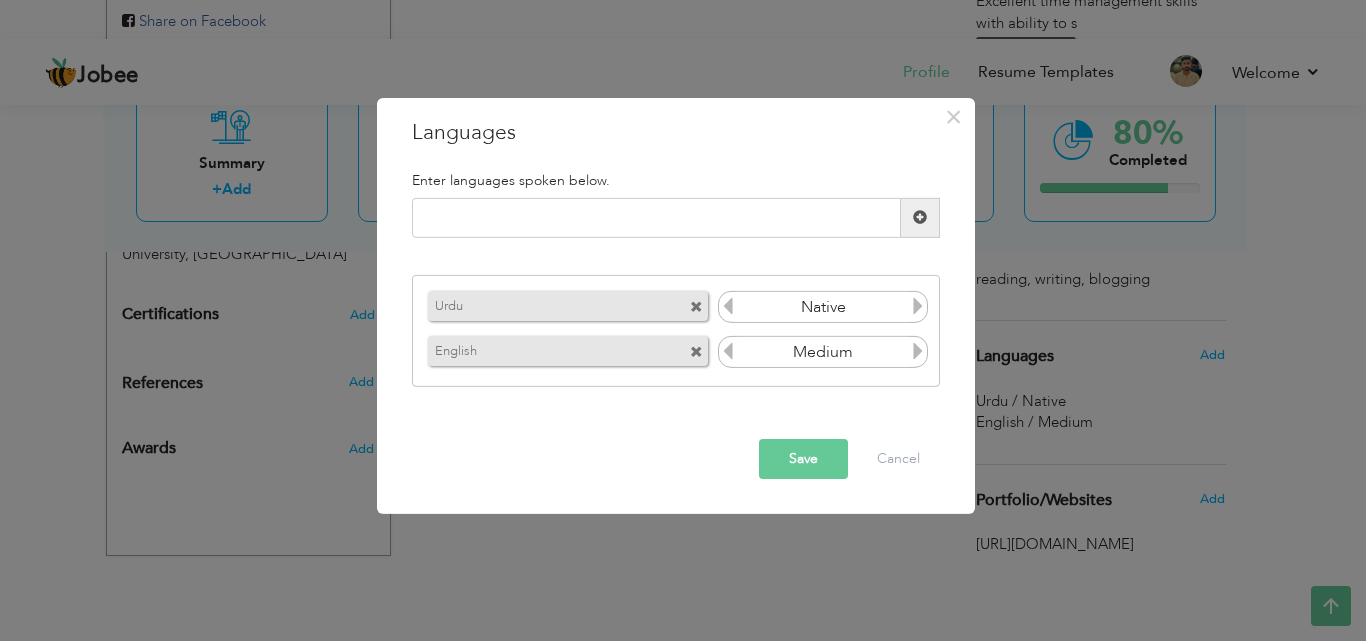 click on "Save" at bounding box center [803, 459] 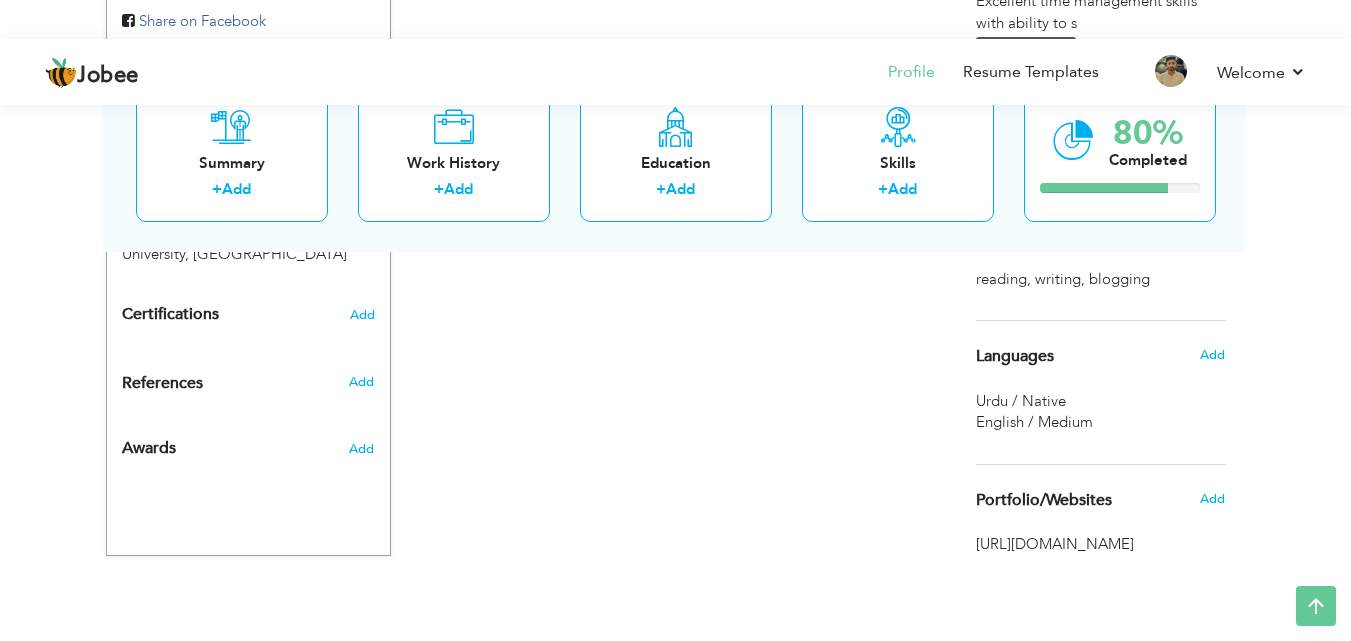 click on "https://webiconz.com/" at bounding box center (1101, 544) 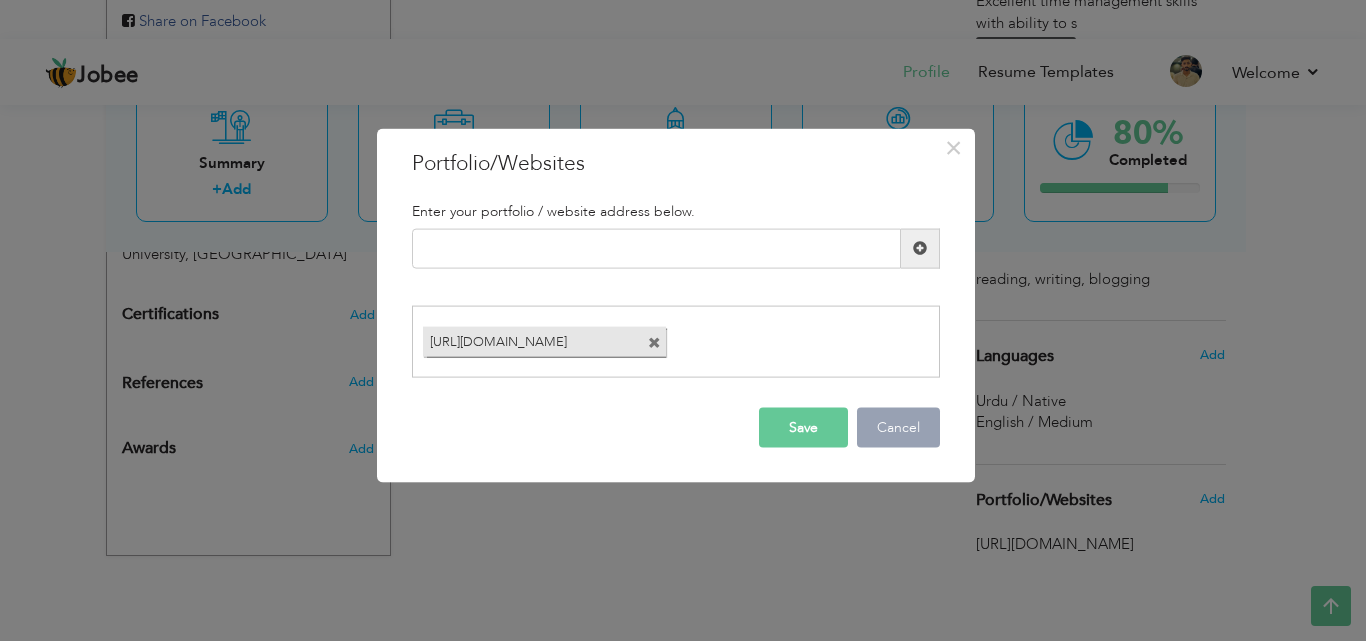 click on "Cancel" at bounding box center (898, 428) 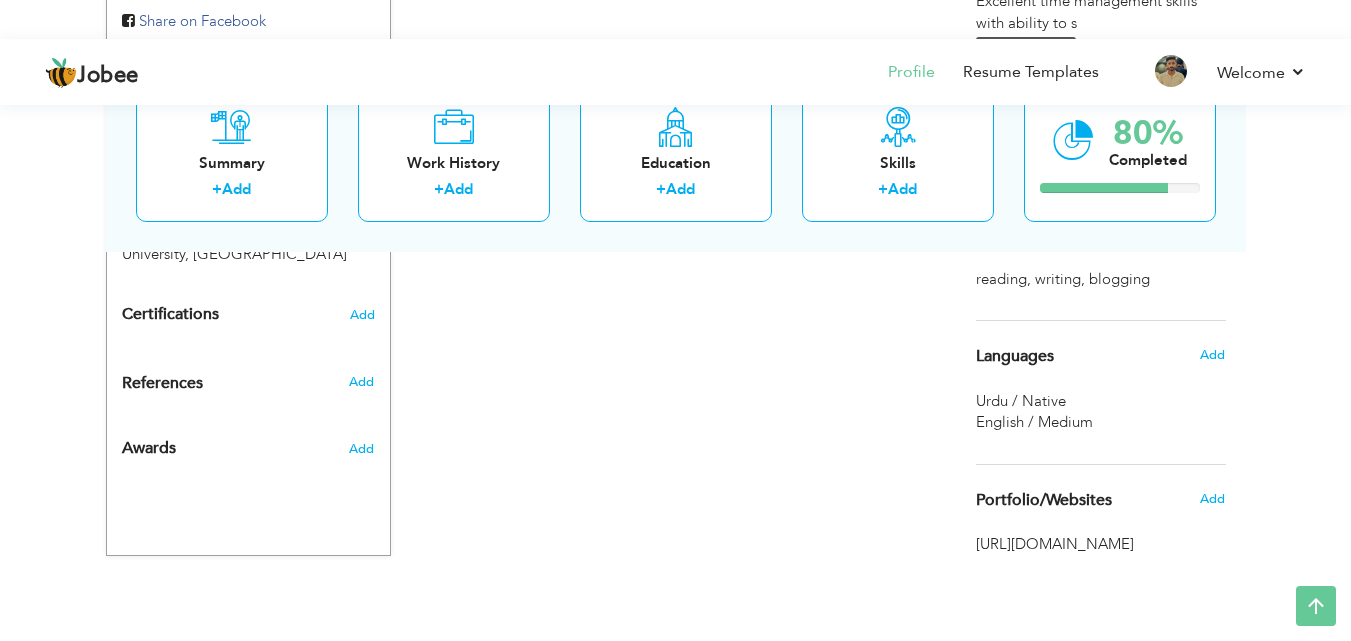 click on "Portfolio/Websites
Add" at bounding box center (1101, 500) 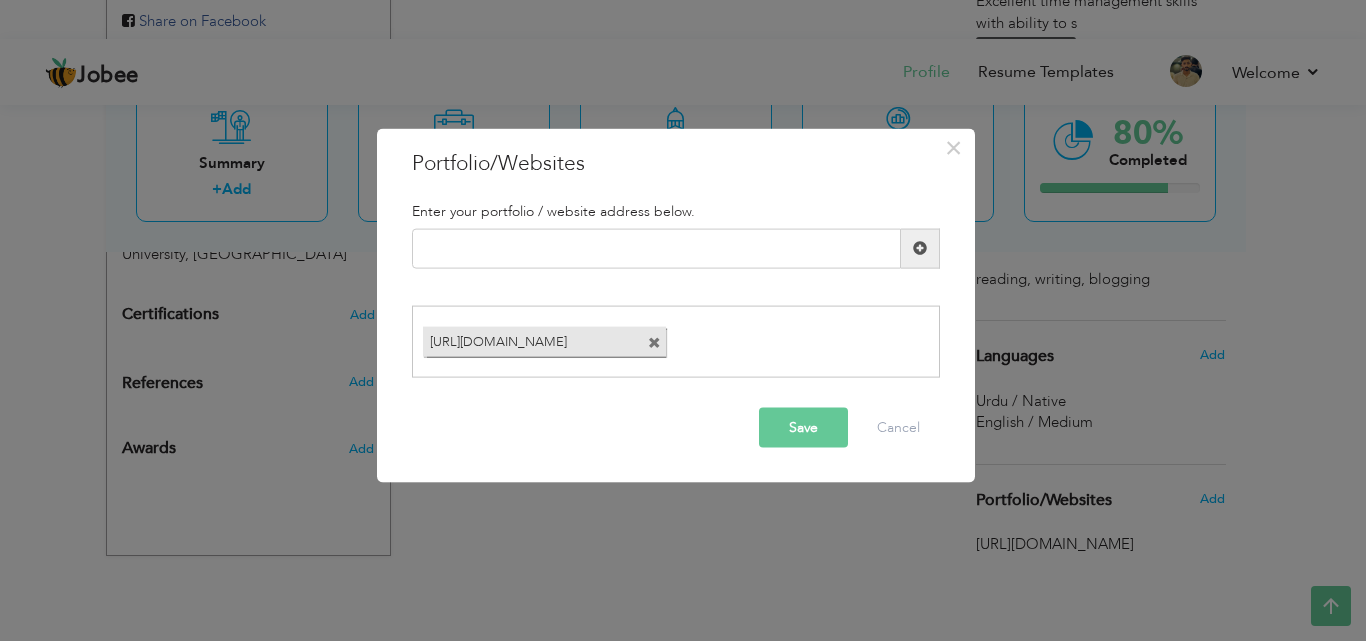 click at bounding box center (654, 343) 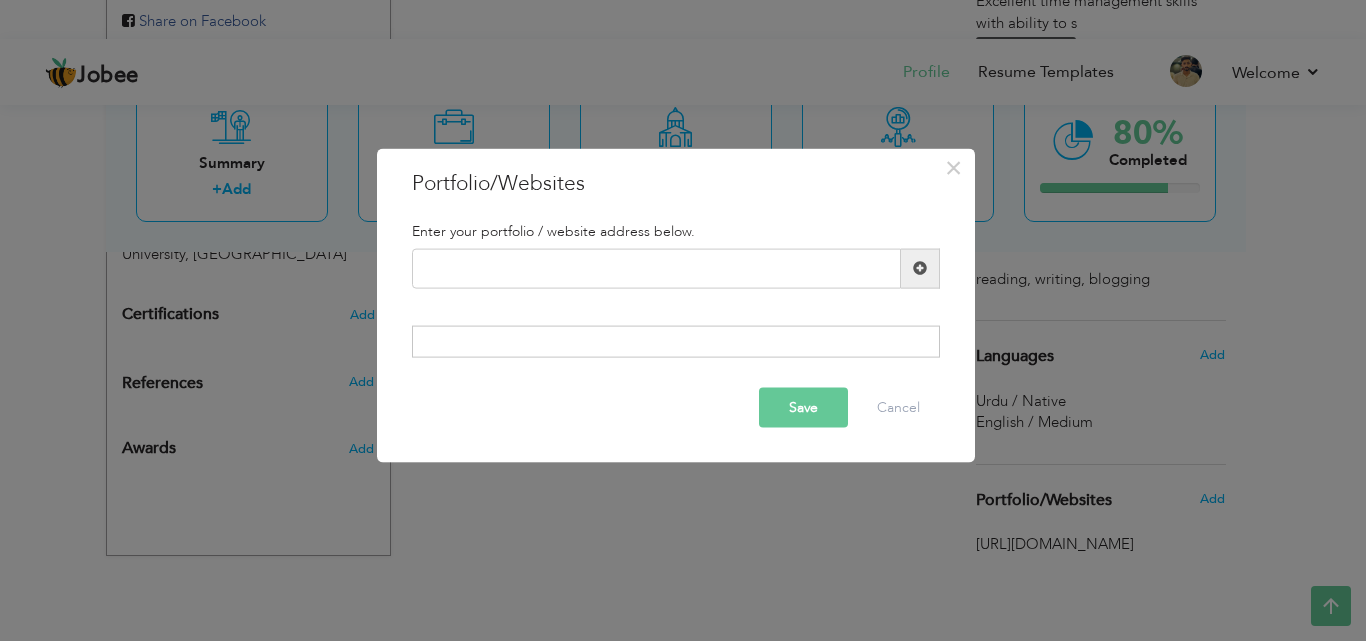 click on "Save" at bounding box center (803, 408) 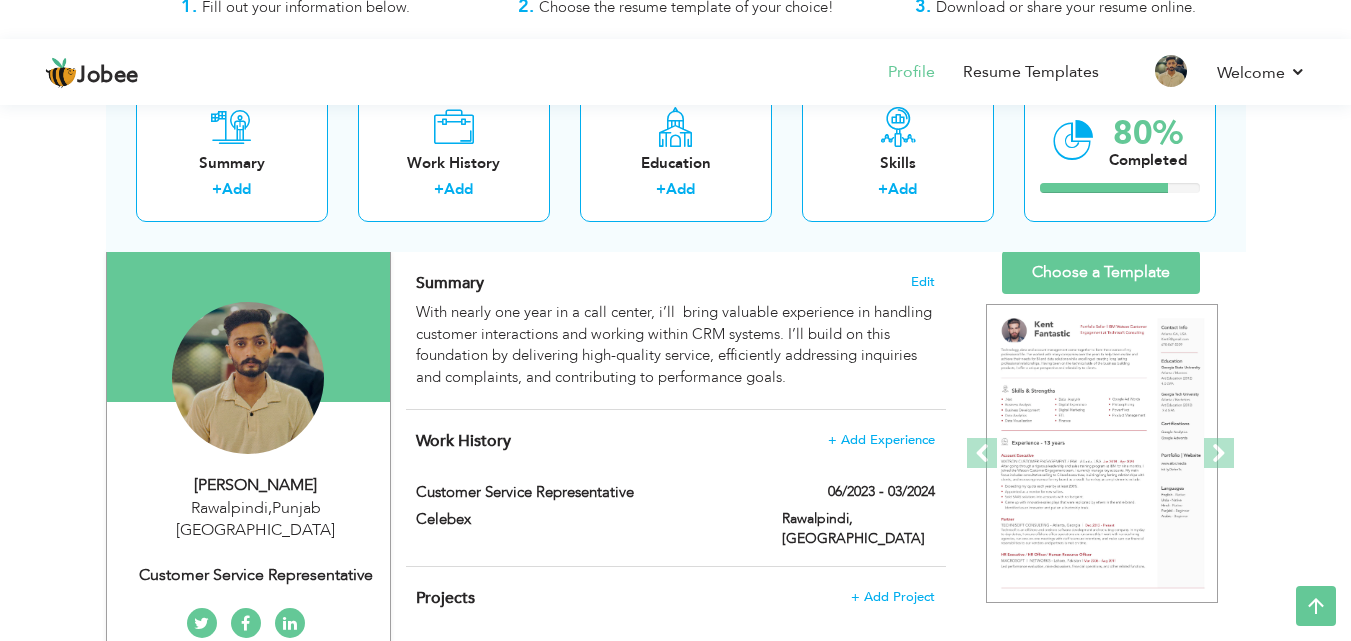scroll, scrollTop: 228, scrollLeft: 0, axis: vertical 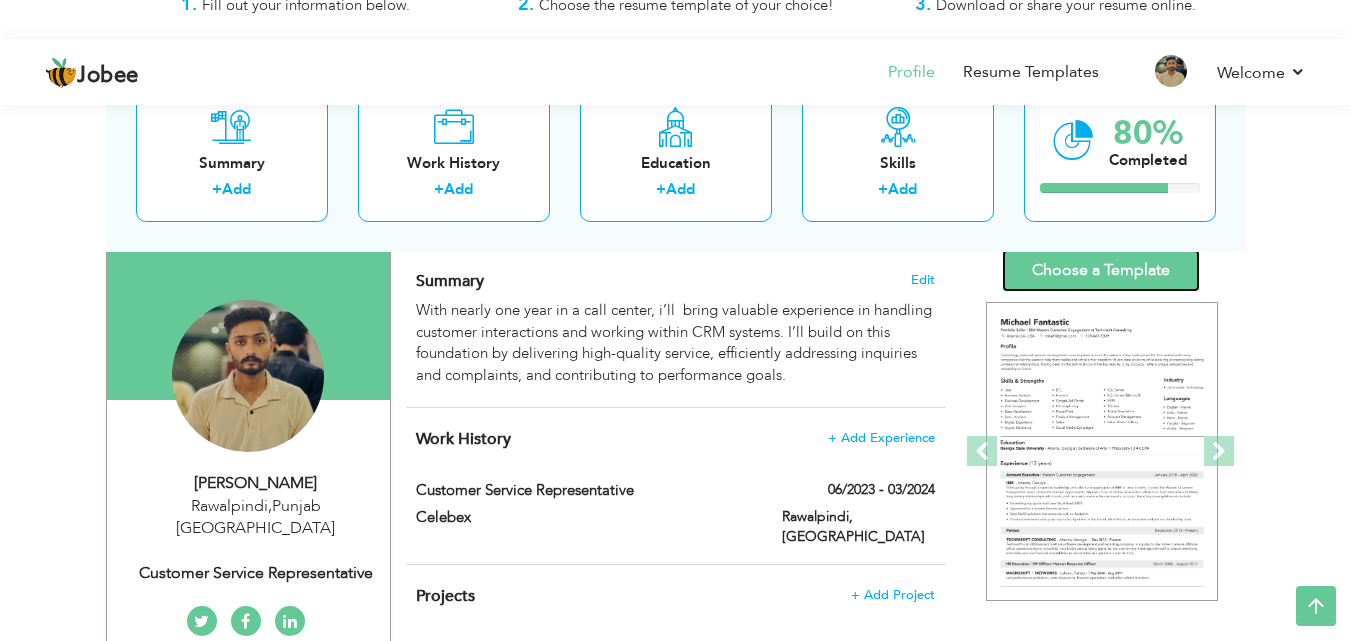 click on "Choose a Template" at bounding box center (1101, 270) 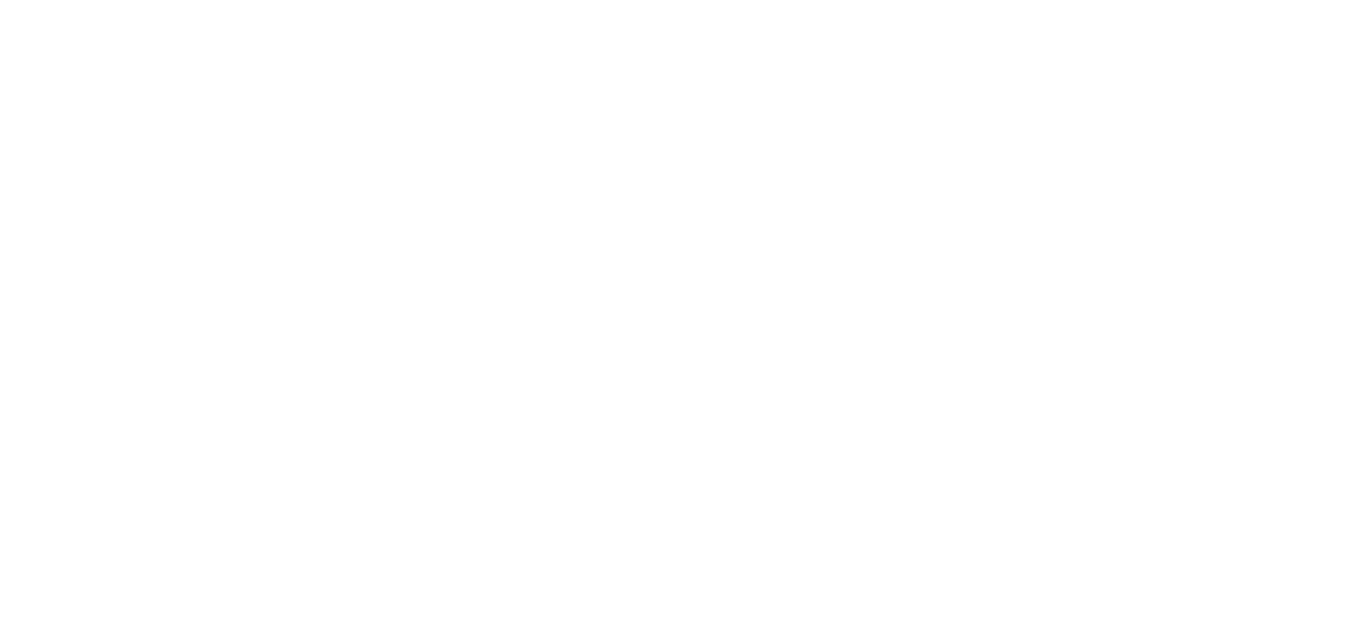 scroll, scrollTop: 0, scrollLeft: 0, axis: both 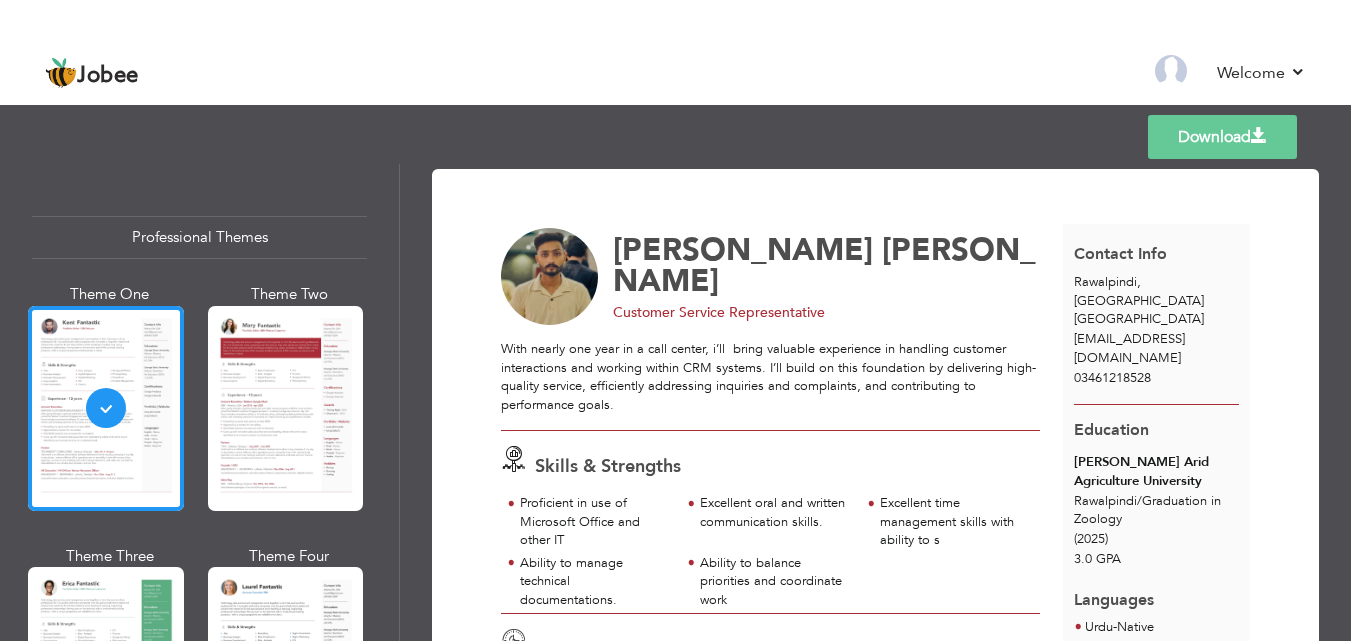 click at bounding box center (1259, 136) 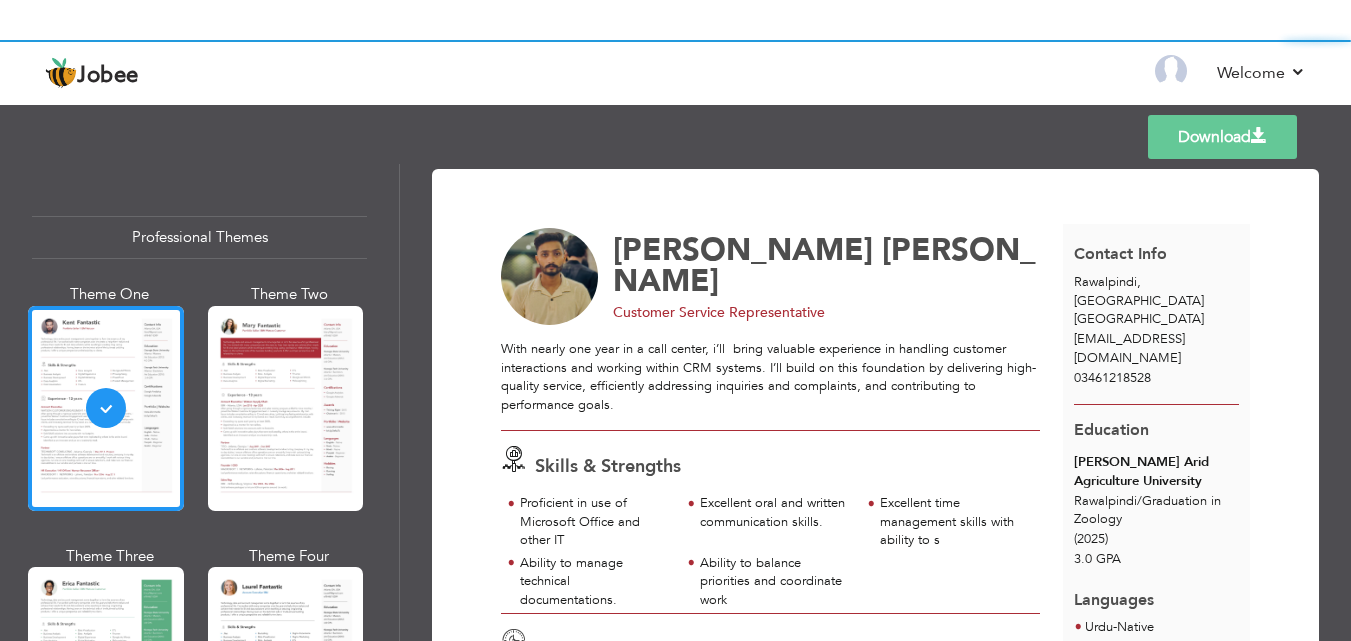 scroll, scrollTop: 0, scrollLeft: 0, axis: both 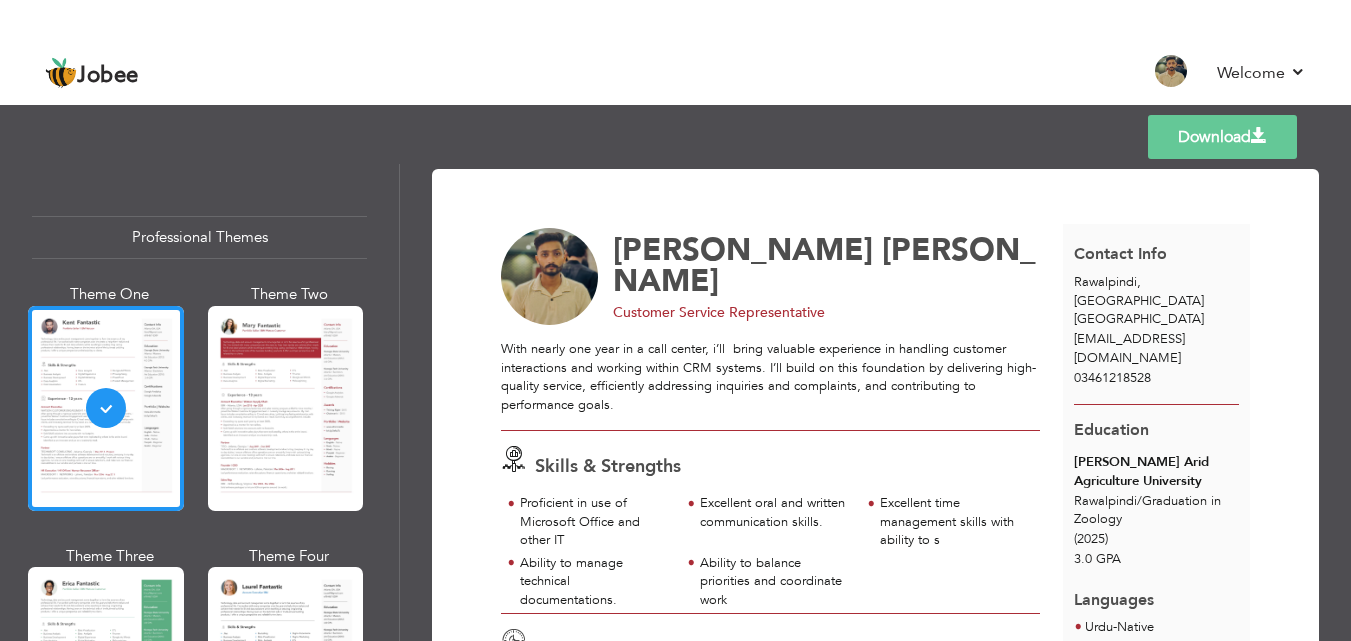 click at bounding box center (1259, 136) 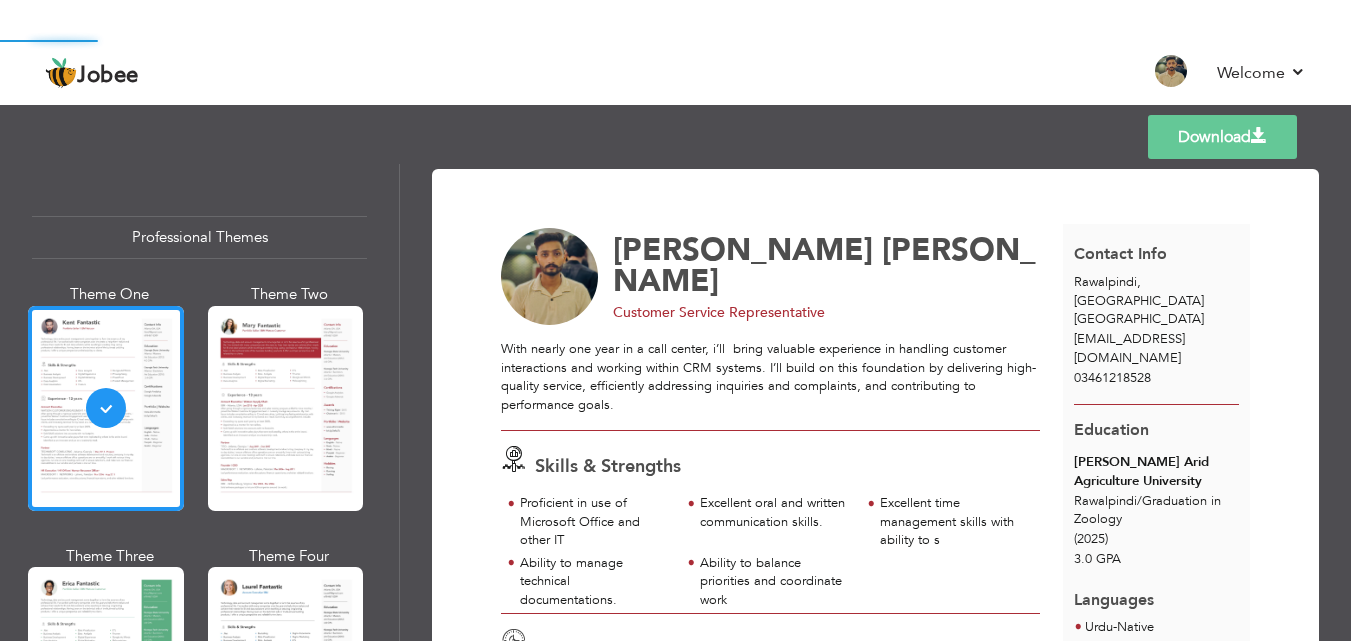 click at bounding box center [1259, 136] 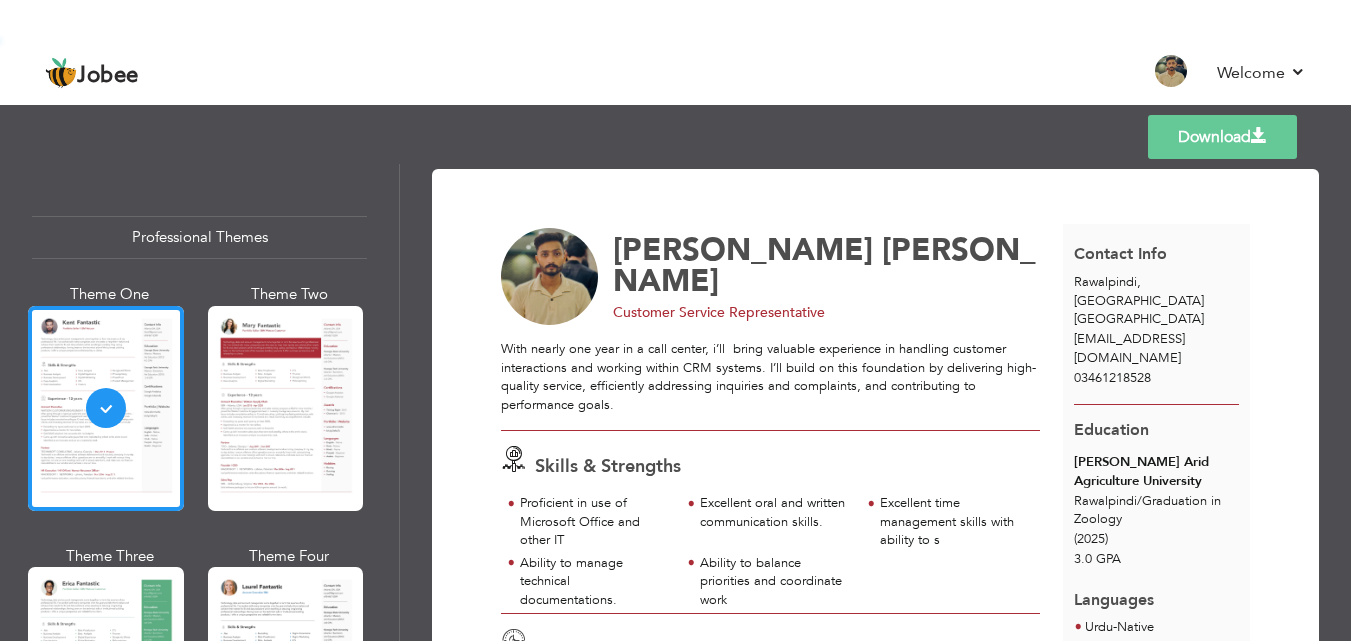 click at bounding box center (1259, 136) 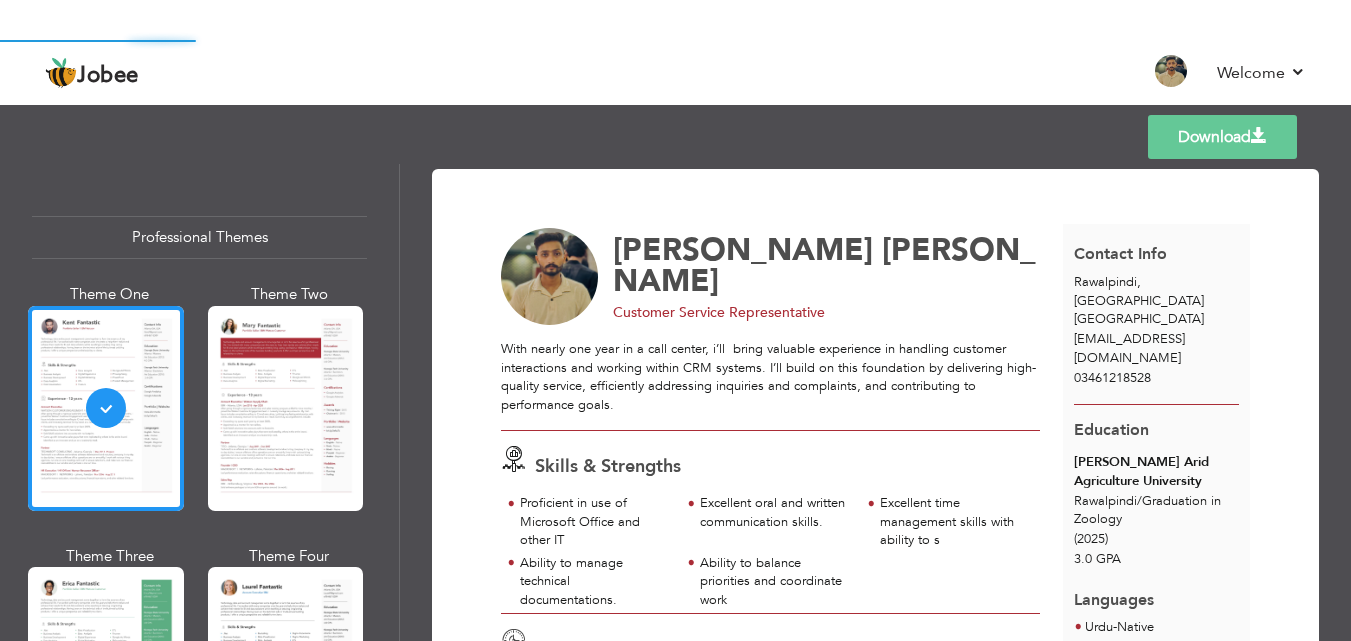 click at bounding box center (1259, 136) 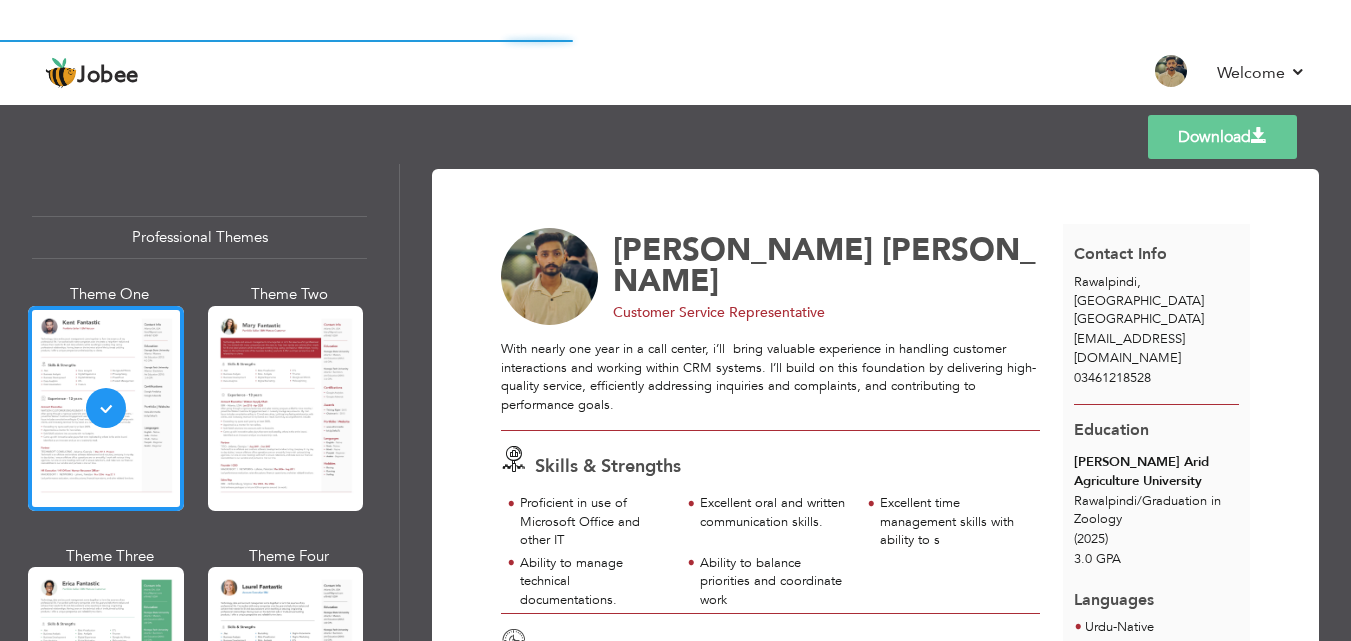 scroll, scrollTop: 97, scrollLeft: 0, axis: vertical 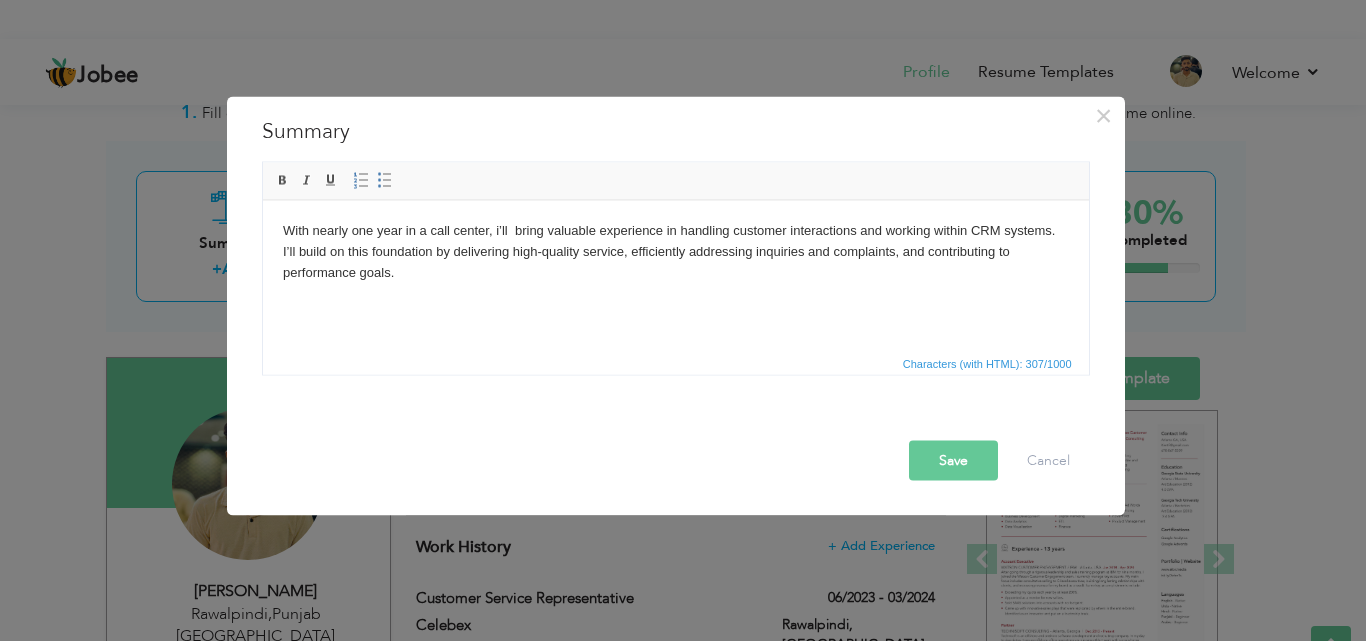 click on "Save" at bounding box center [953, 460] 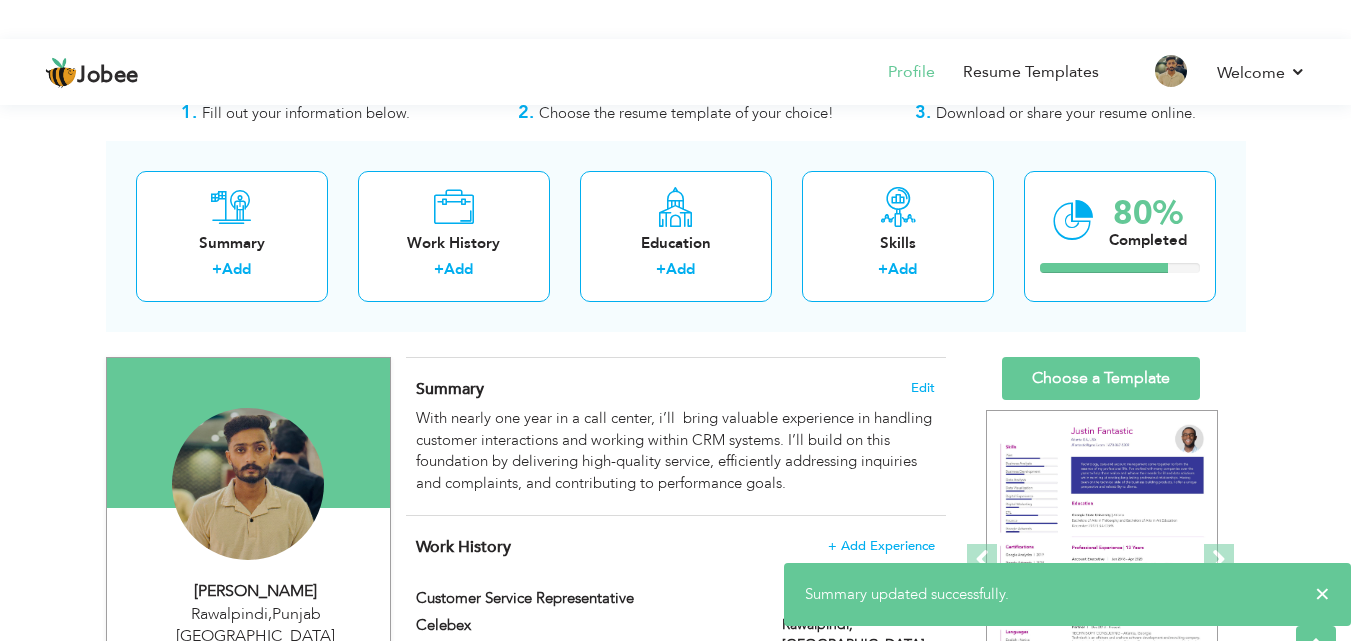 click on "Faizan Naseer" at bounding box center [256, 591] 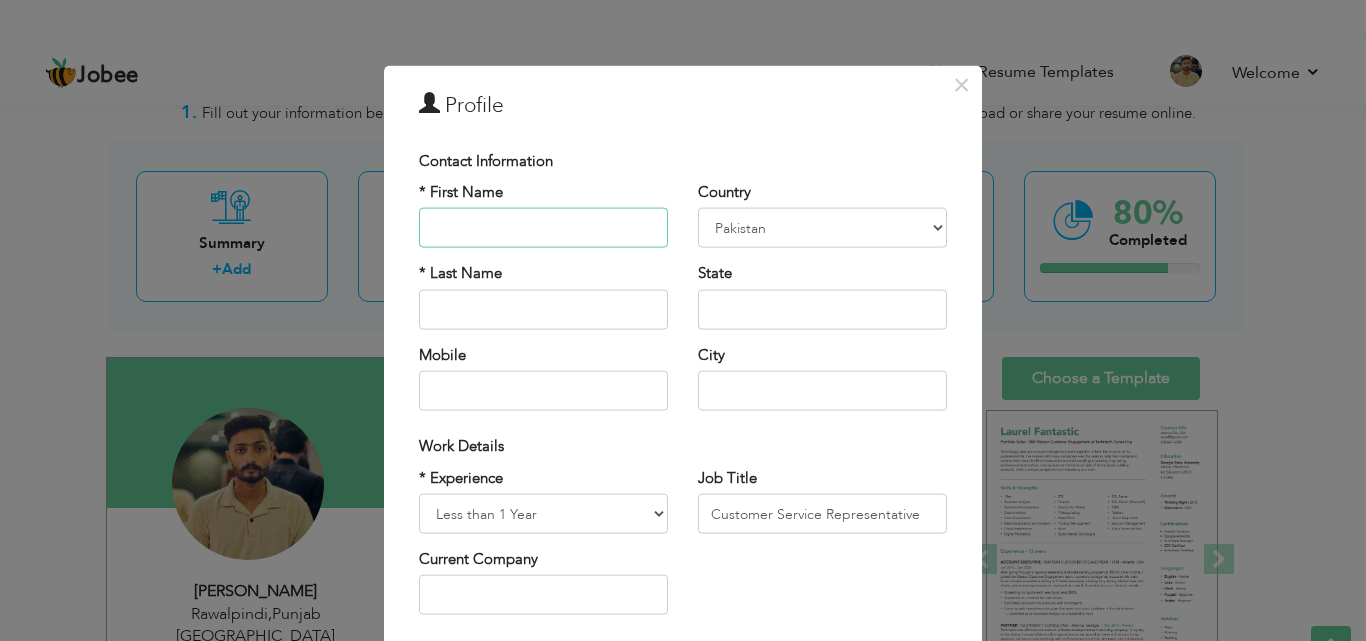 type on "Faizan" 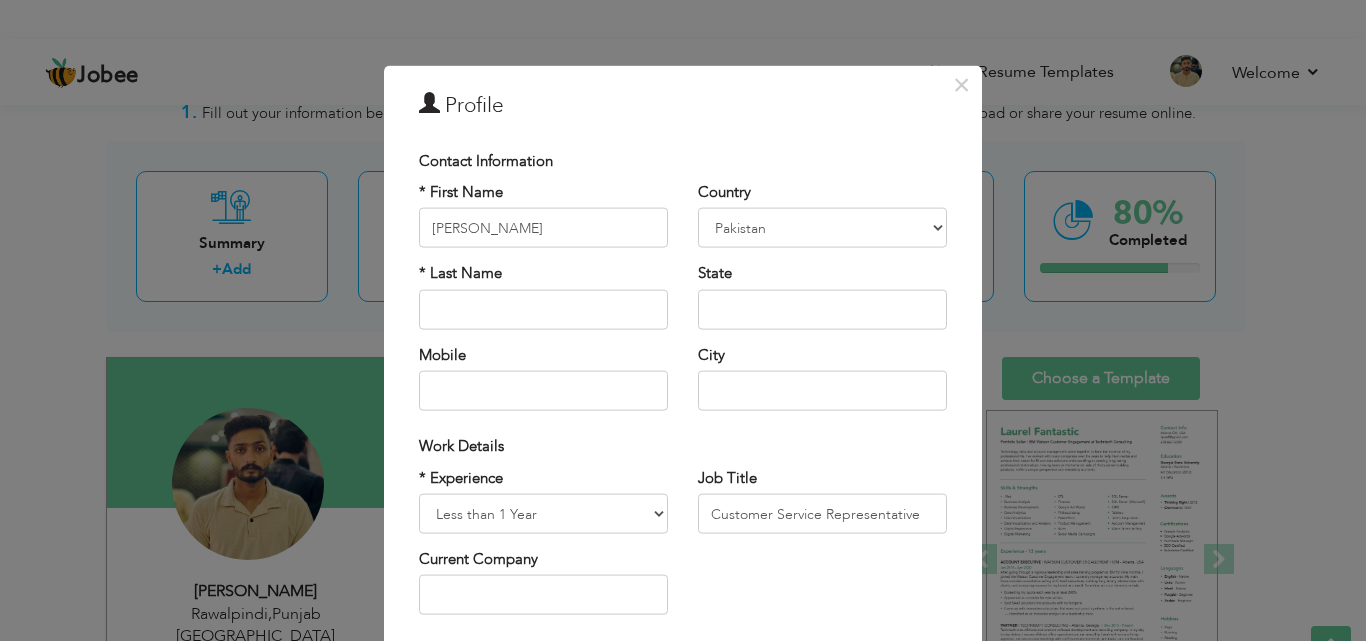 click on "* Experience
Entry Level Less than 1 Year 1 Year 2 Years 3 Years 4 Years 5 Years 6 Years 7 Years 8 Years 9 Years 10 Years 11 Years 12 Years 13 Years 14 Years 15 Years 16 Years 17 Years 18 Years 19 Years 20 Years 21 Years 22 Years 23 Years 24 Years 25 Years 26 Years 27 Years 28 Years 29 Years 30 Years 31 Years 32 Years 33 Years 34 Years 35 Years More than 35 Years
Current Company
Job Title" at bounding box center [683, 548] 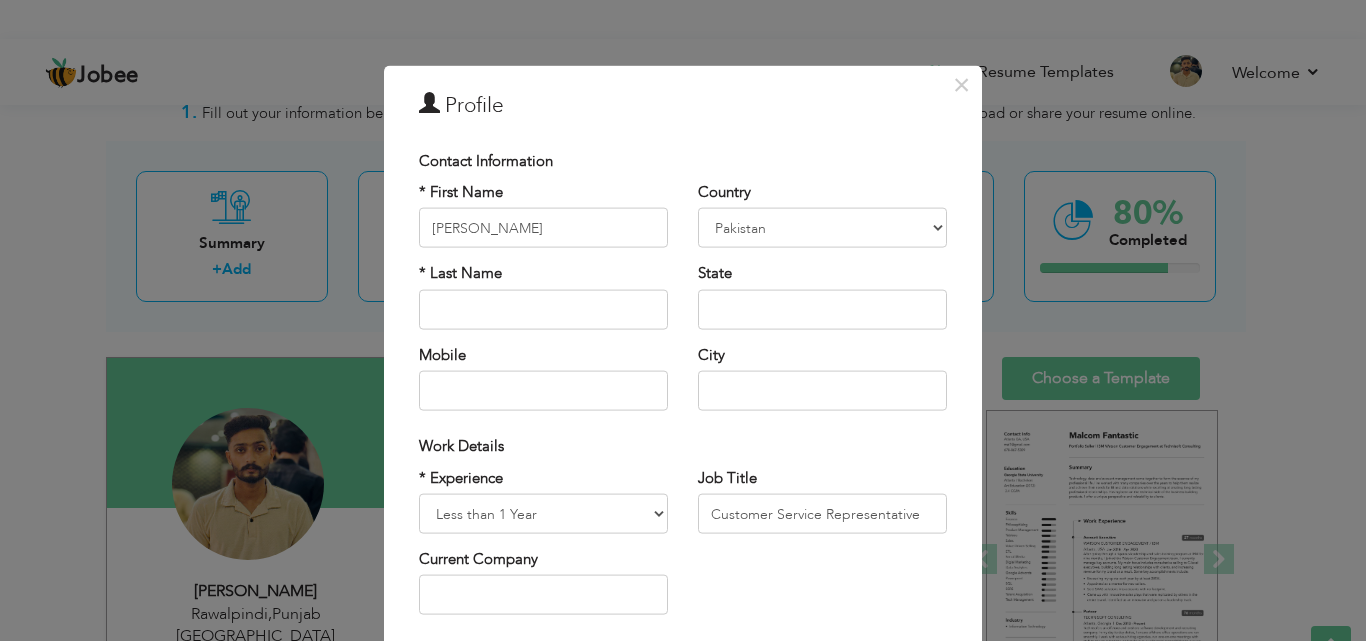 click on "×
Profile
Contact Information
* First Name
Faizan
* Last Name
Albania" at bounding box center (683, 320) 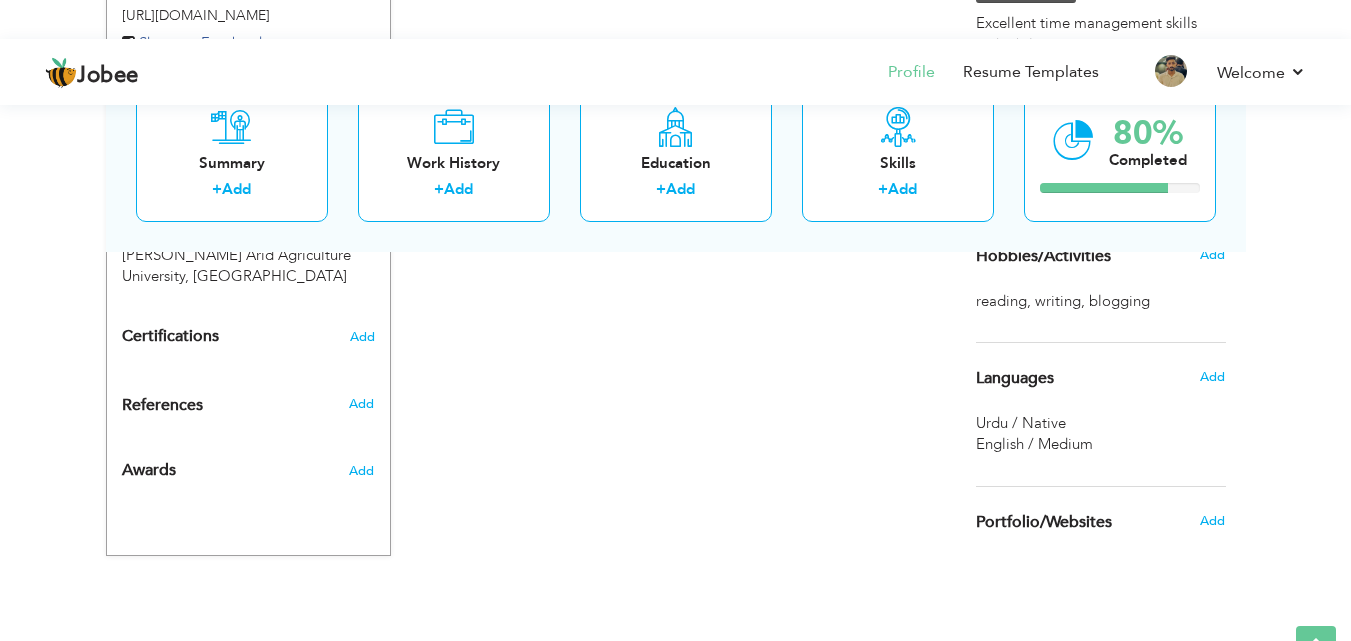 scroll, scrollTop: 808, scrollLeft: 0, axis: vertical 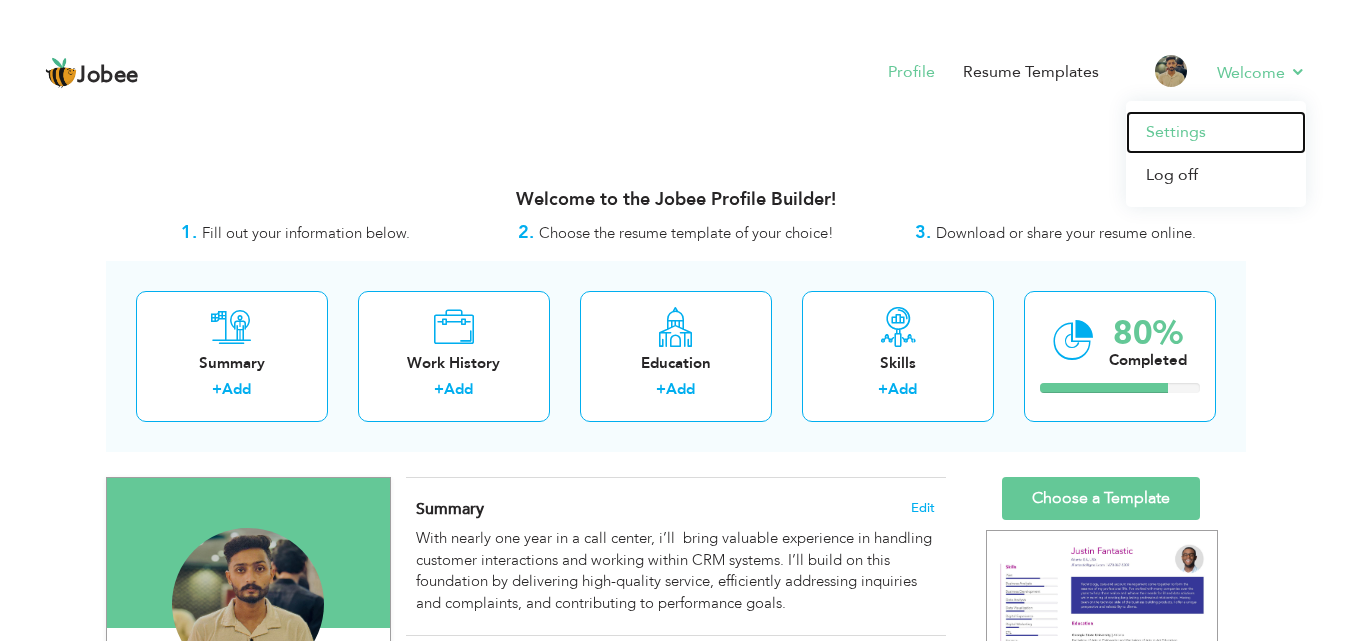 click on "Settings" at bounding box center [1216, 132] 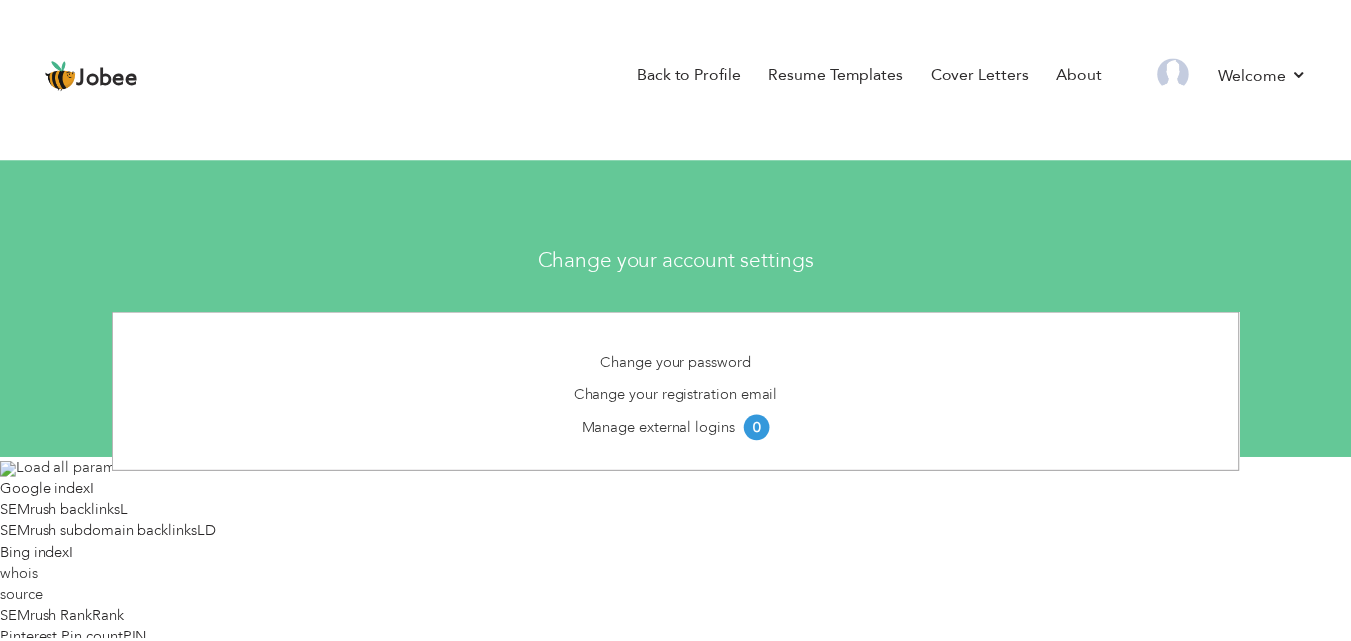scroll, scrollTop: 0, scrollLeft: 0, axis: both 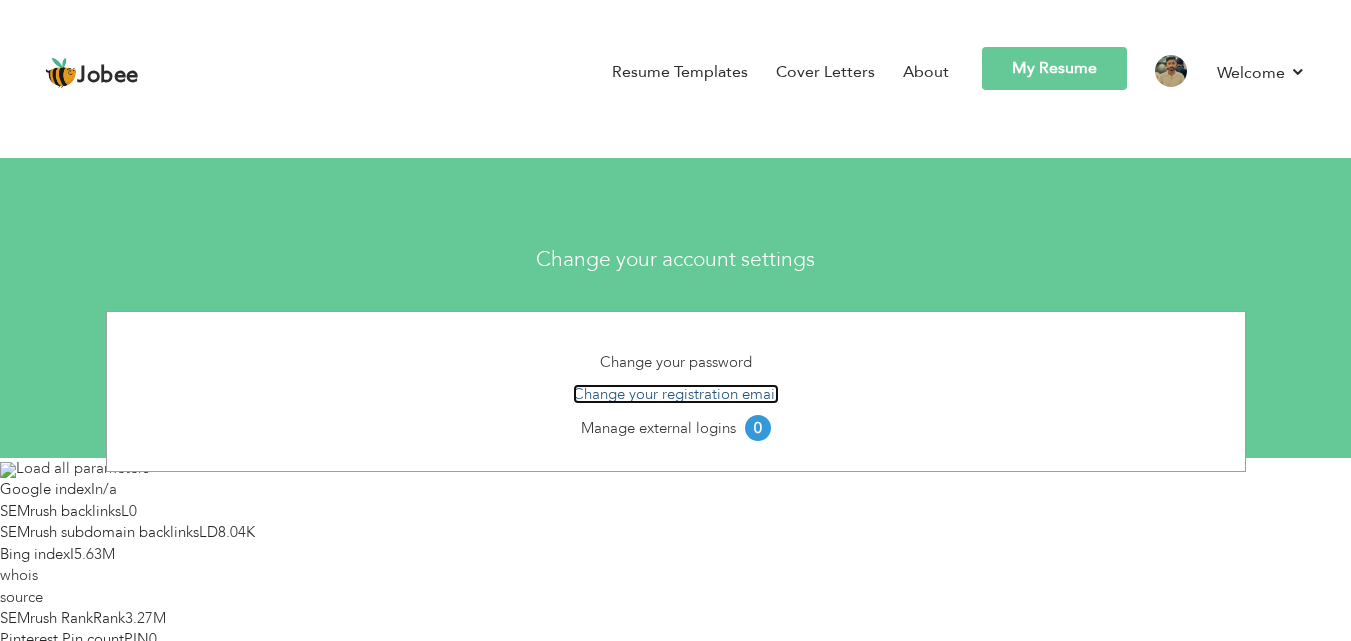 click on "Change your registration email" at bounding box center (676, 394) 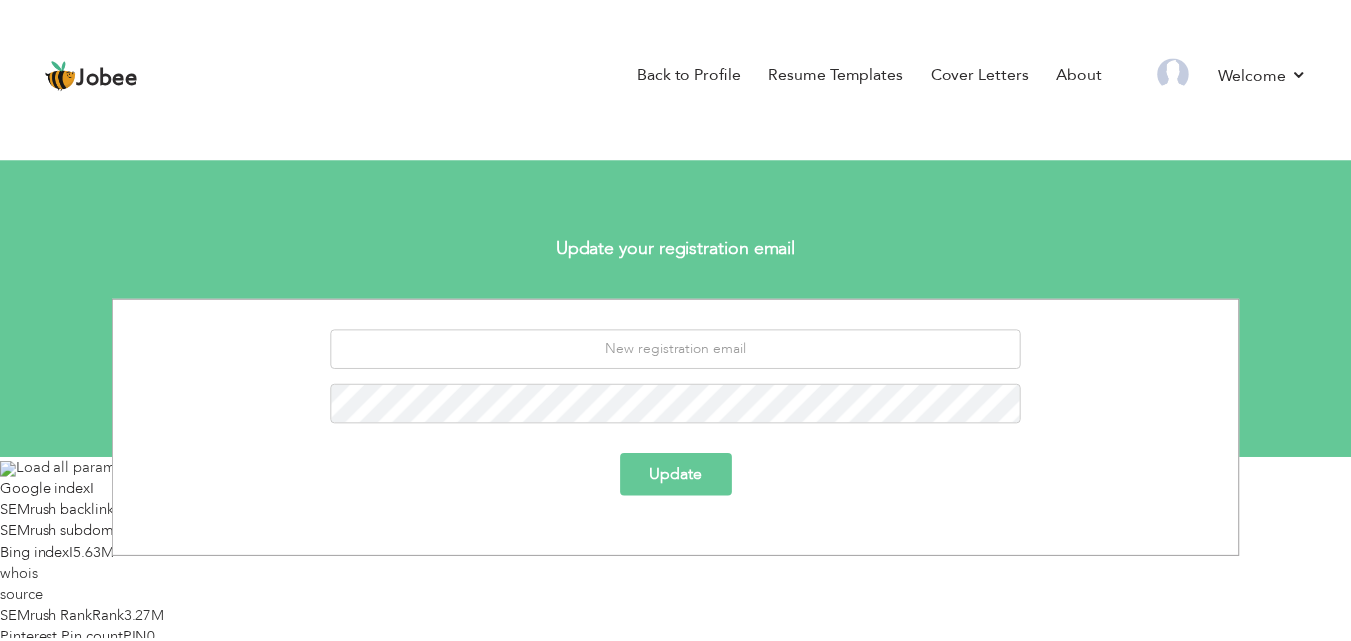 scroll, scrollTop: 0, scrollLeft: 0, axis: both 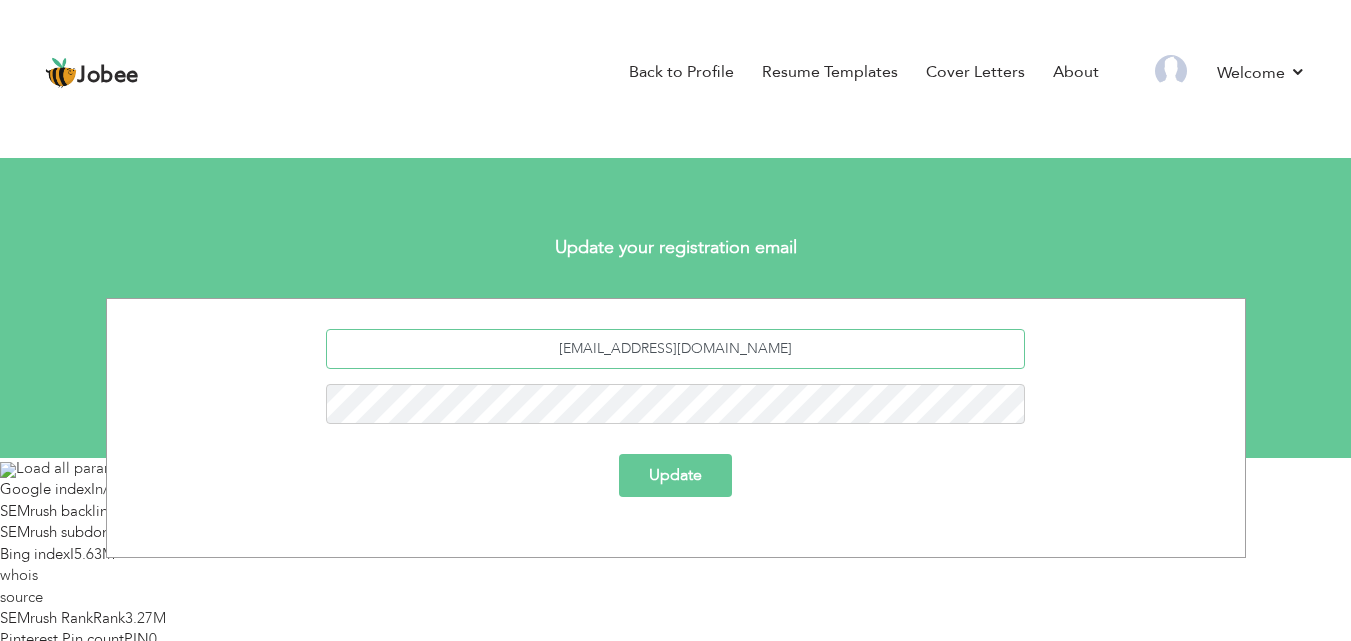 click on "inboxareebanaseer@gmail.com" at bounding box center (675, 349) 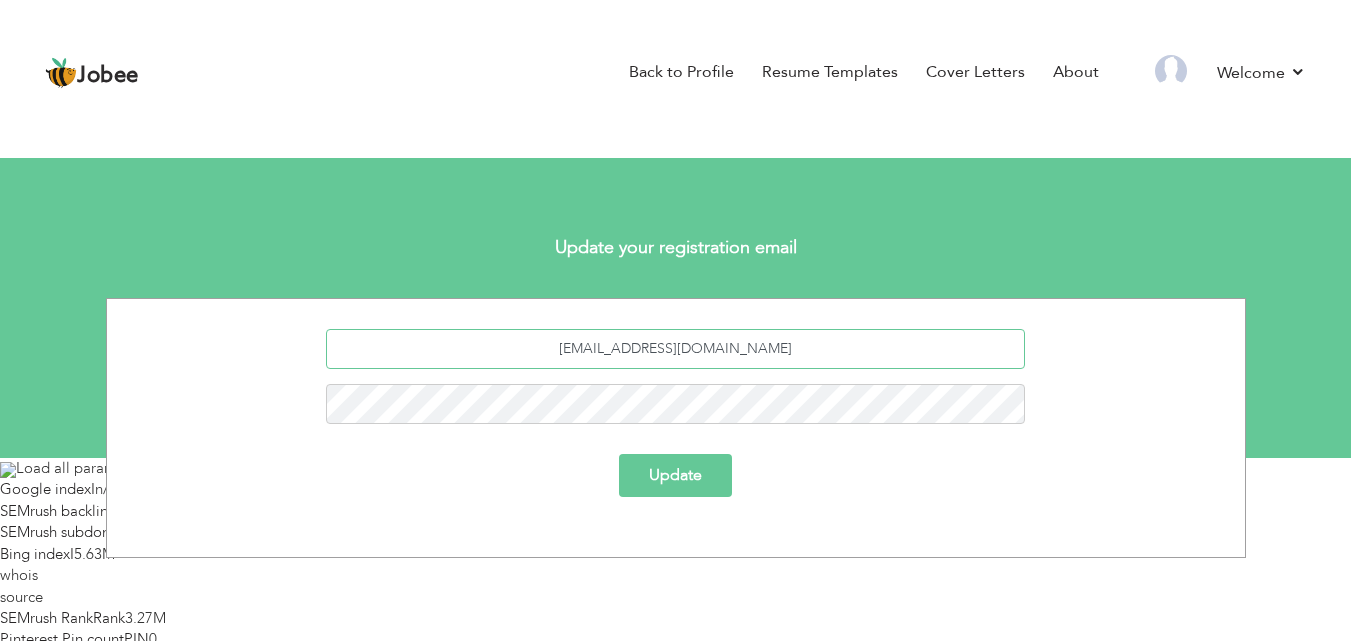 click on "inboxareebanaseer@gmail.com" at bounding box center (675, 349) 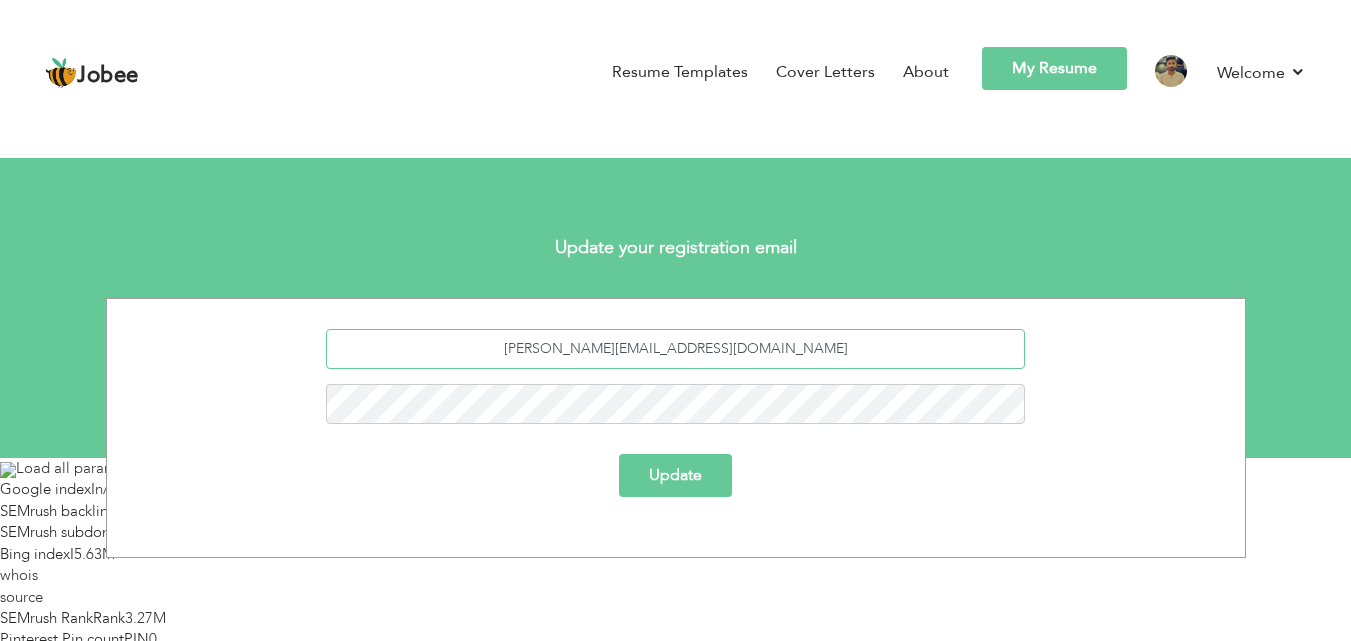scroll, scrollTop: 0, scrollLeft: 0, axis: both 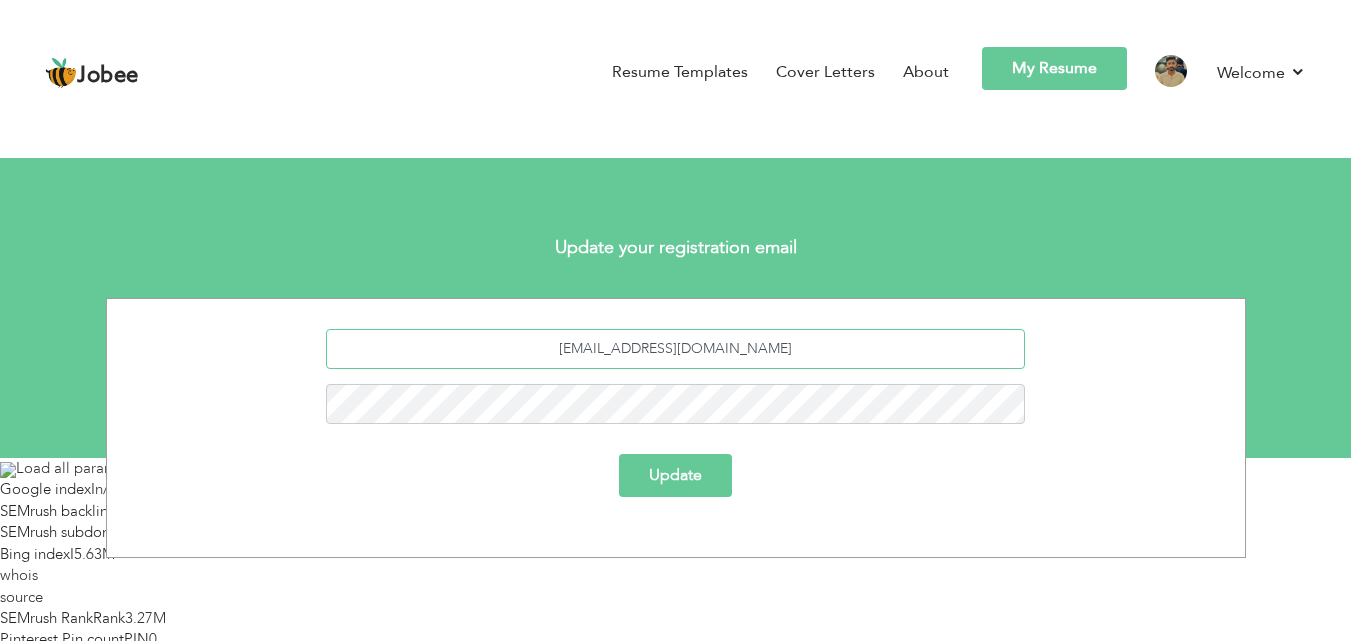 click on "faizannaseer@gmail.com" at bounding box center [675, 349] 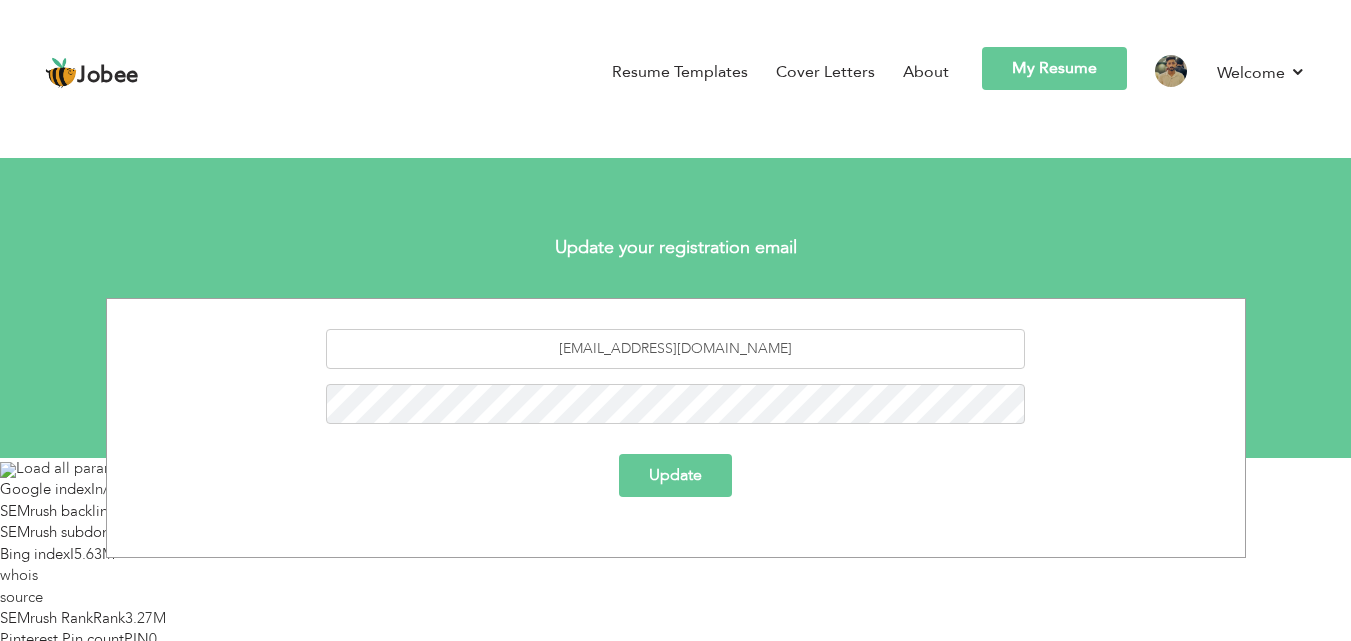 click on "Update" at bounding box center [675, 475] 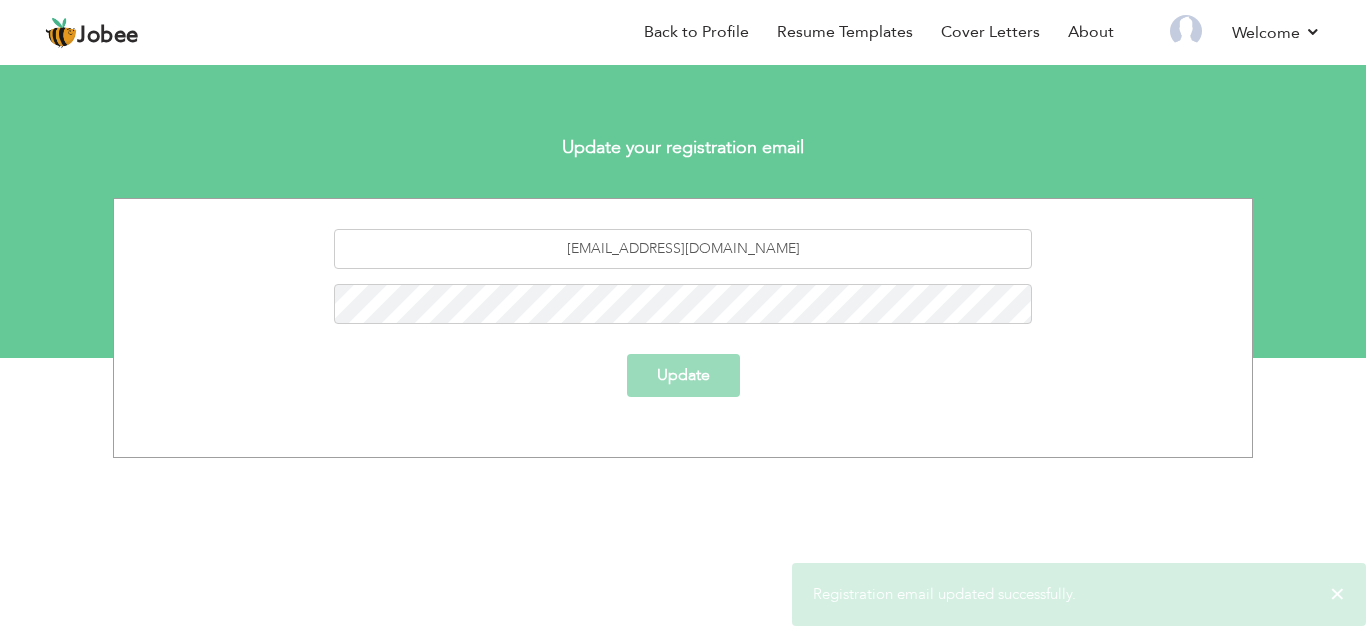 scroll, scrollTop: 0, scrollLeft: 0, axis: both 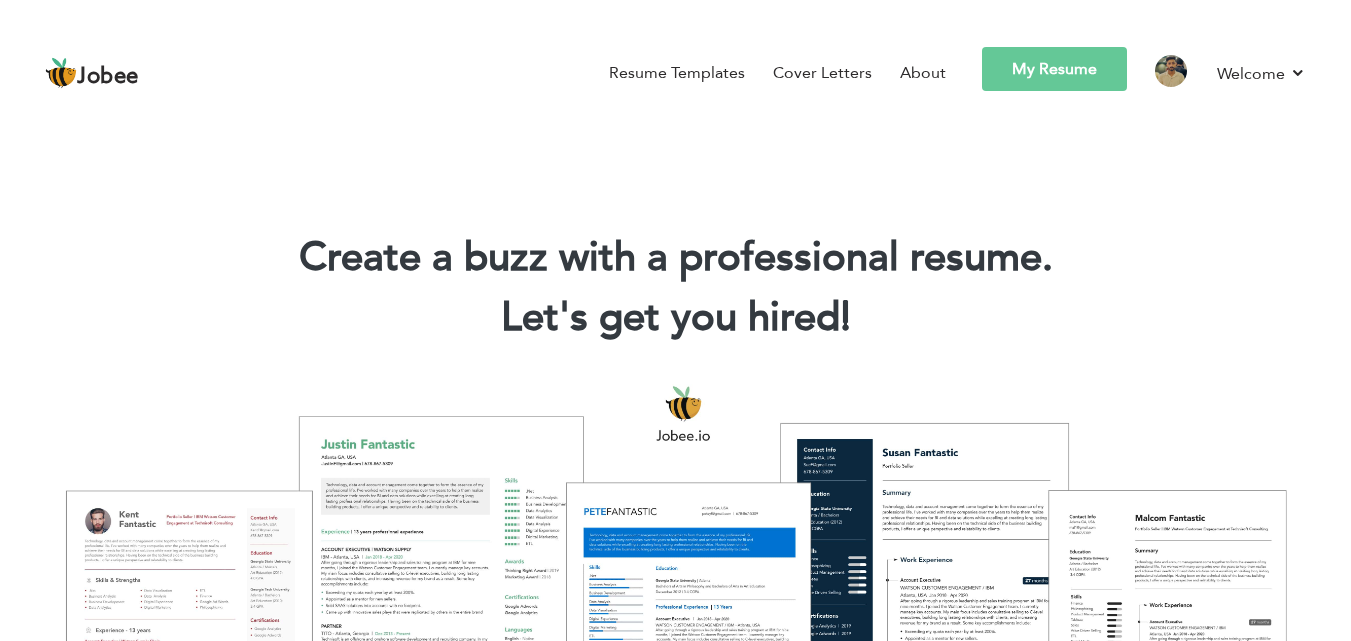 click on "My Resume" at bounding box center (1054, 69) 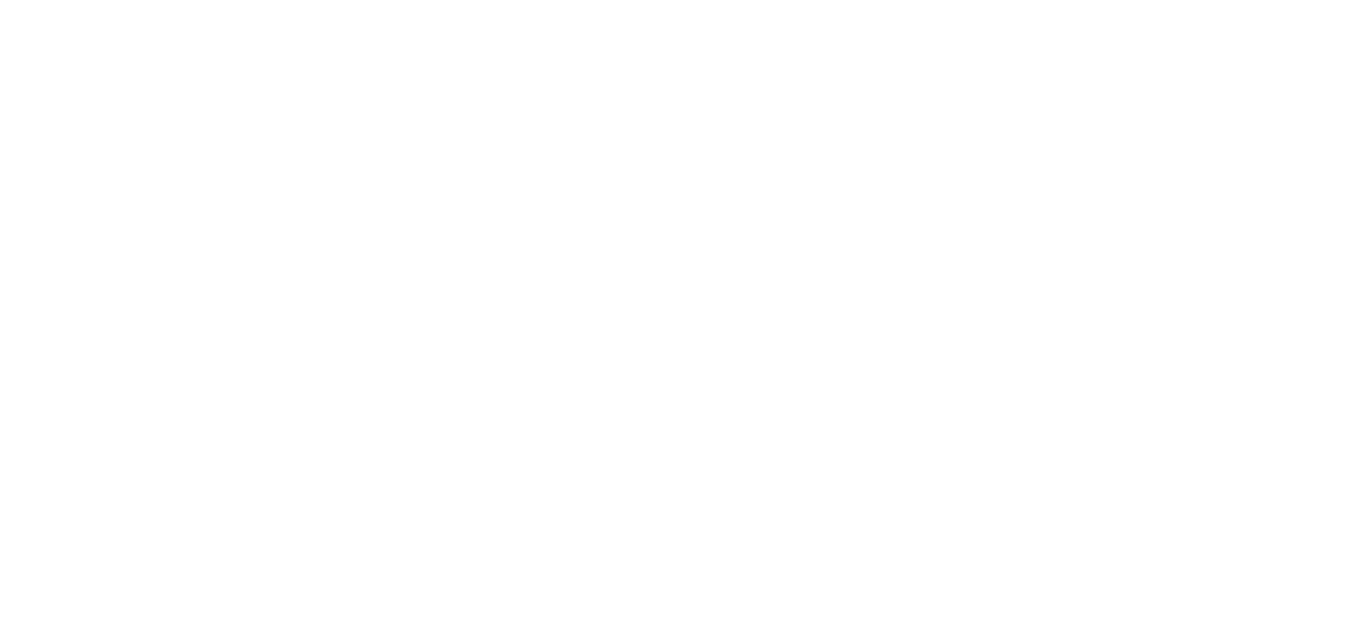 scroll, scrollTop: 0, scrollLeft: 0, axis: both 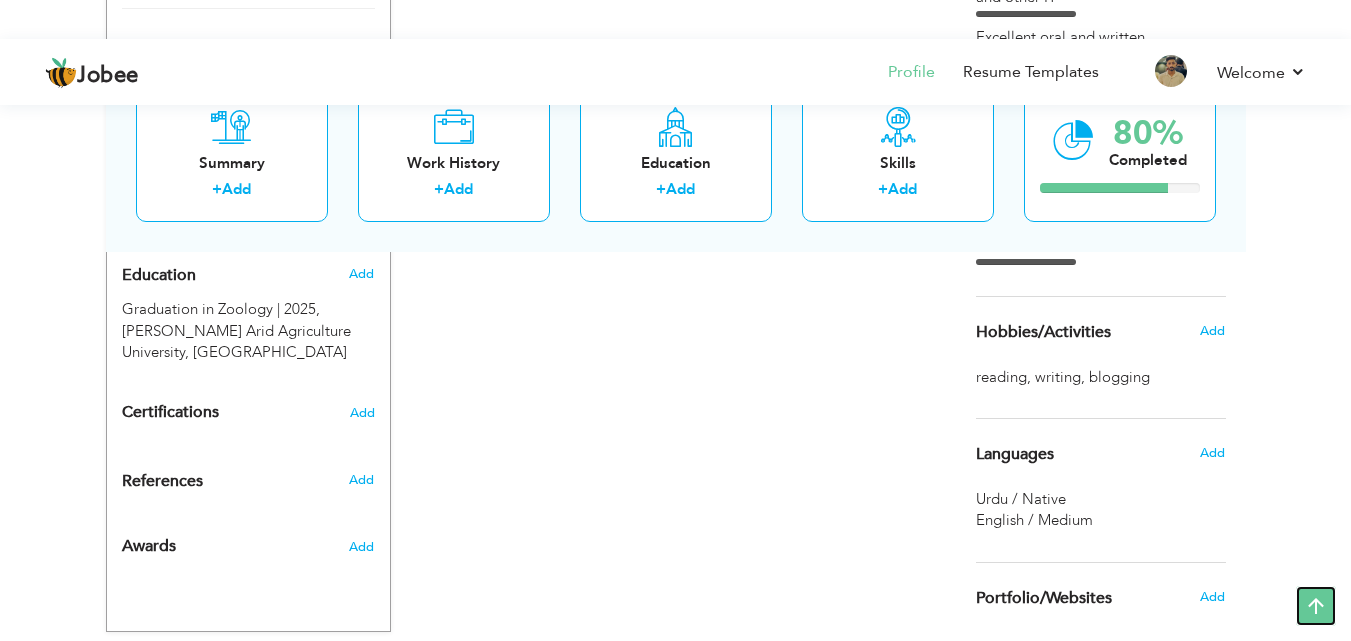 click at bounding box center [1316, 606] 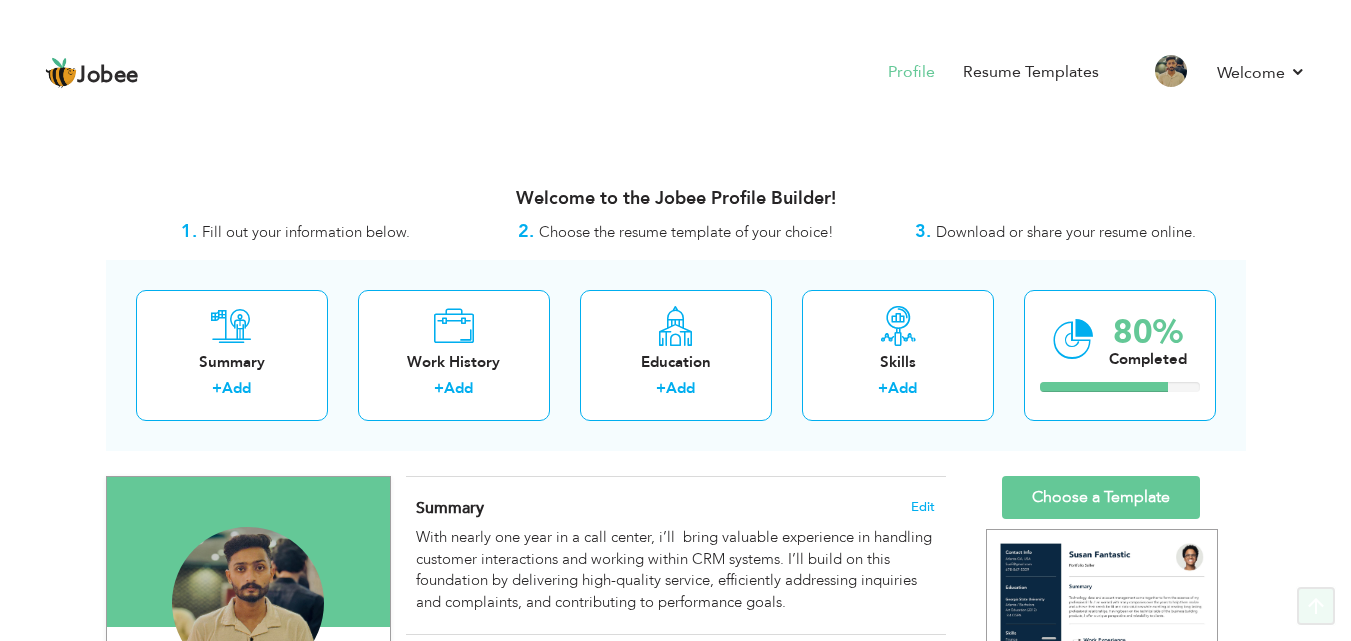 scroll, scrollTop: 0, scrollLeft: 0, axis: both 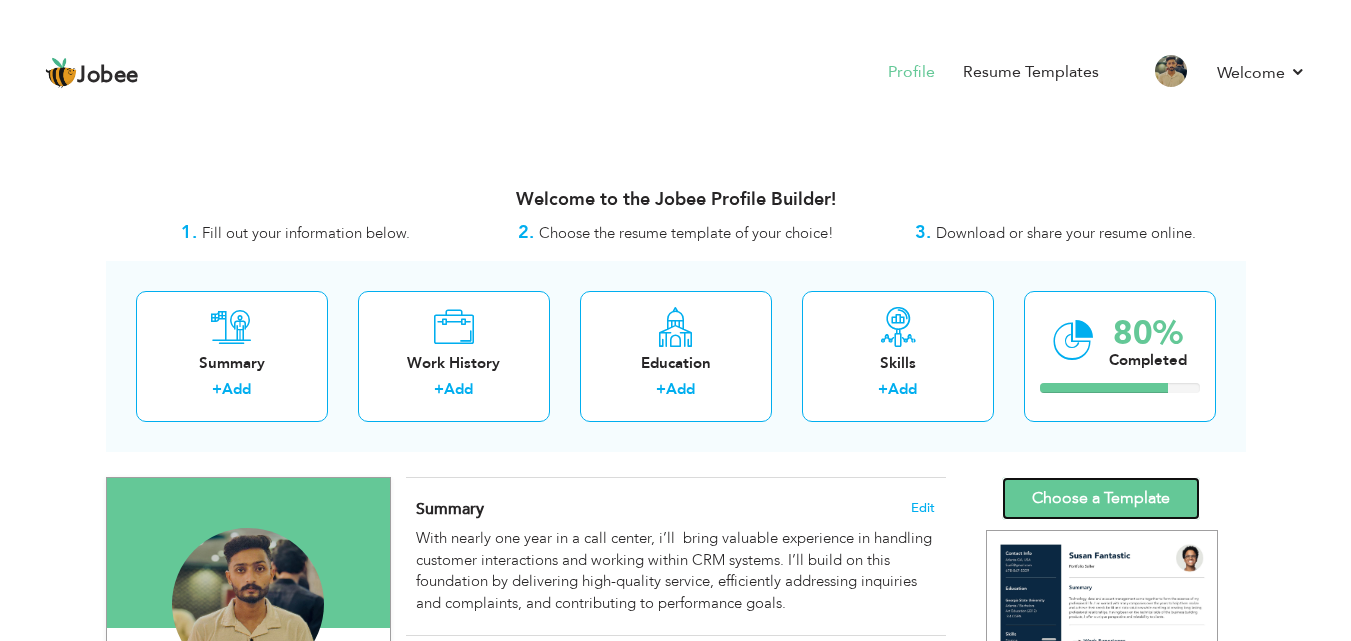 click on "Choose a Template" at bounding box center [1101, 498] 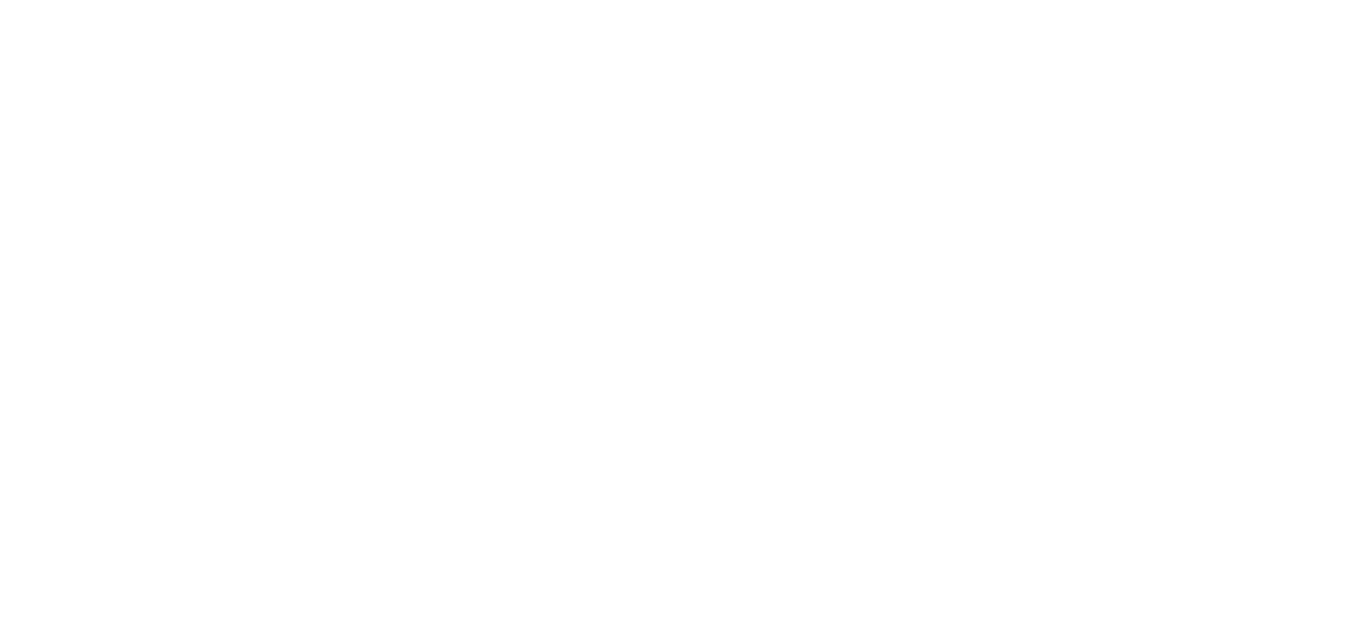 scroll, scrollTop: 0, scrollLeft: 0, axis: both 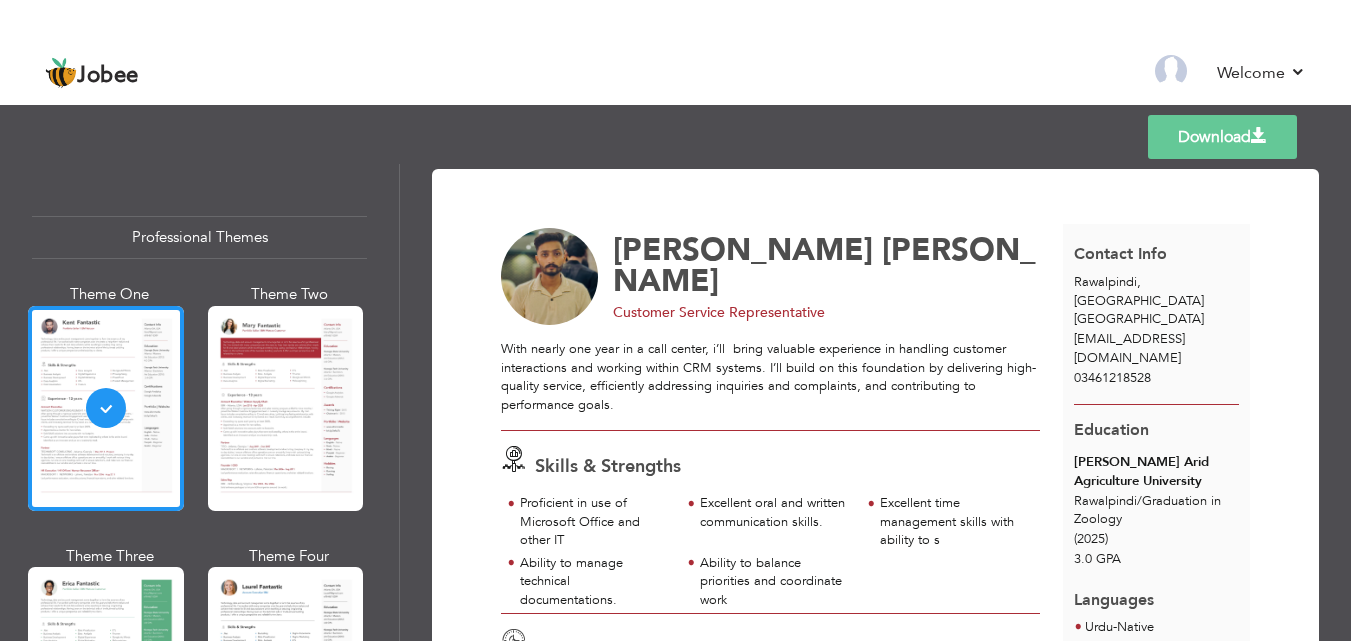 click on "Download" at bounding box center (1222, 137) 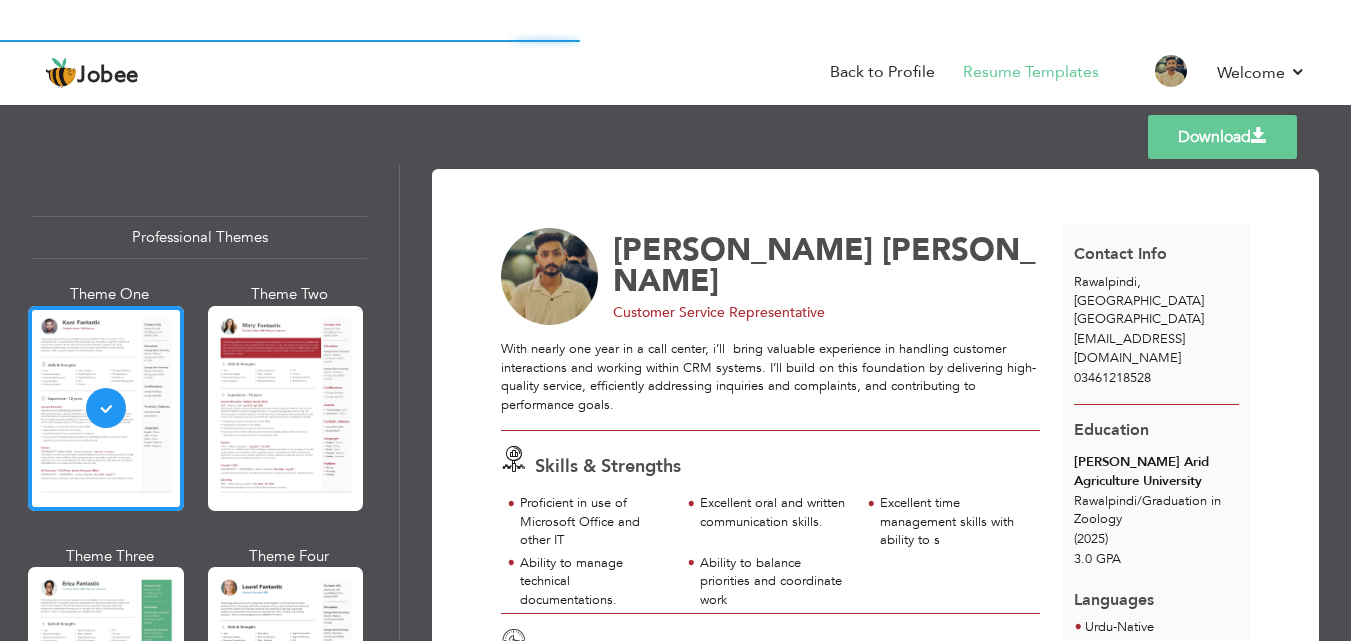scroll, scrollTop: 0, scrollLeft: 0, axis: both 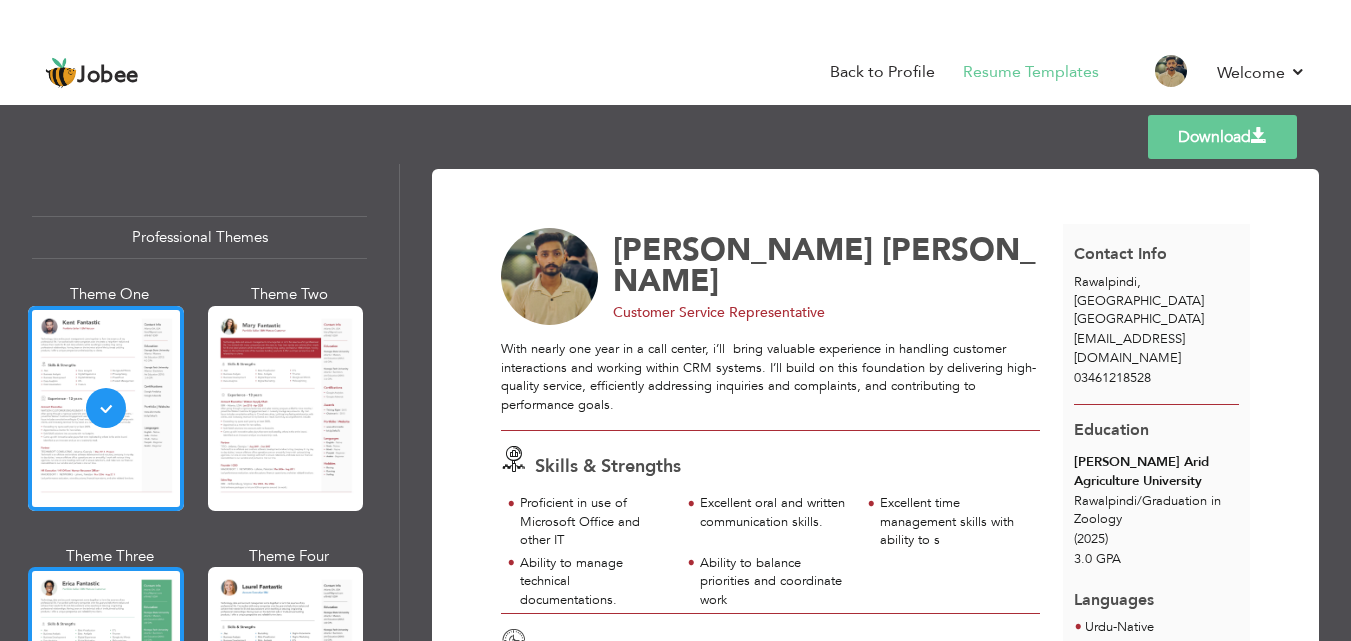click at bounding box center [106, 669] 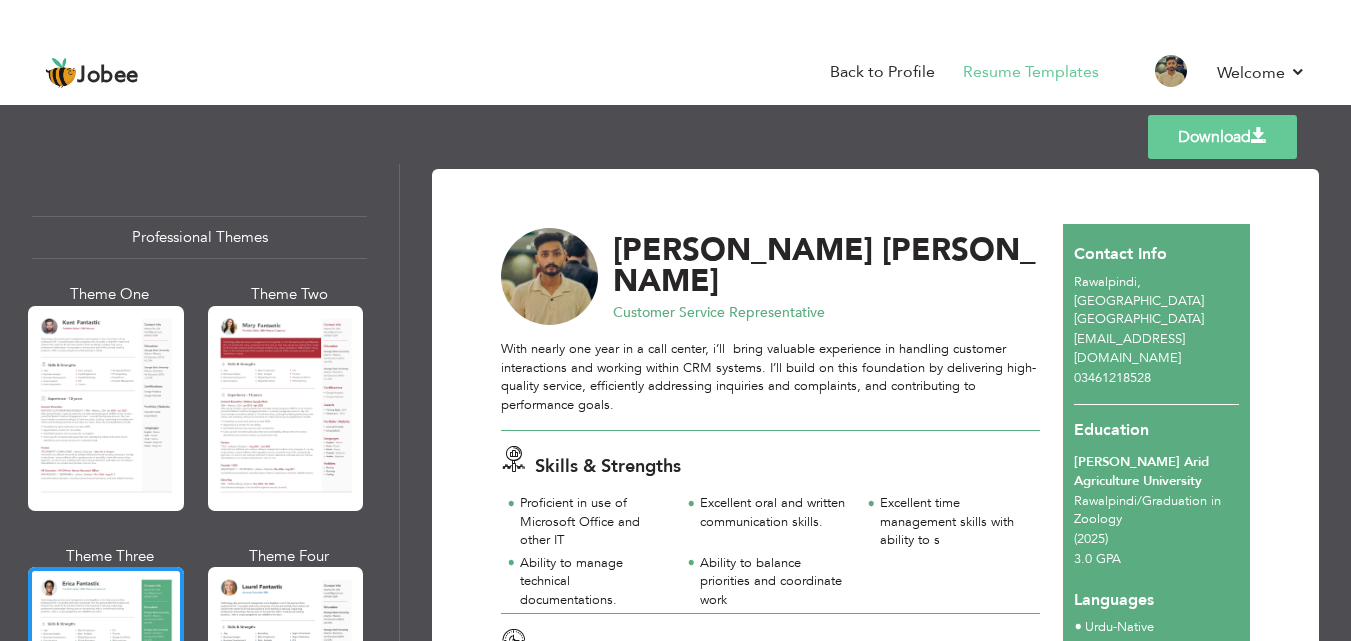 click on "Download" at bounding box center [1222, 137] 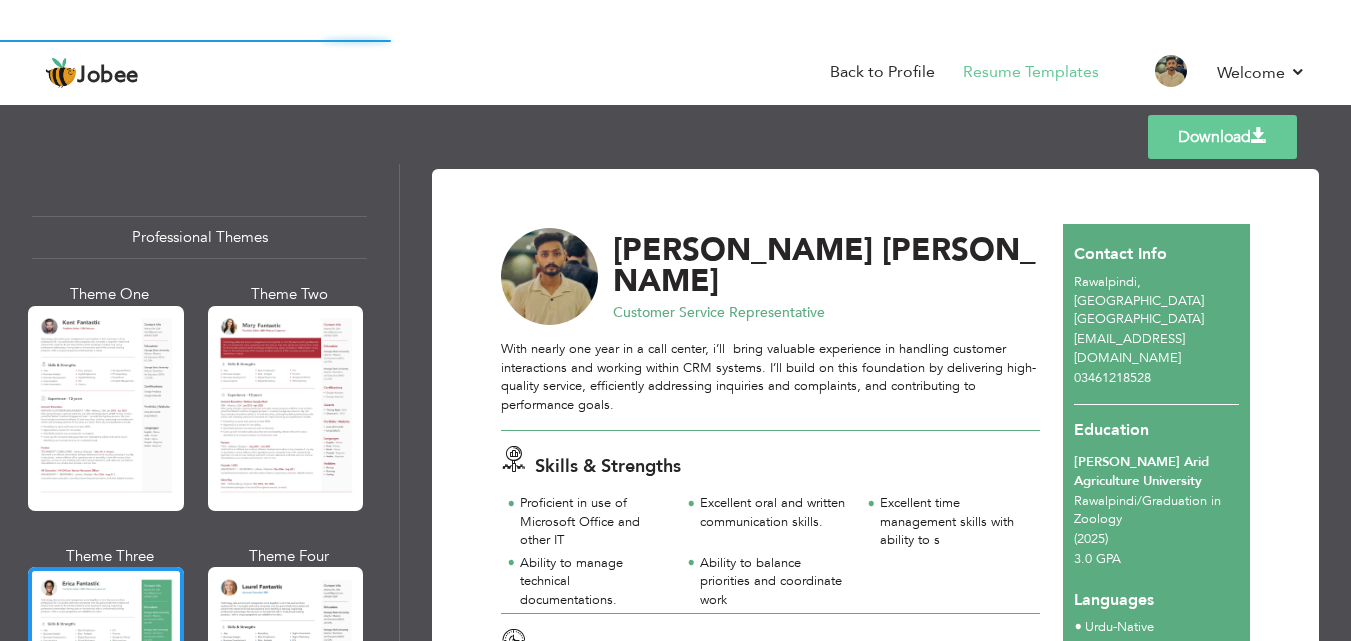 click on "Download" at bounding box center [1222, 137] 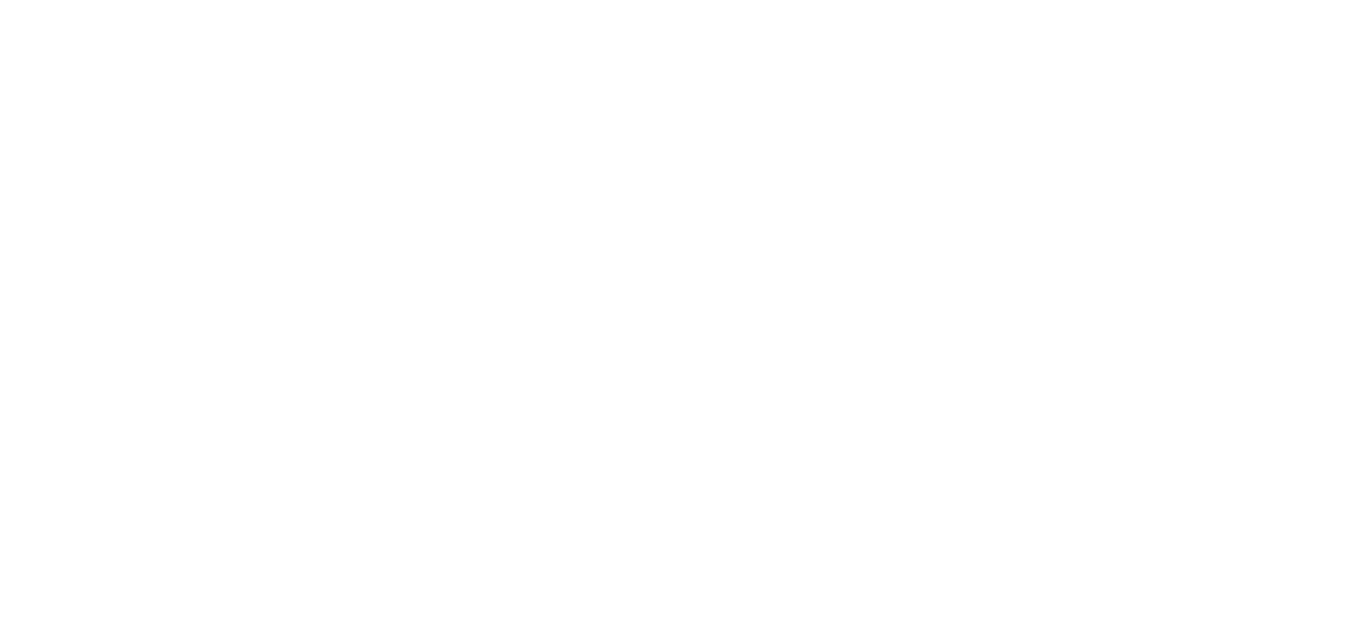 scroll, scrollTop: 0, scrollLeft: 0, axis: both 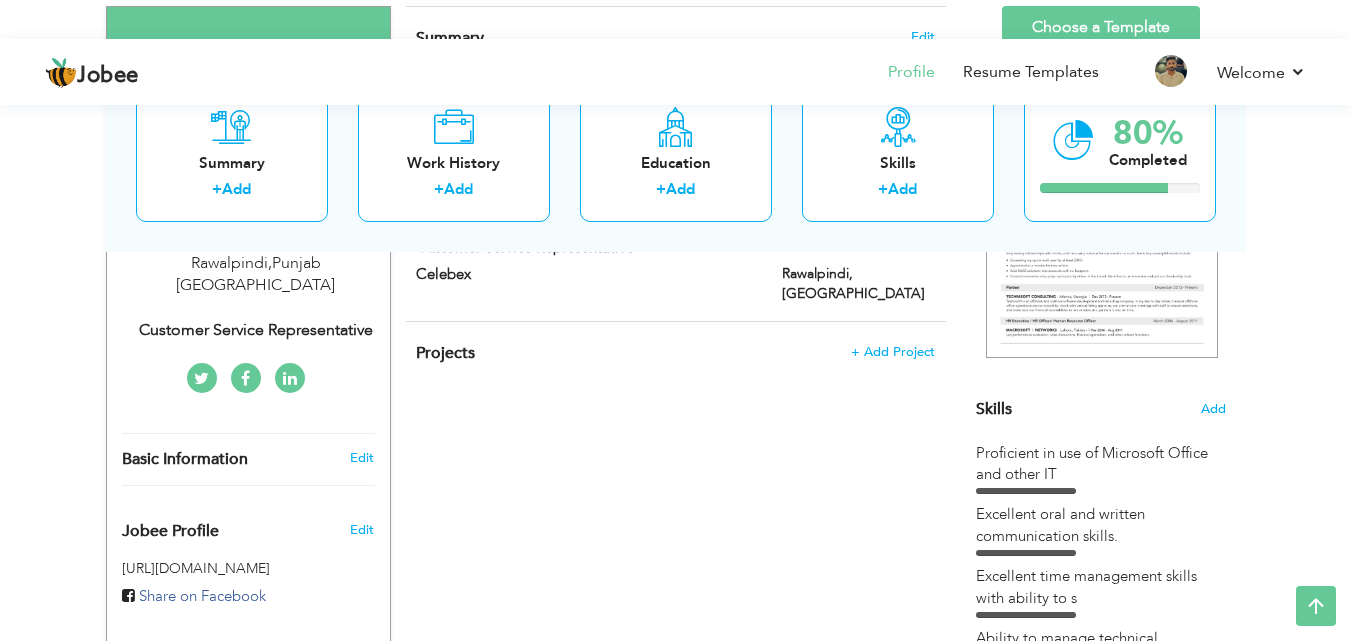 click on "Choose a Template
‹" at bounding box center [1103, 572] 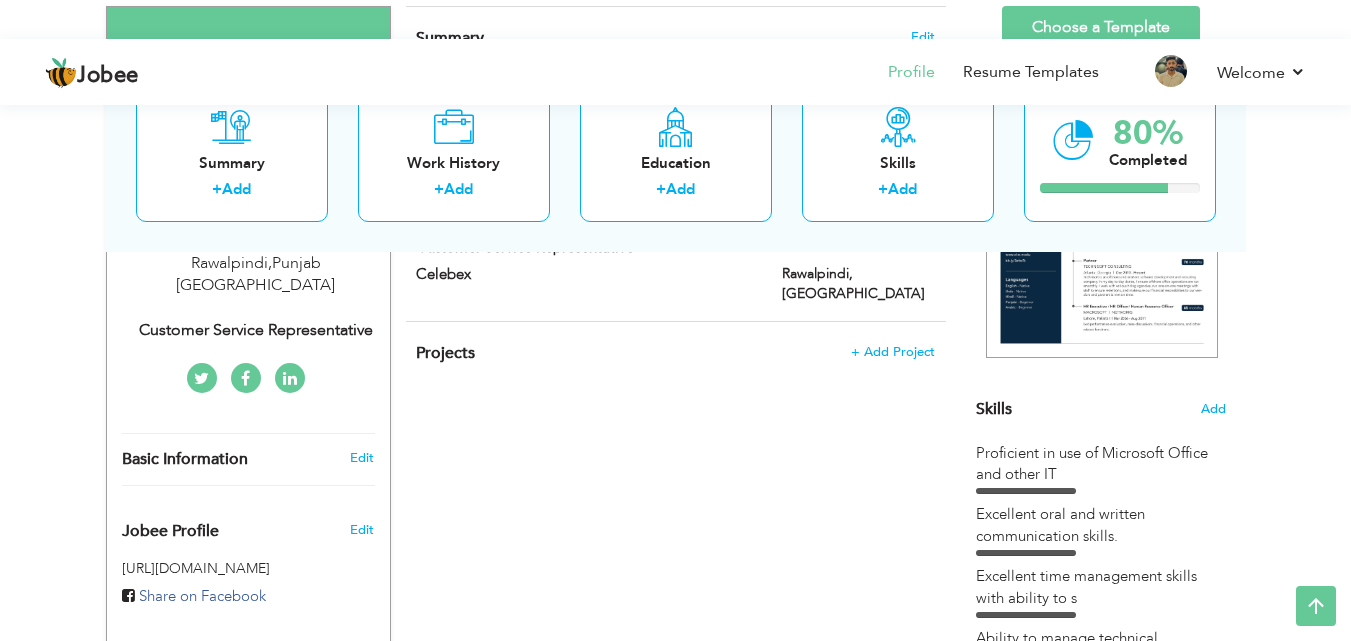 click on "Excellent time management skills with ability to s" at bounding box center [1101, 587] 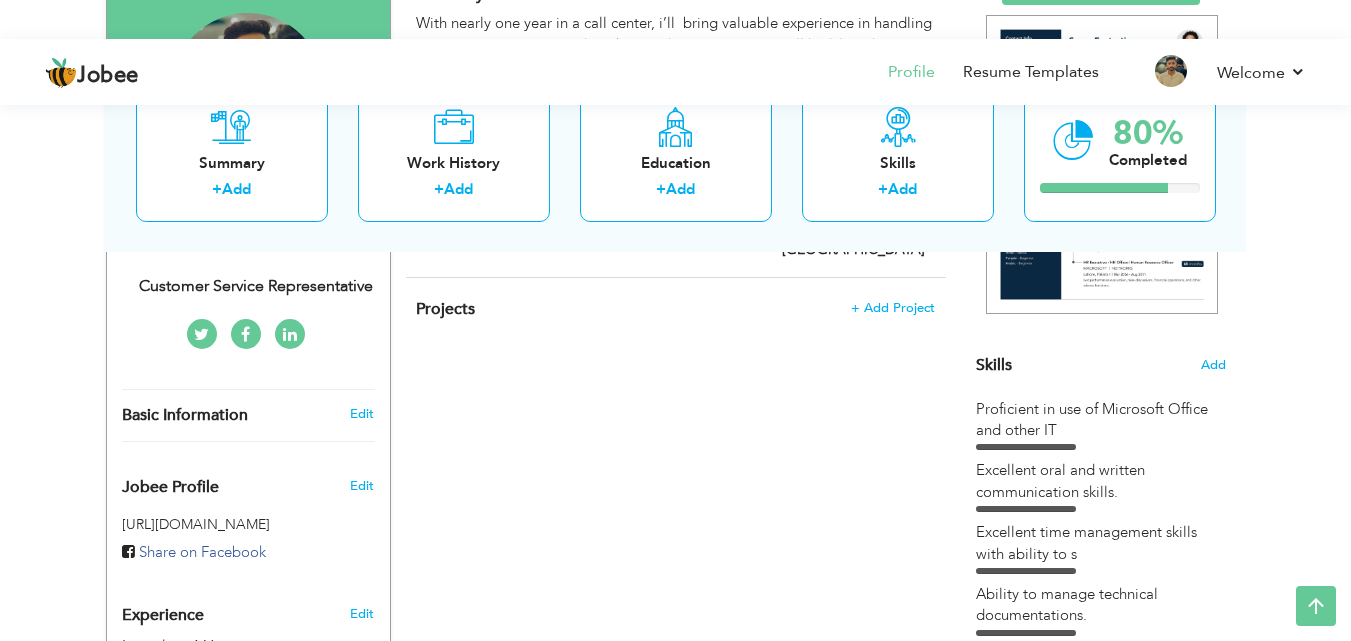 scroll, scrollTop: 564, scrollLeft: 0, axis: vertical 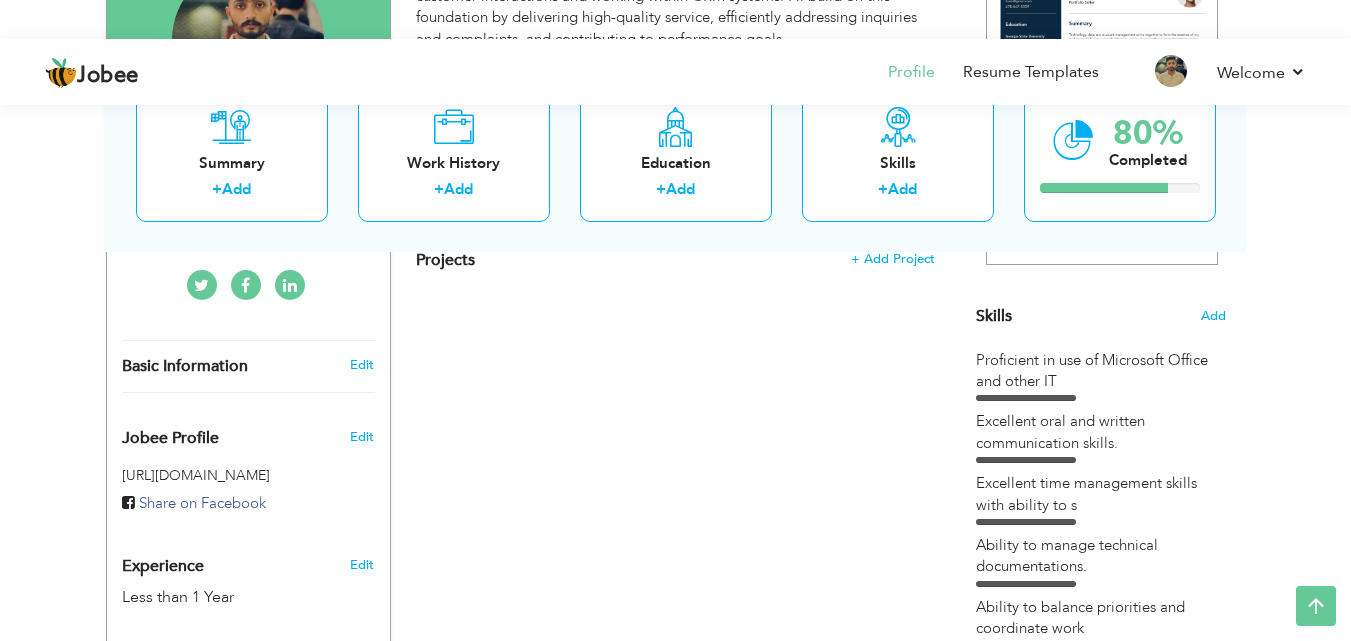 click on "Excellent time management skills with ability to s" at bounding box center (1101, 494) 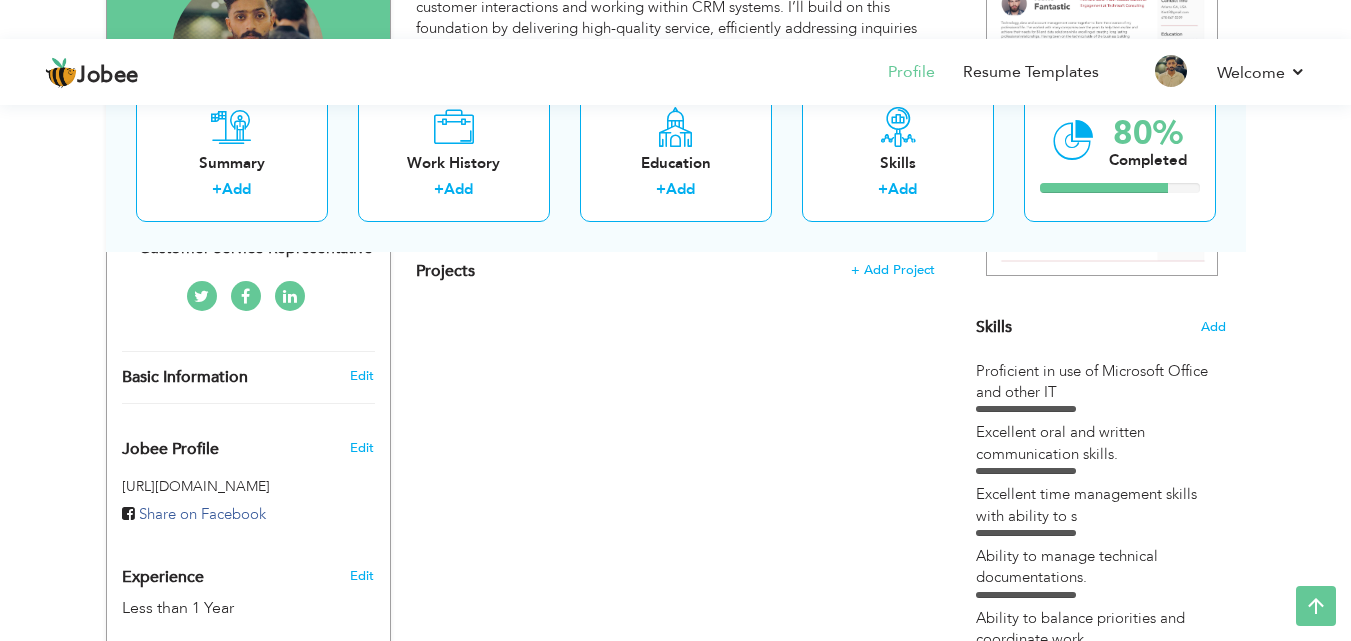 scroll, scrollTop: 537, scrollLeft: 0, axis: vertical 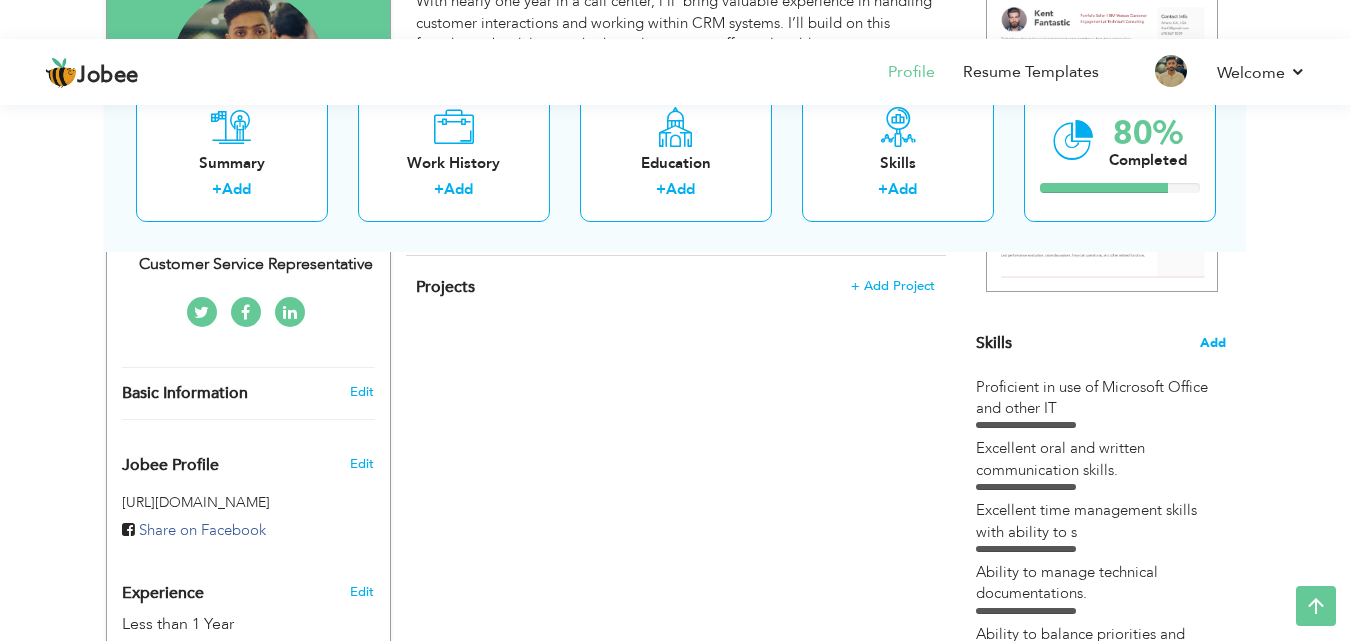 click on "Add" at bounding box center [1213, 343] 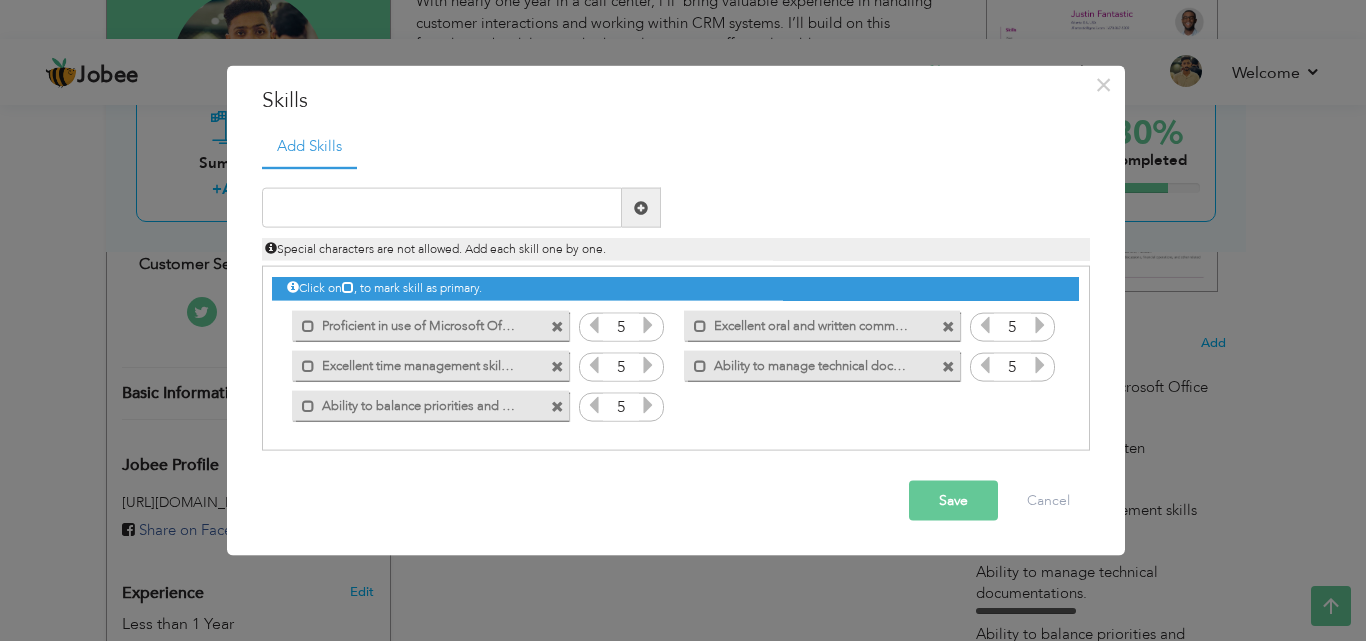 click on "Excellent time management skills with ability to s" at bounding box center [416, 362] 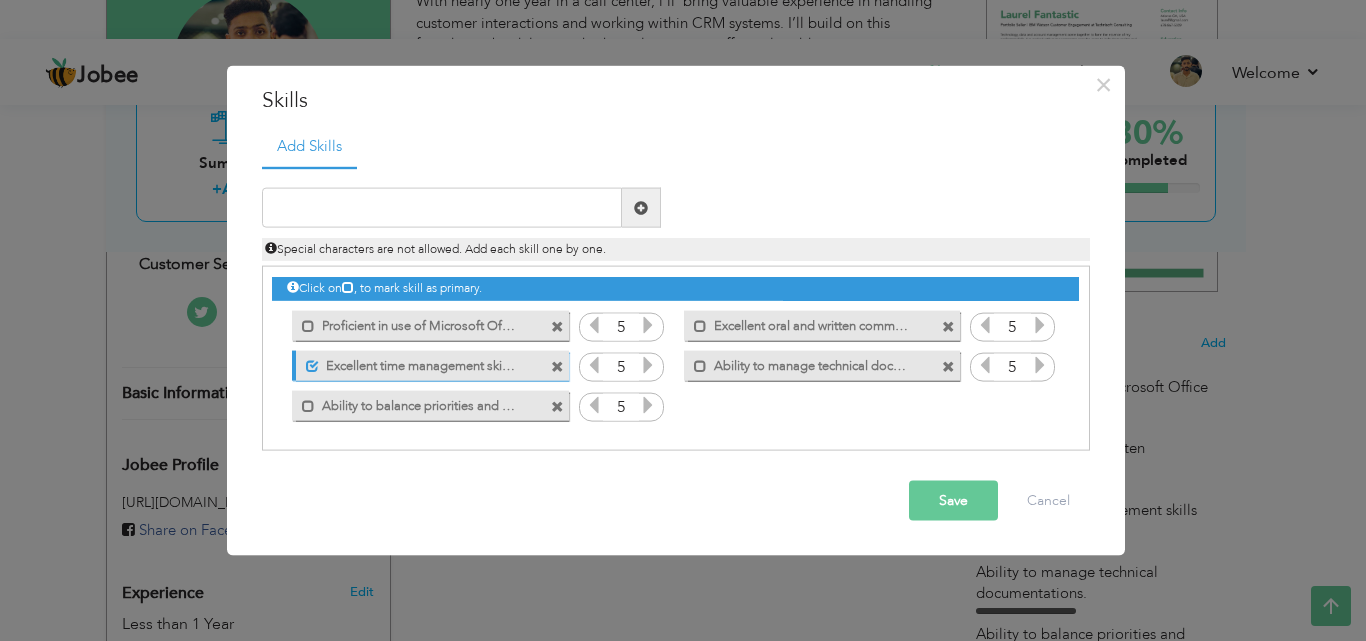 drag, startPoint x: 530, startPoint y: 365, endPoint x: 557, endPoint y: 365, distance: 27 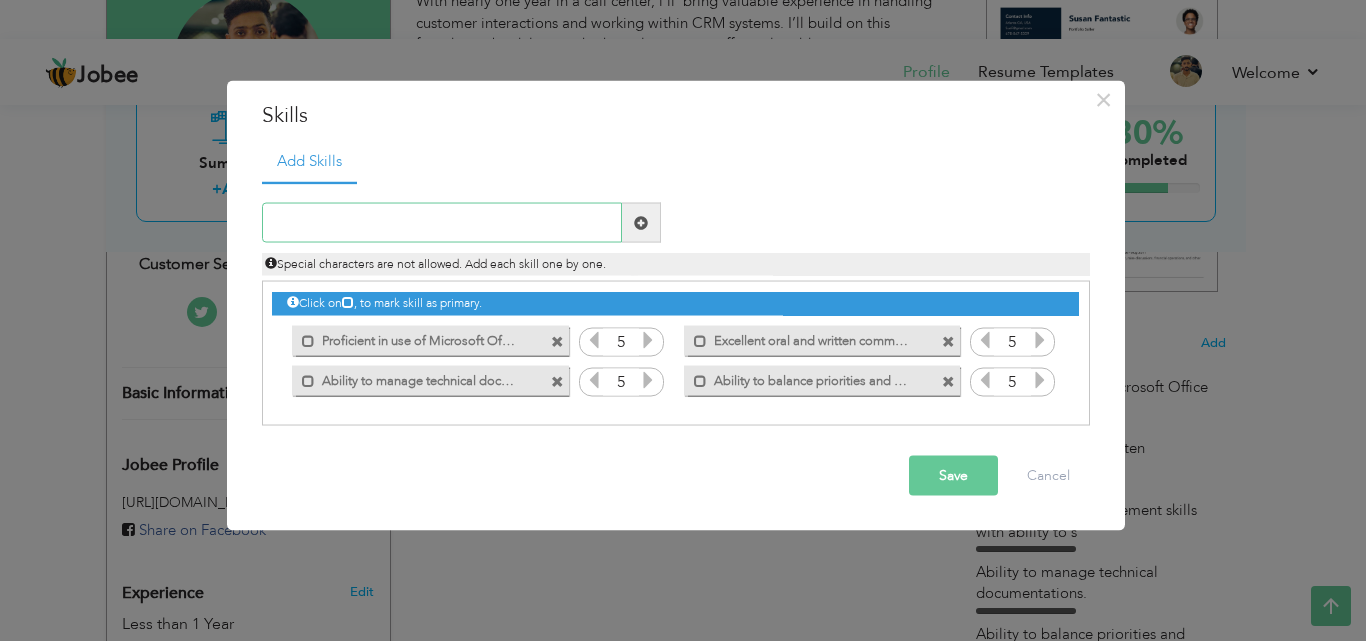 click at bounding box center (442, 223) 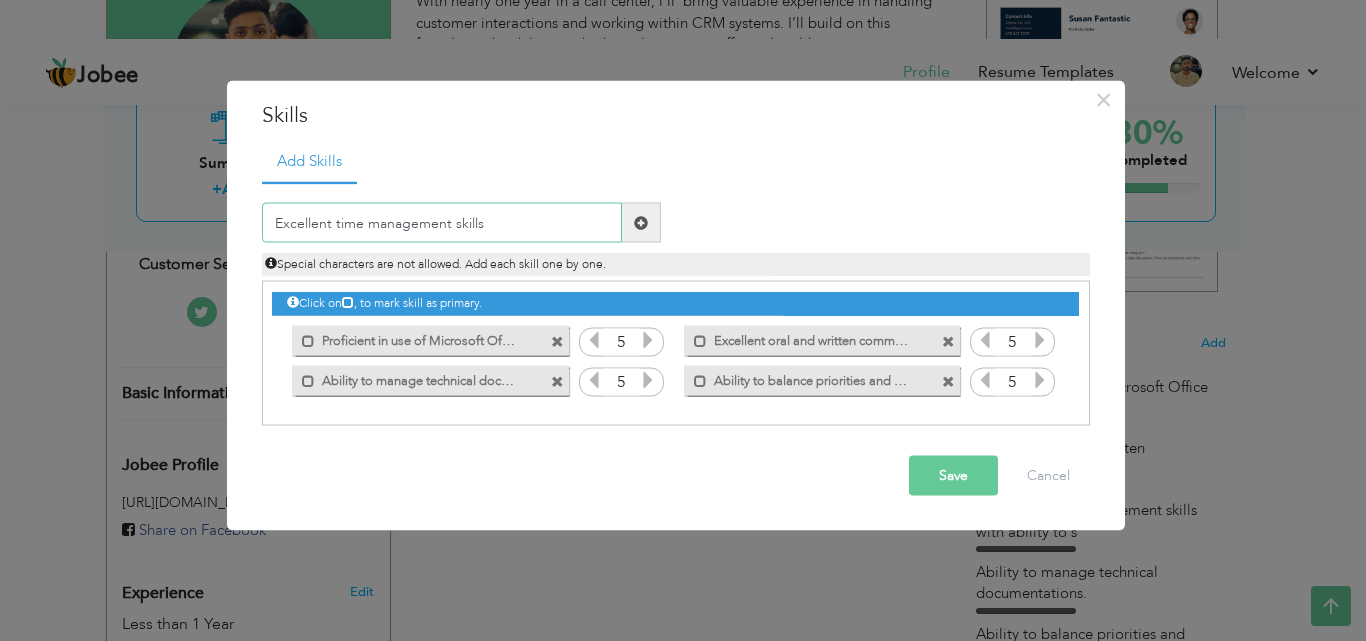 type on "Excellent time management skills" 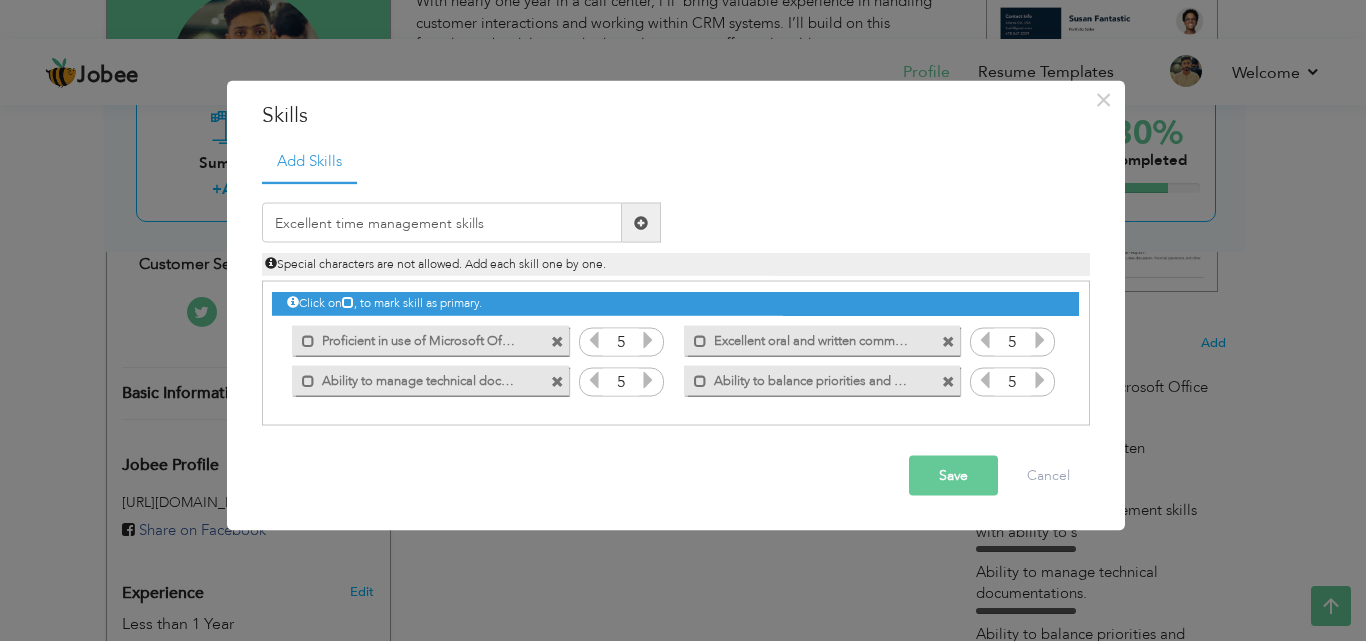 click at bounding box center (641, 222) 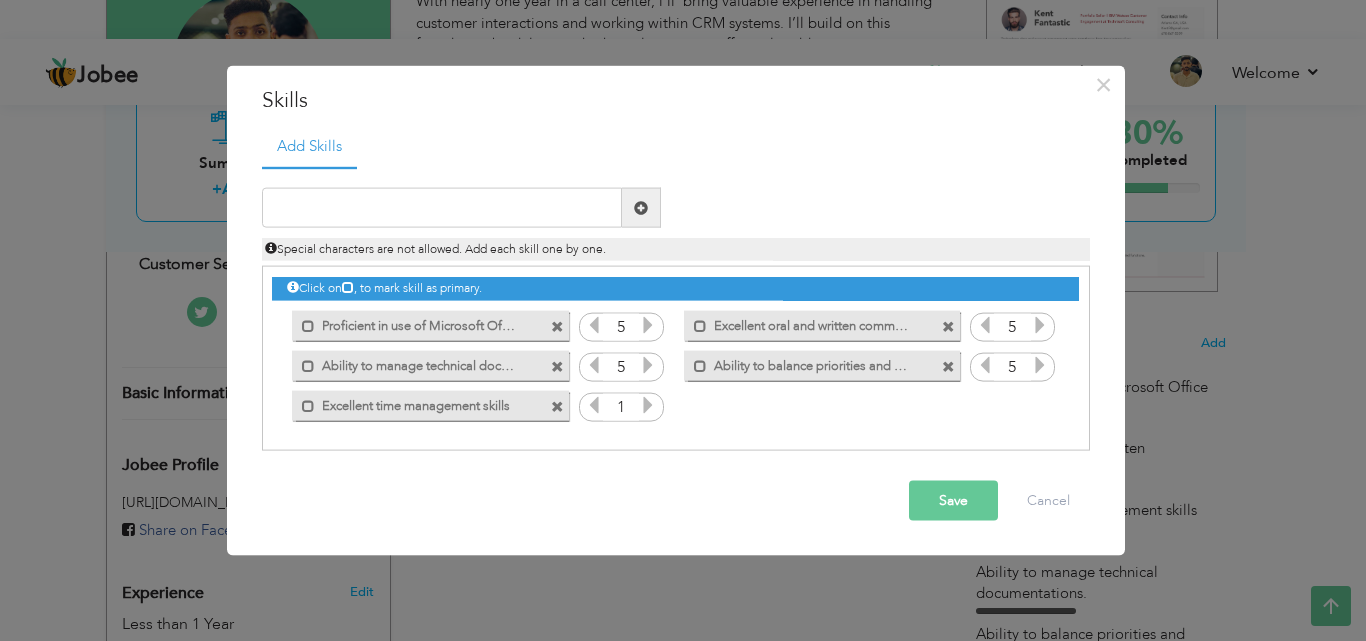 click at bounding box center [648, 405] 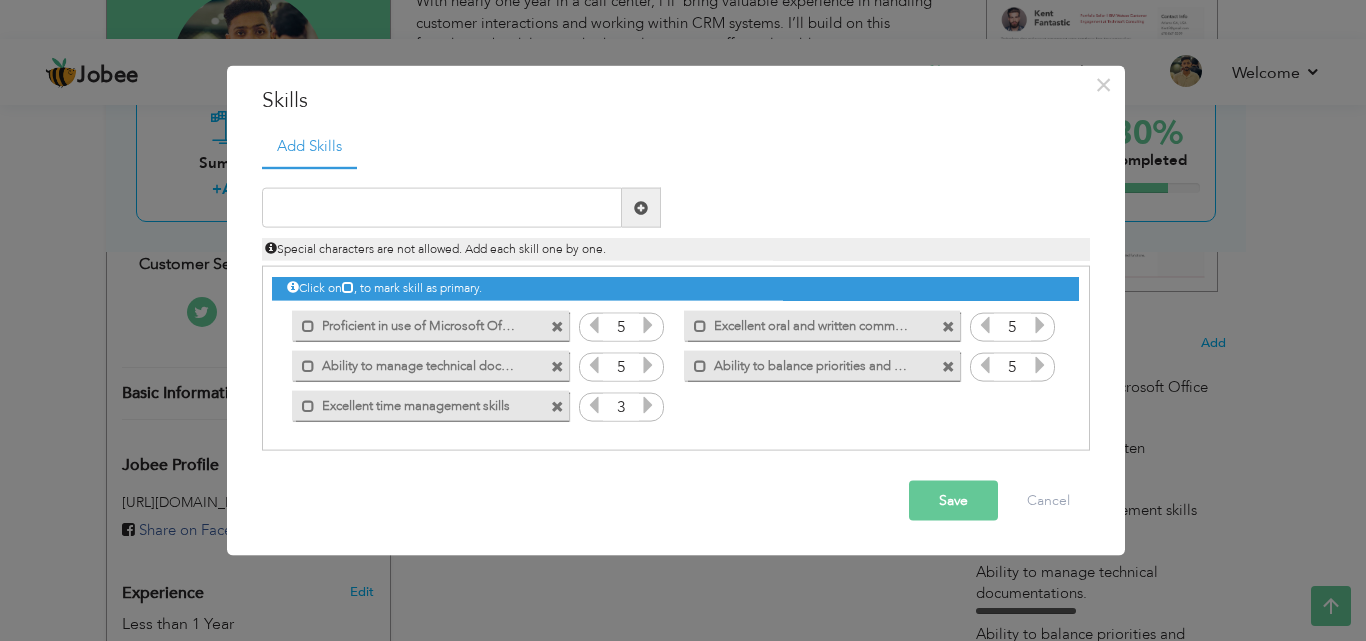 click at bounding box center (648, 405) 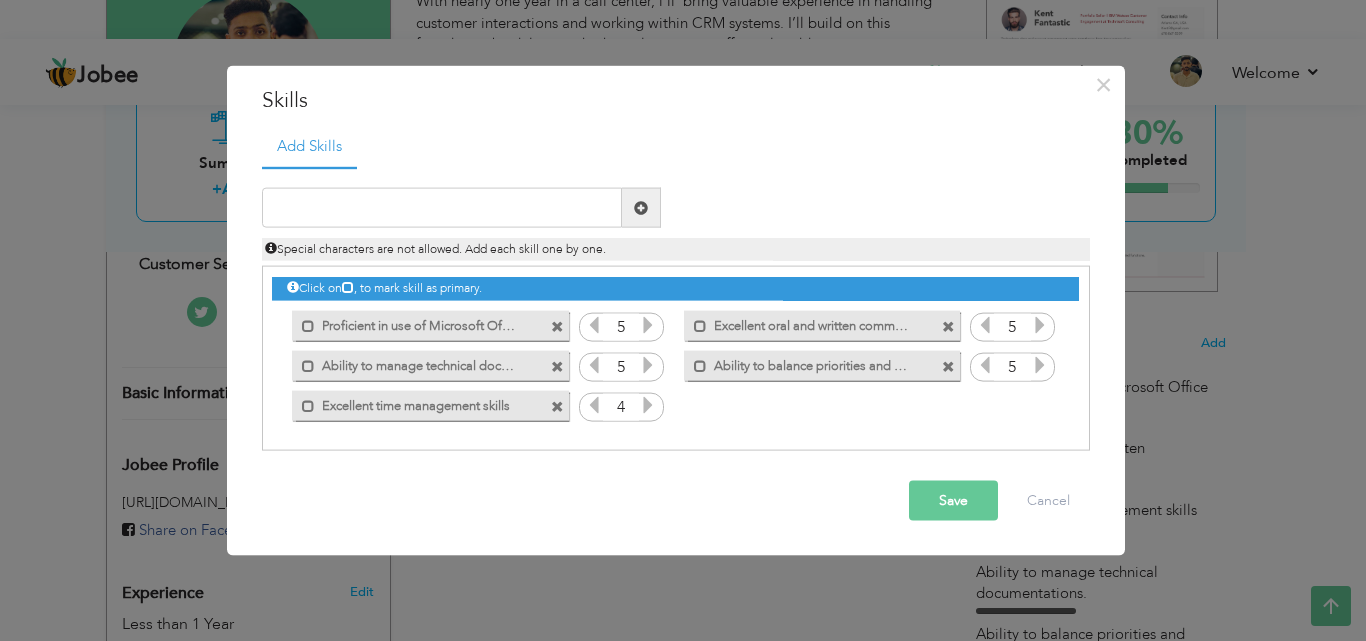 click at bounding box center [648, 405] 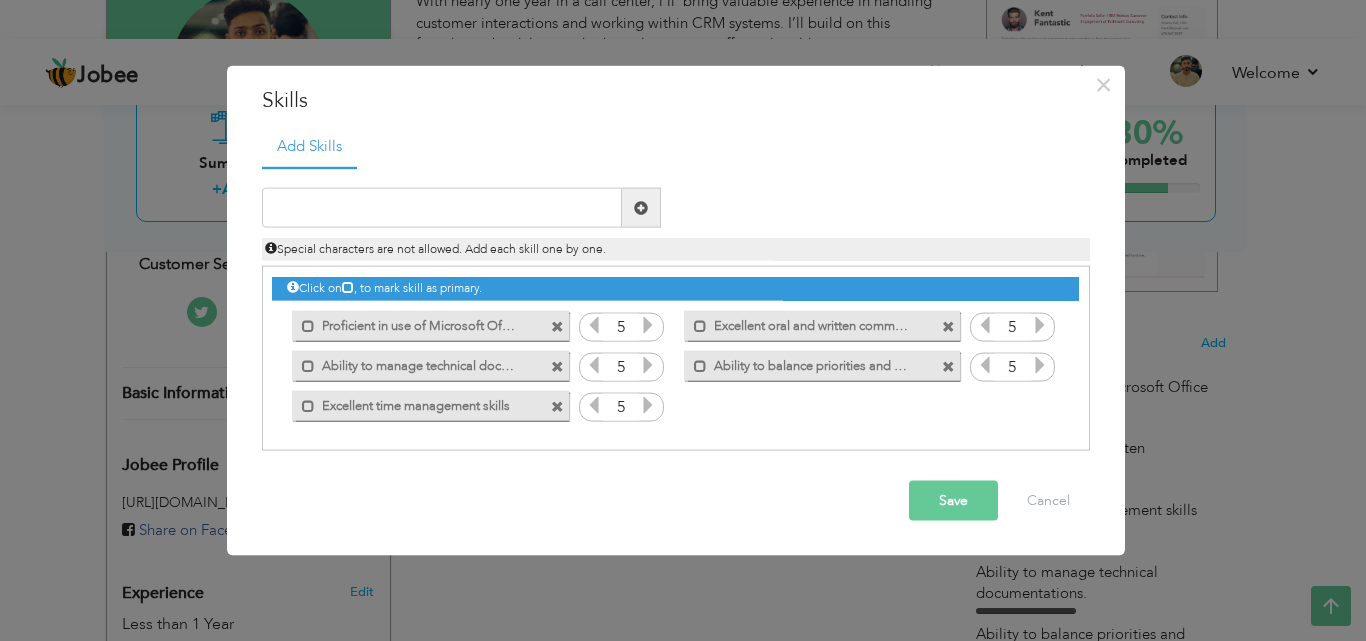 click at bounding box center [648, 405] 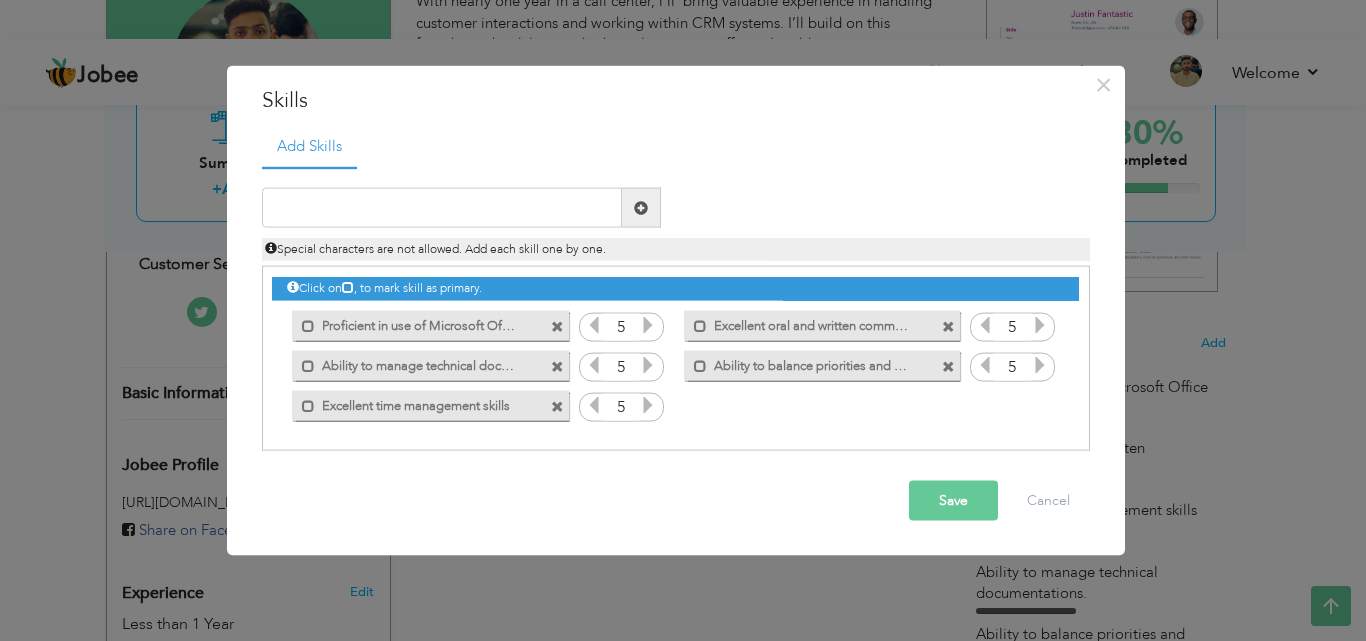 click on "Save" at bounding box center (953, 501) 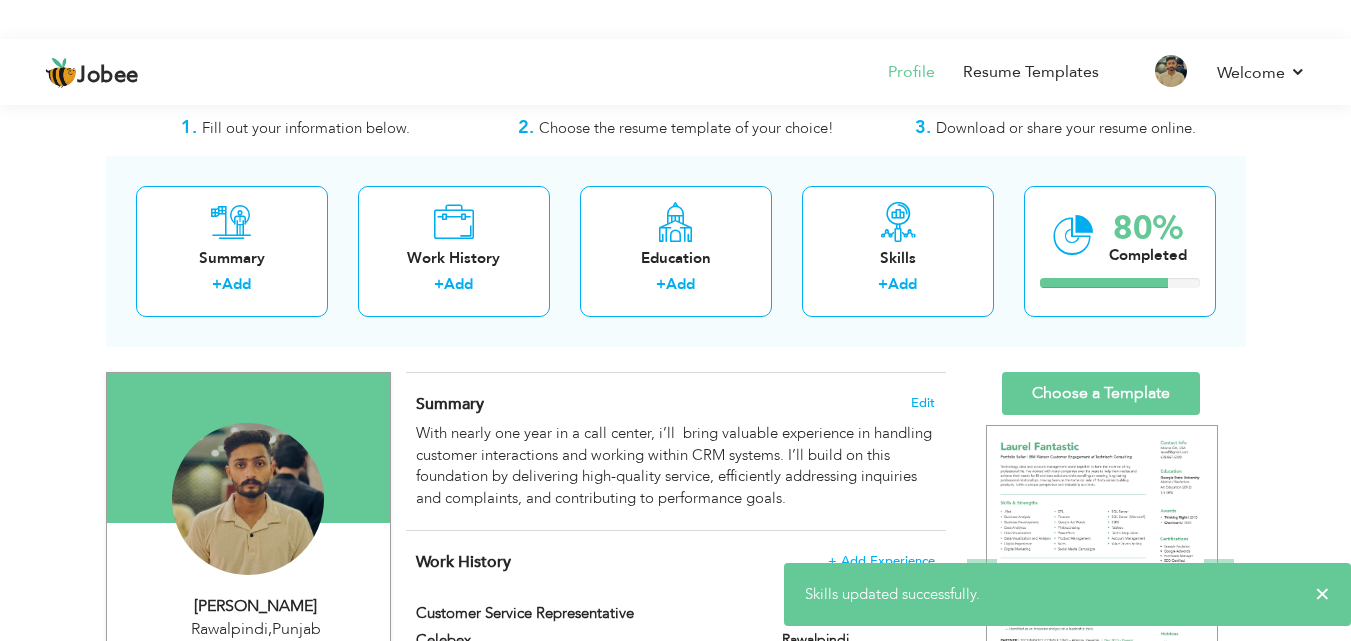 scroll, scrollTop: 96, scrollLeft: 0, axis: vertical 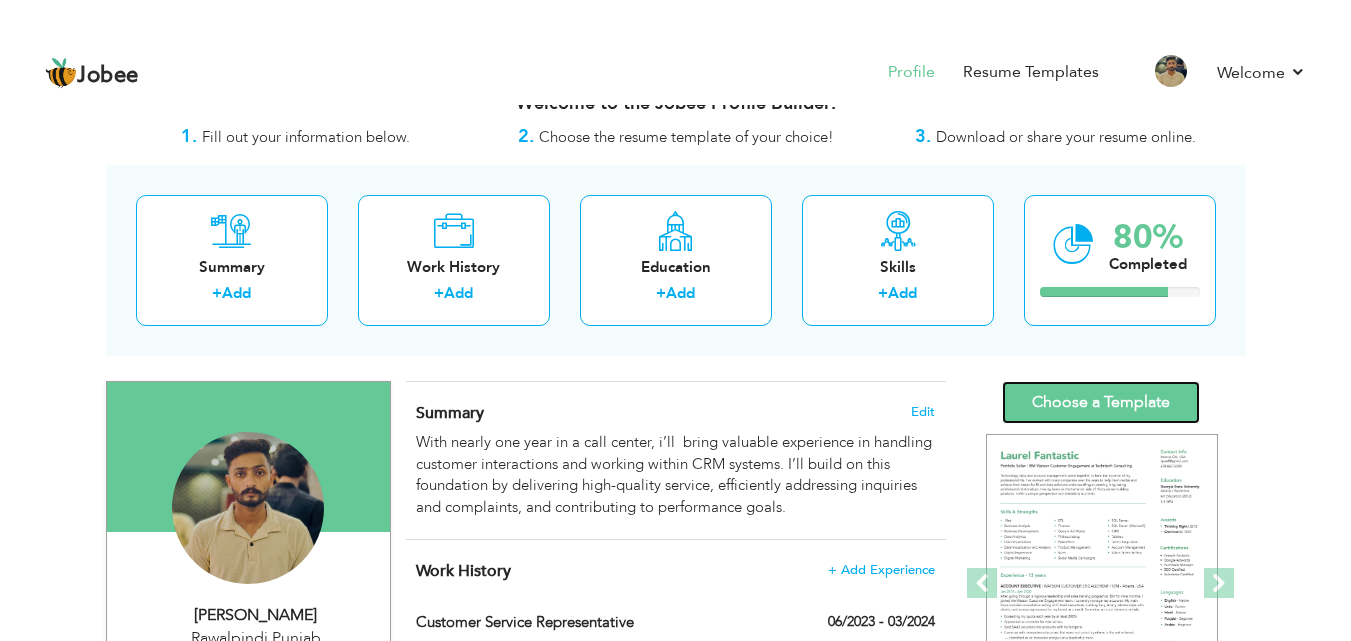 click on "Choose a Template" at bounding box center [1101, 402] 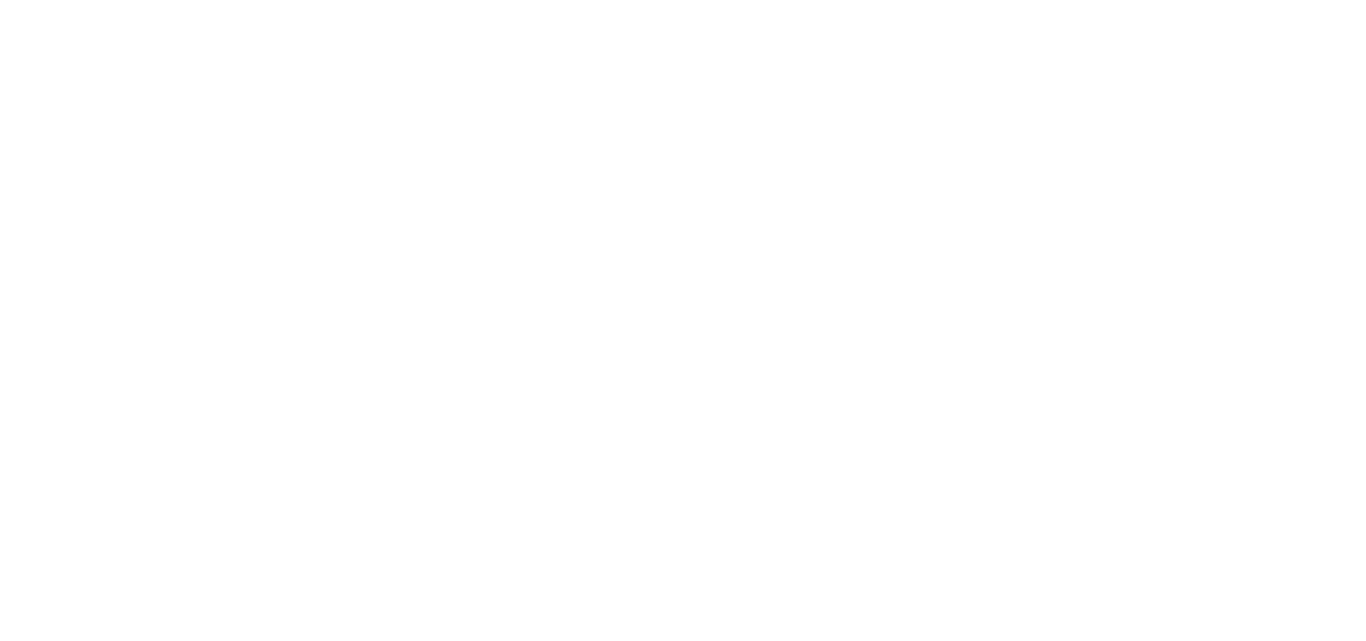 scroll, scrollTop: 0, scrollLeft: 0, axis: both 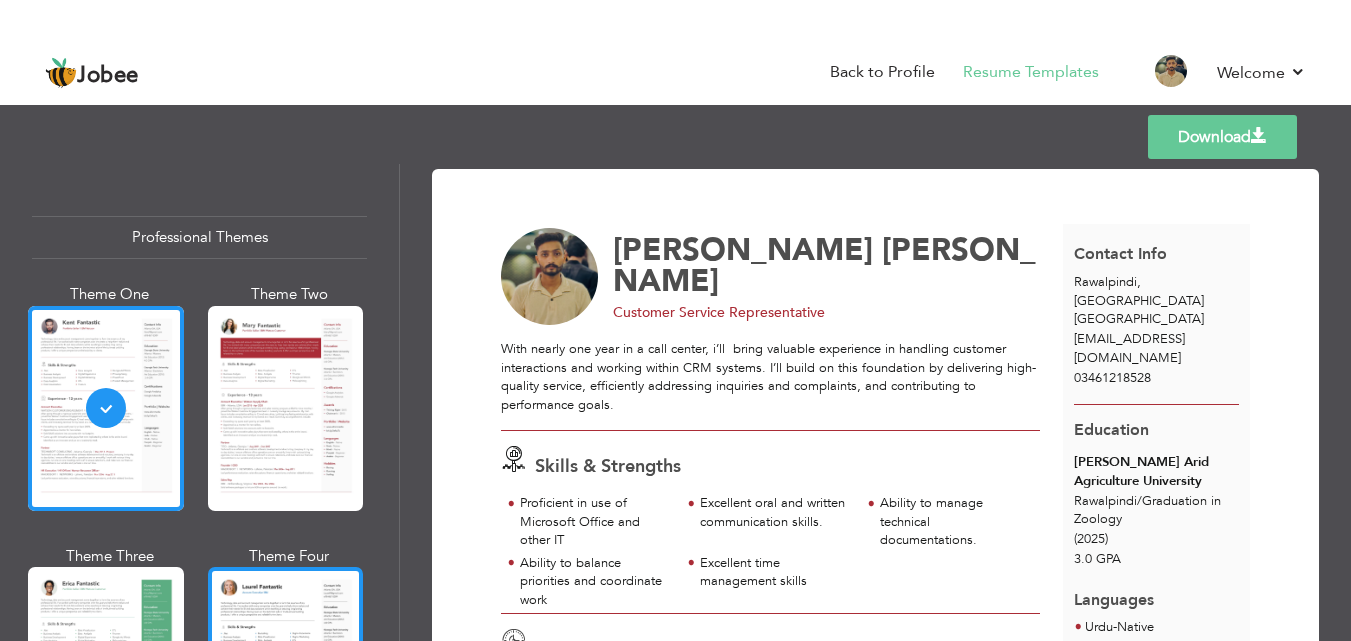 click at bounding box center (286, 669) 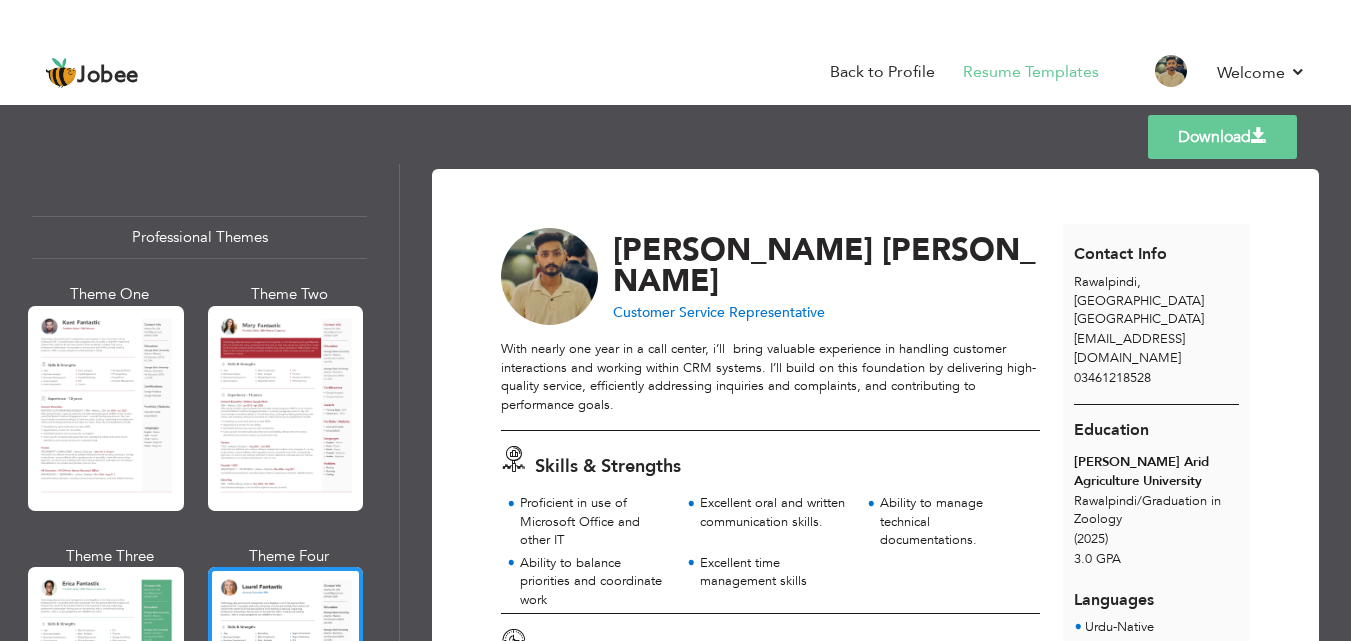 scroll, scrollTop: 97, scrollLeft: 0, axis: vertical 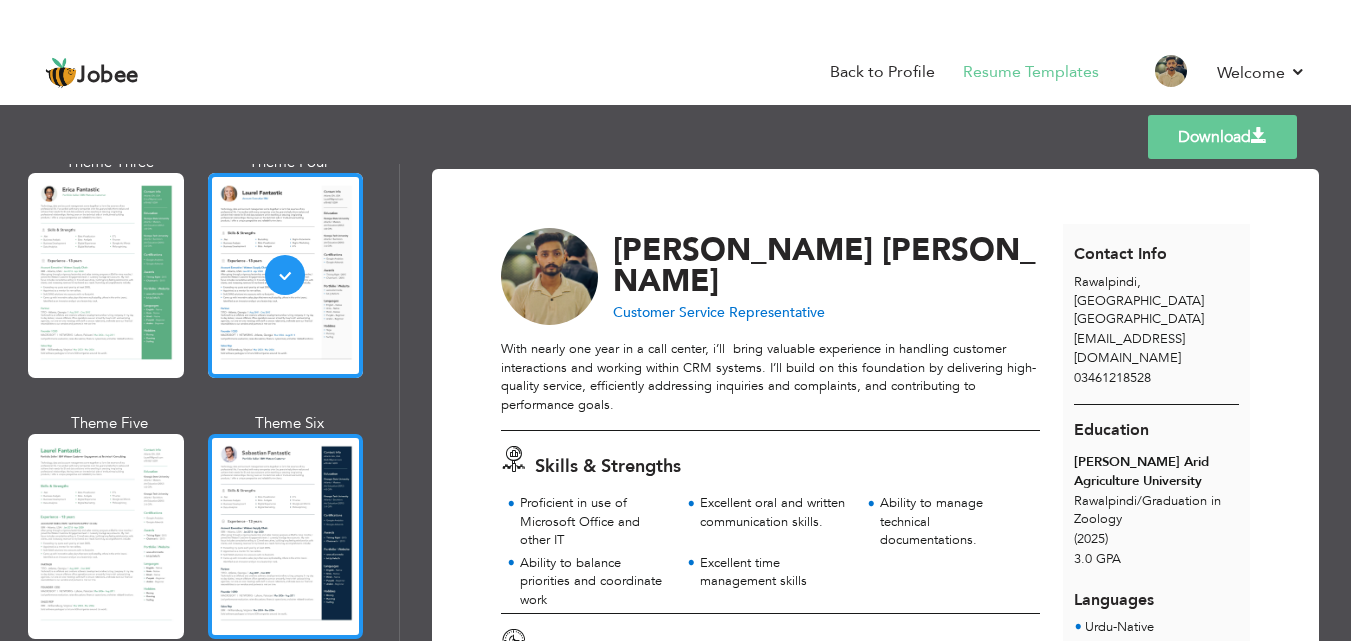 click at bounding box center [286, 536] 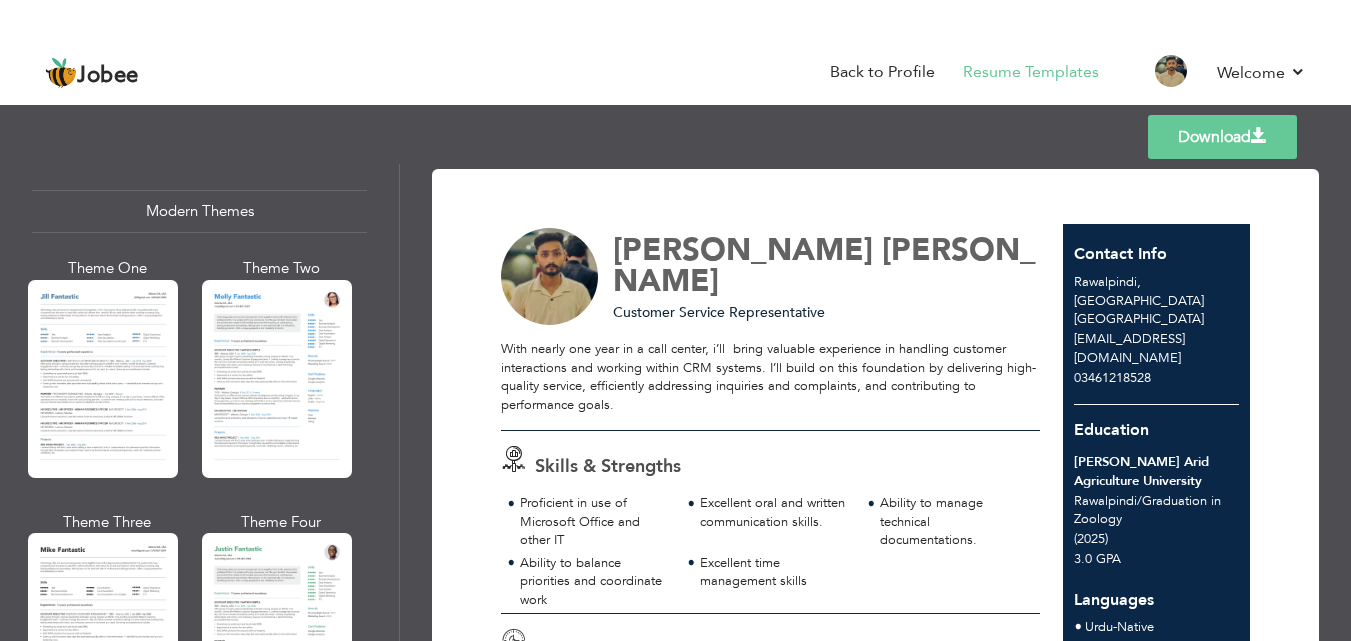 scroll, scrollTop: 924, scrollLeft: 0, axis: vertical 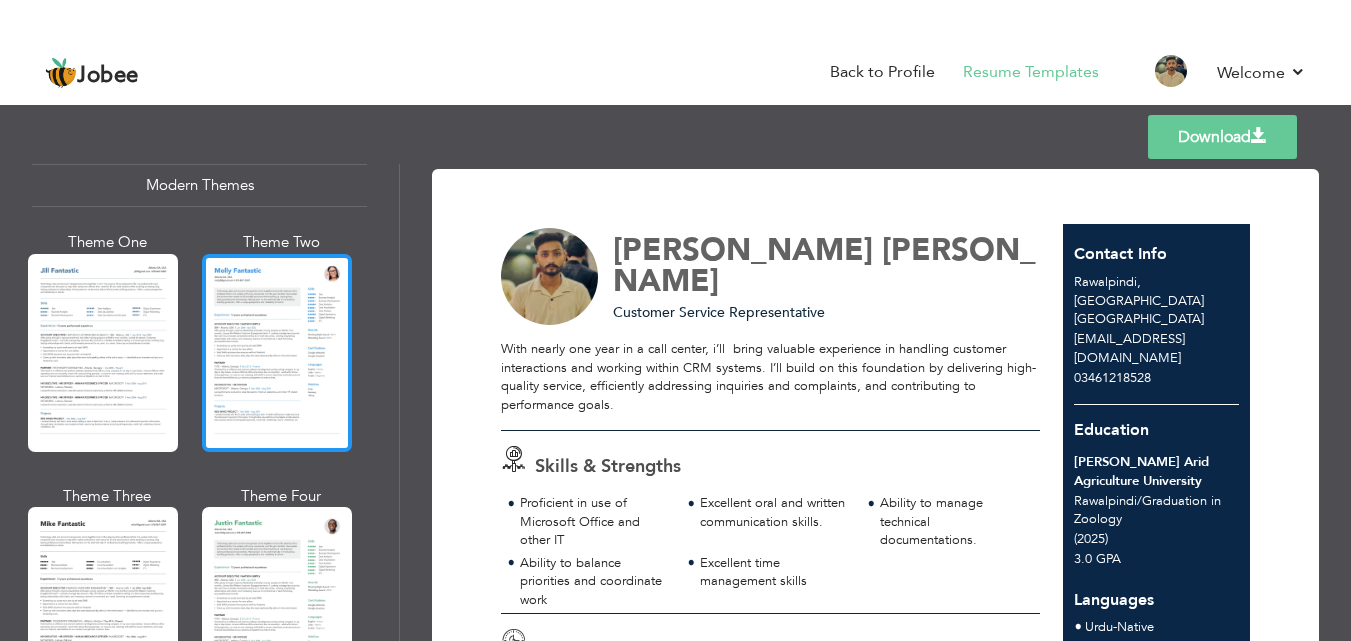 click at bounding box center (277, 353) 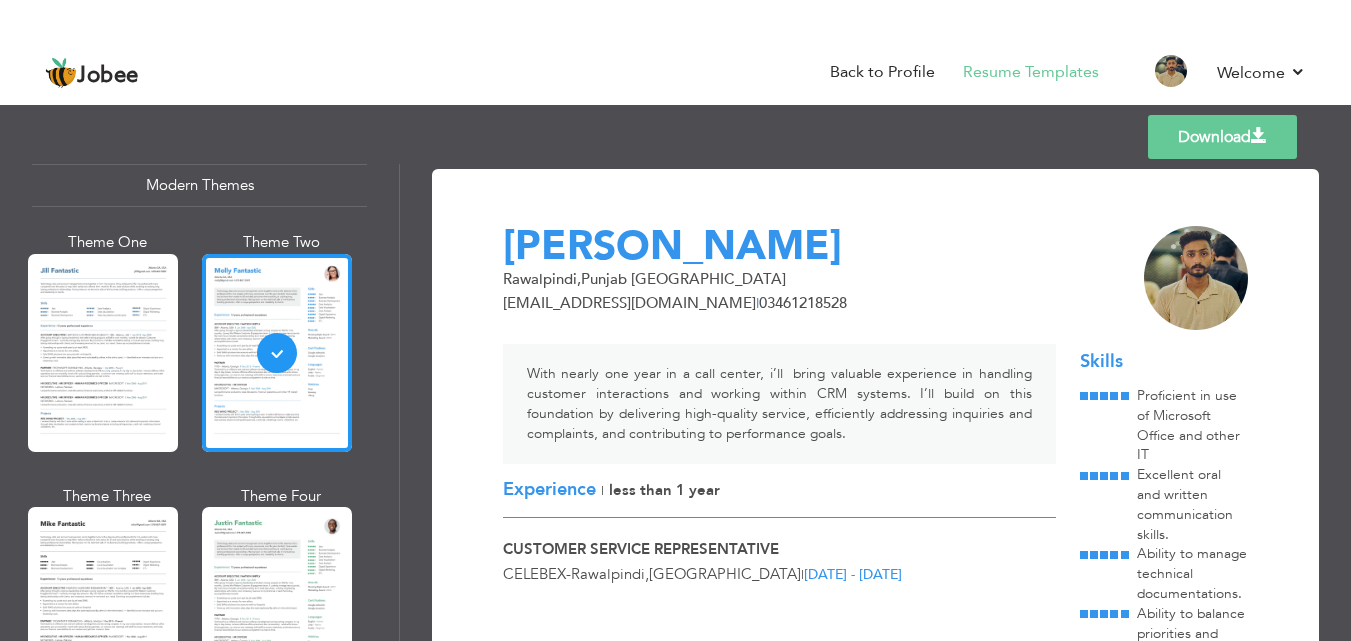 click on "Download" at bounding box center [1222, 137] 